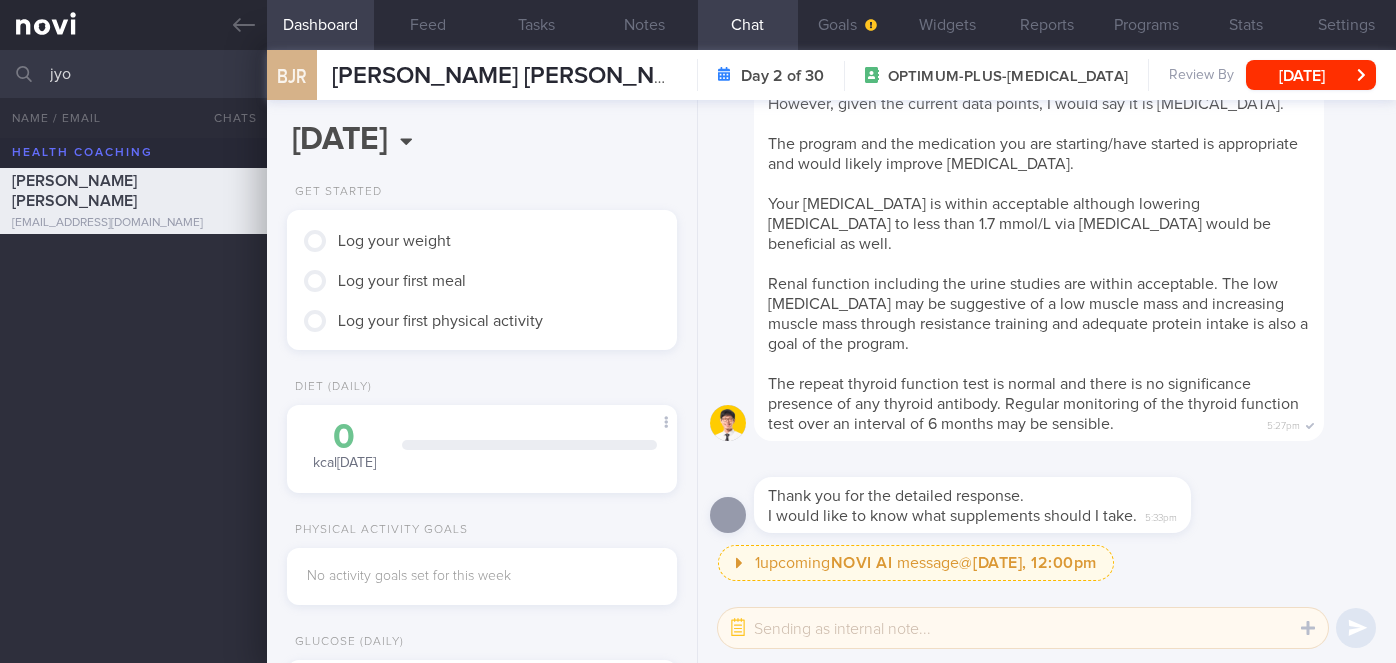 scroll, scrollTop: 0, scrollLeft: 0, axis: both 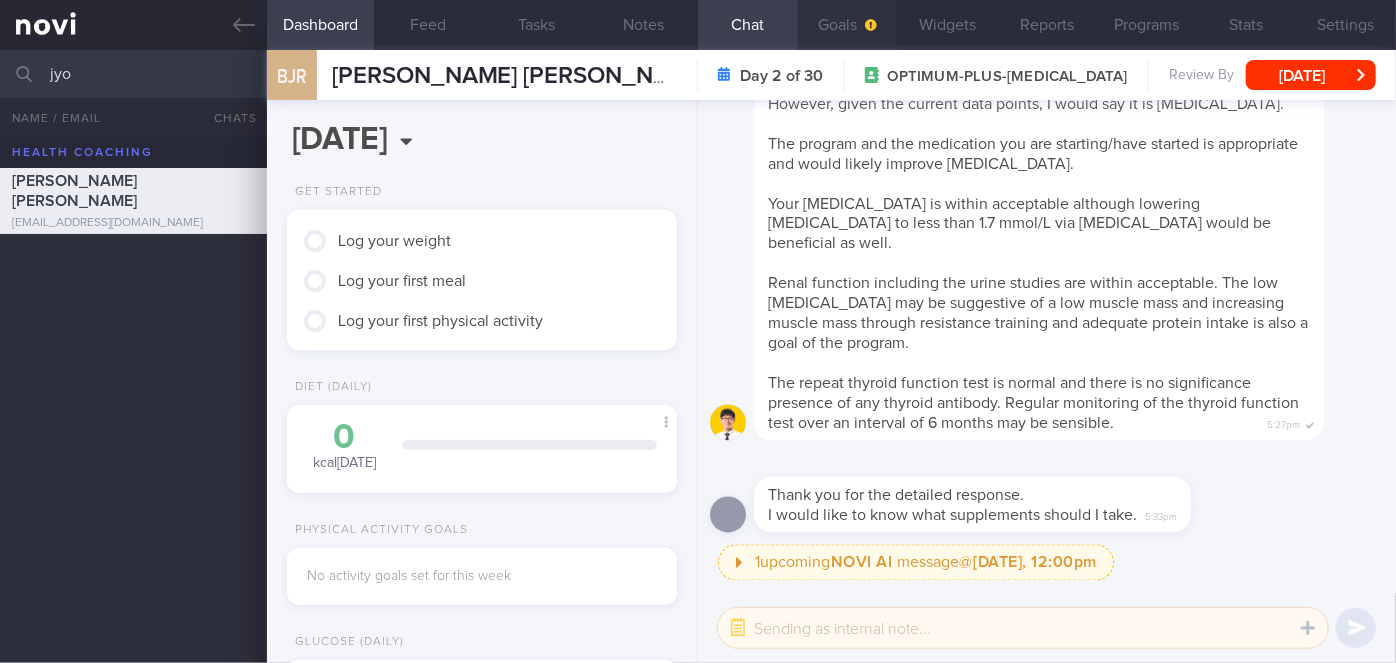 click at bounding box center (869, 25) 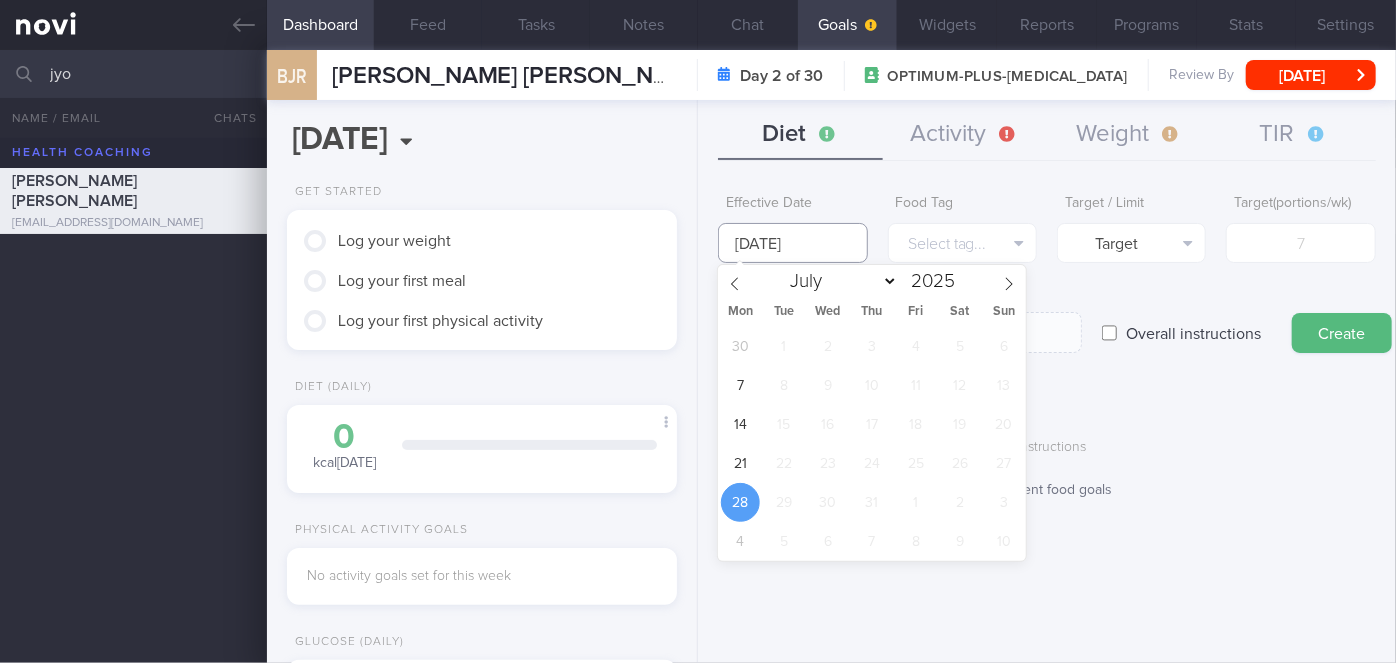 click on "[DATE]" at bounding box center [792, 243] 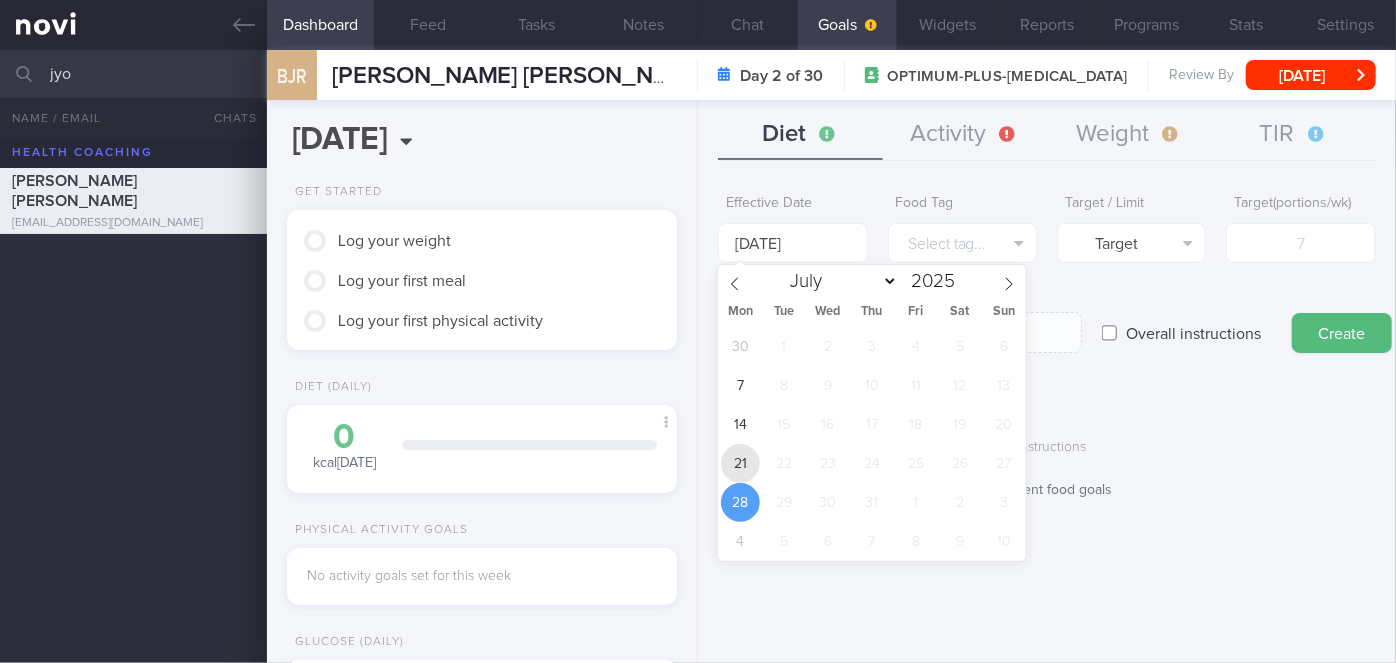 click on "21" at bounding box center [740, 463] 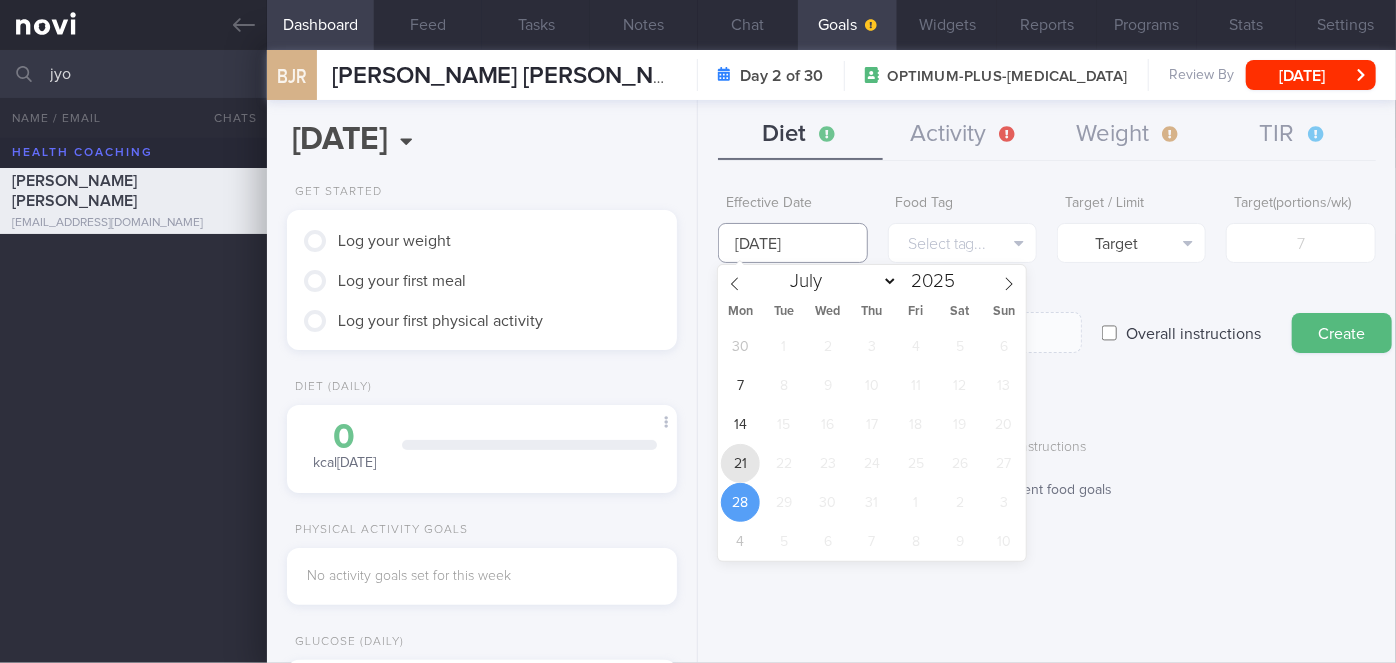 type on "[DATE]" 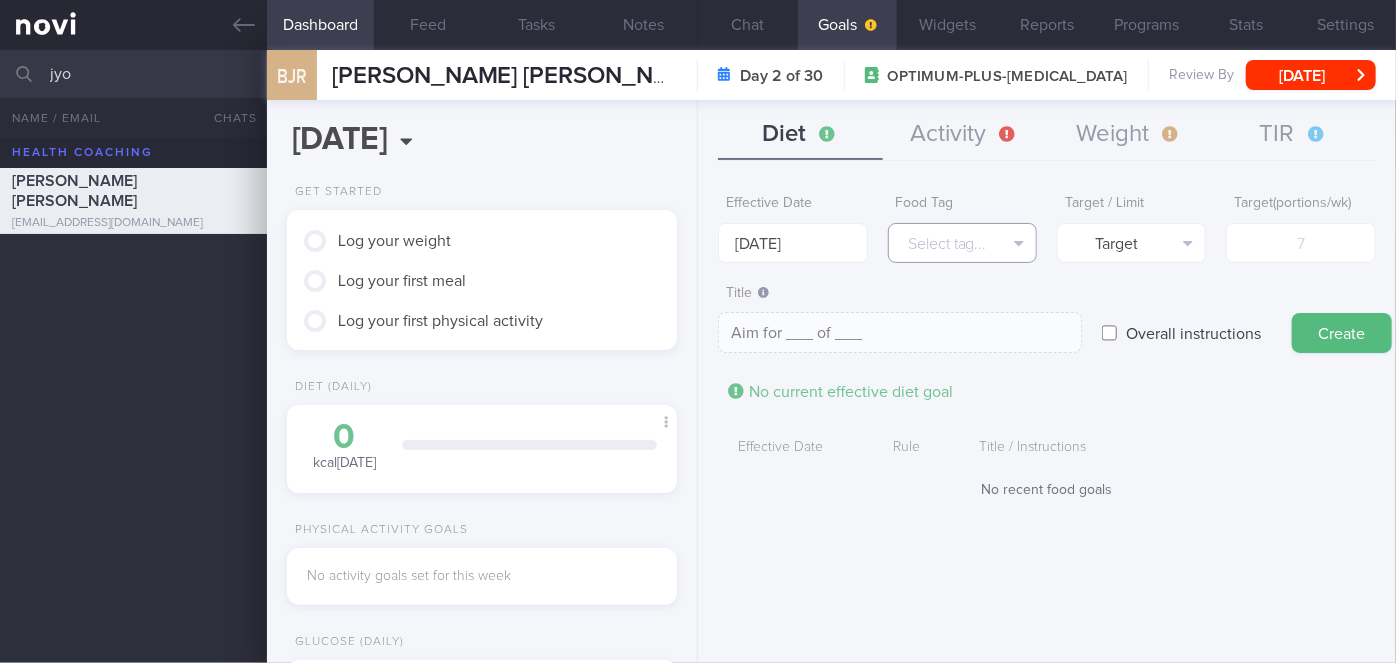 click on "Select tag..." at bounding box center [962, 243] 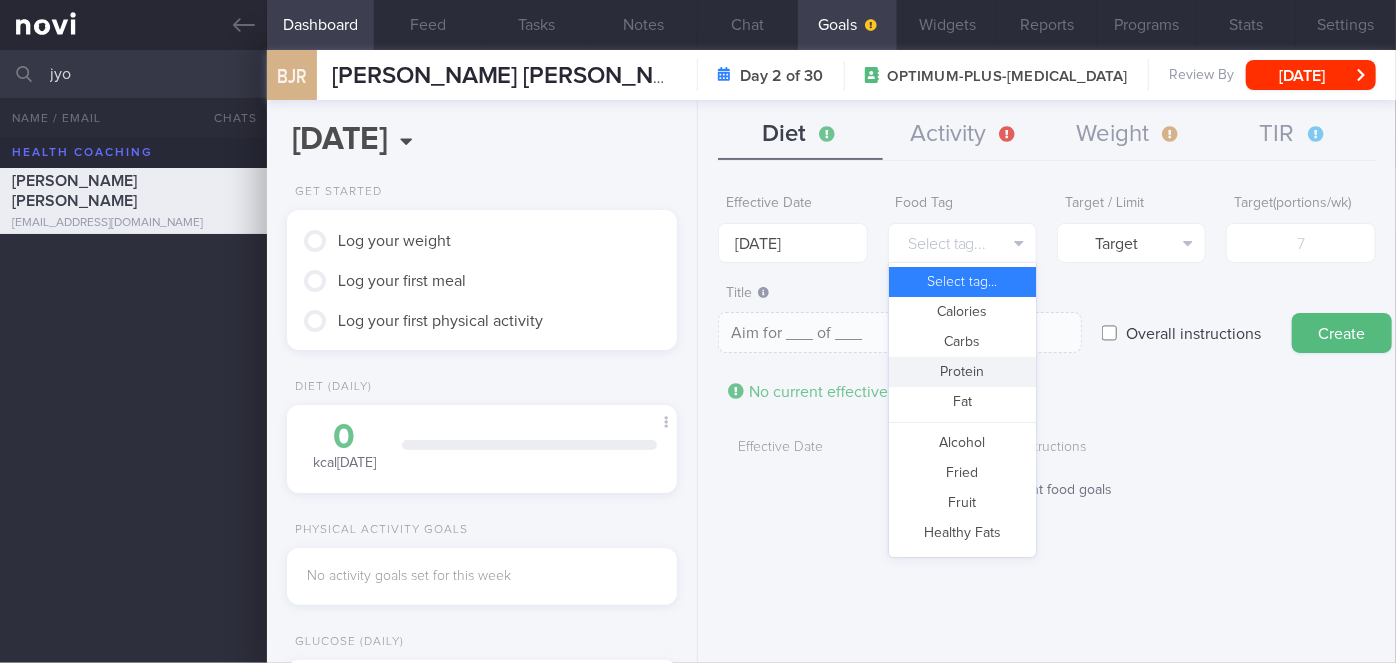 click on "Protein" at bounding box center [962, 372] 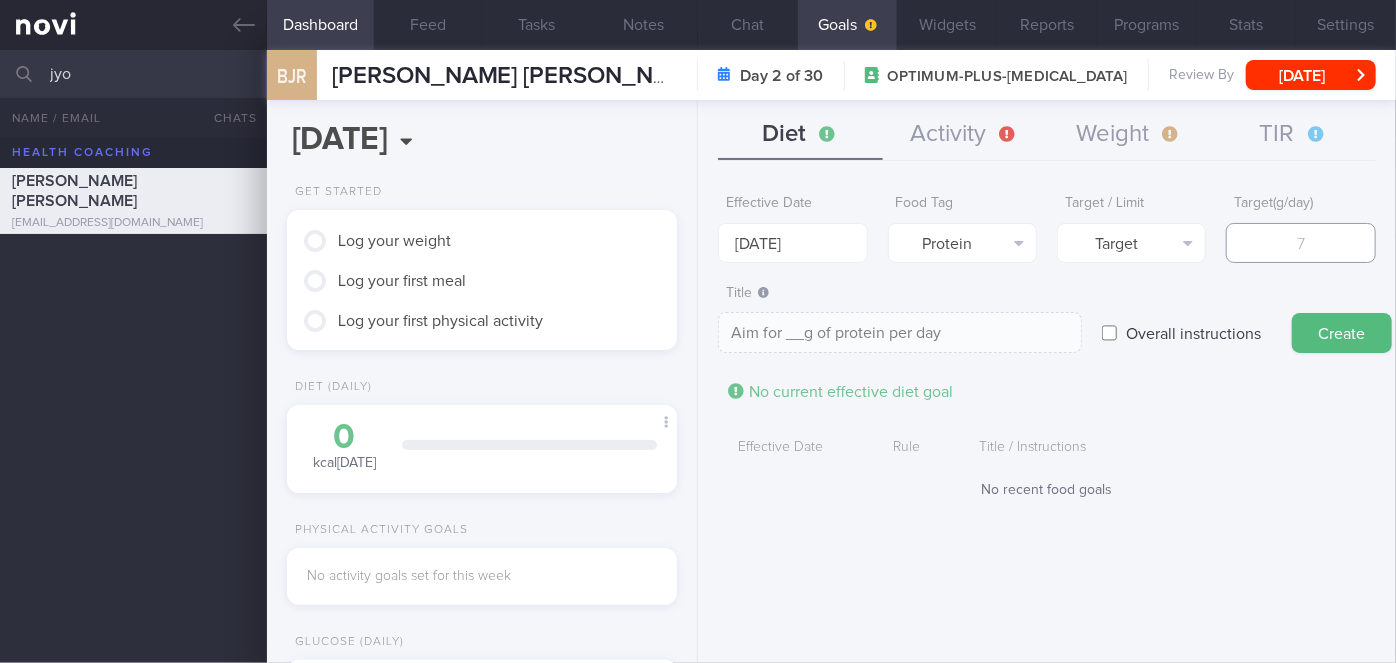 click at bounding box center (1300, 243) 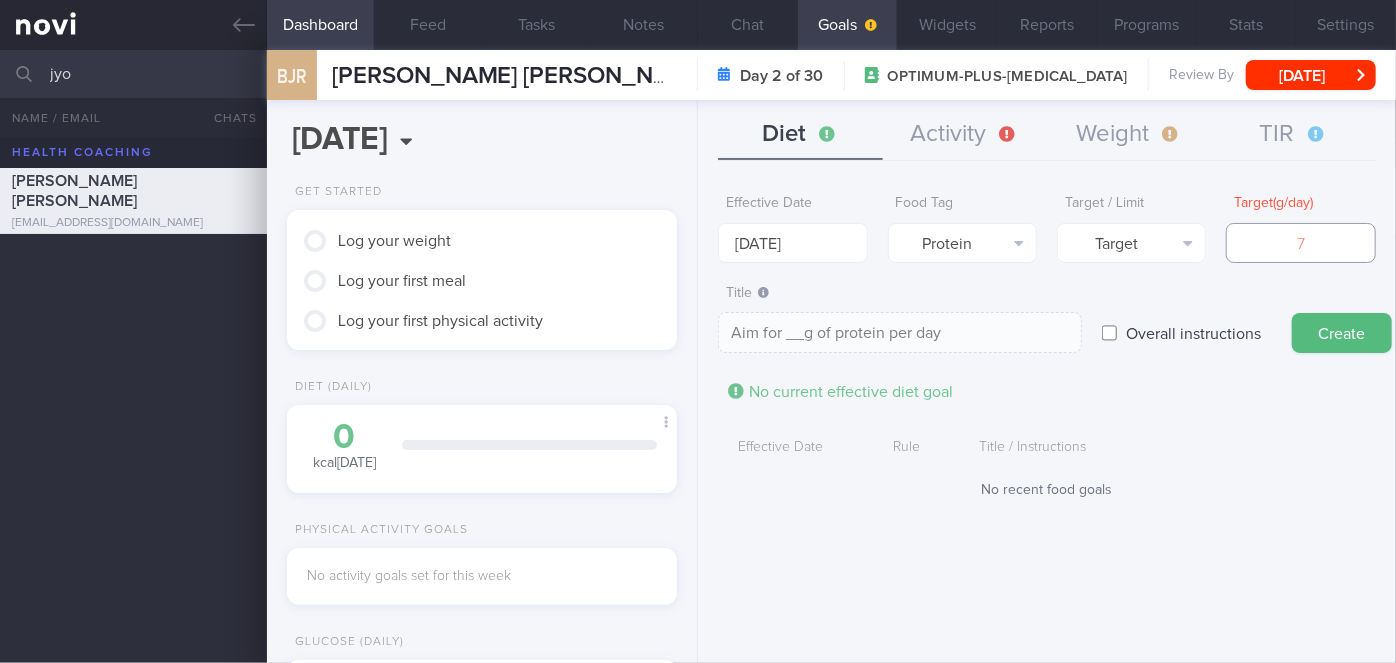 type on "8" 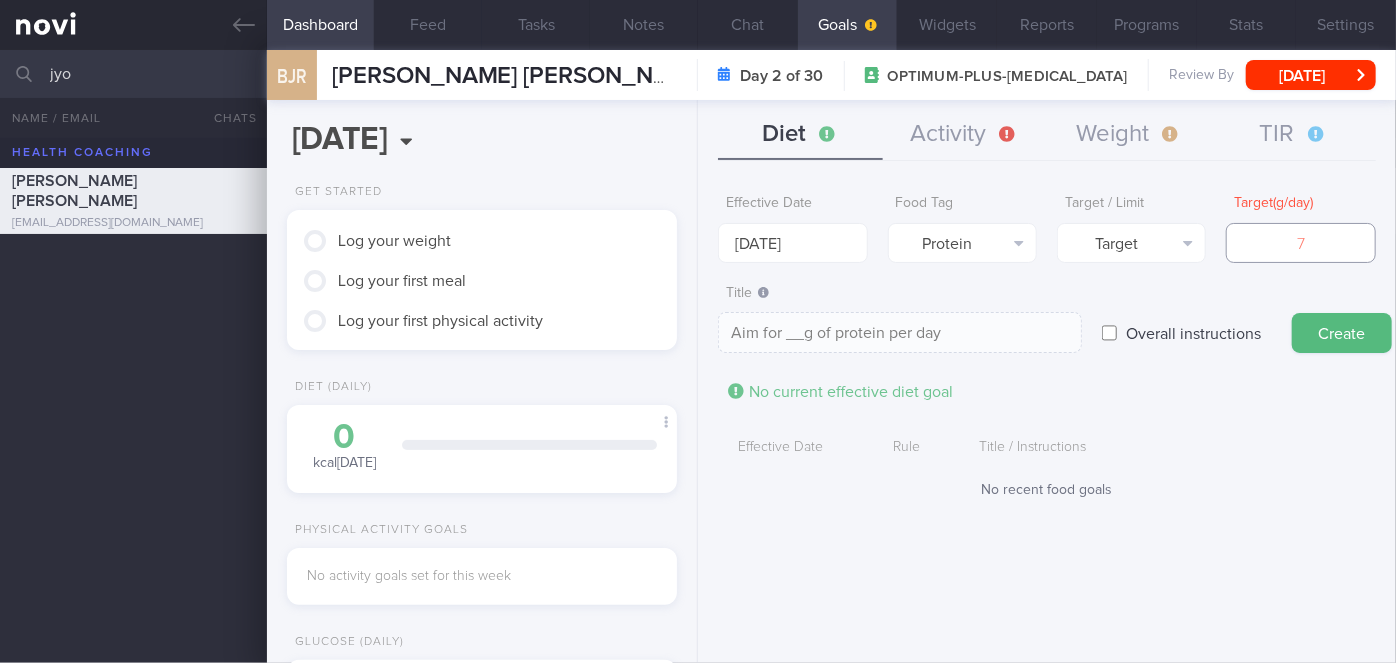 type on "Aim for 8g of protein per day" 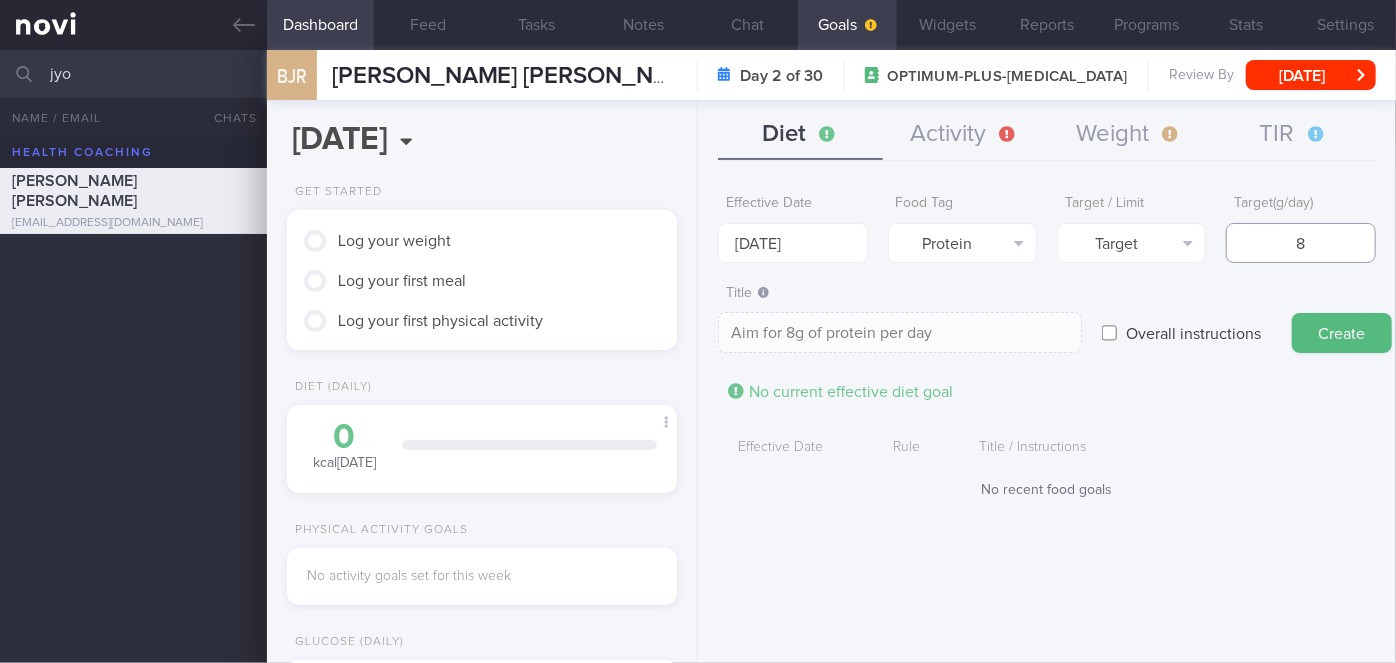 type on "83" 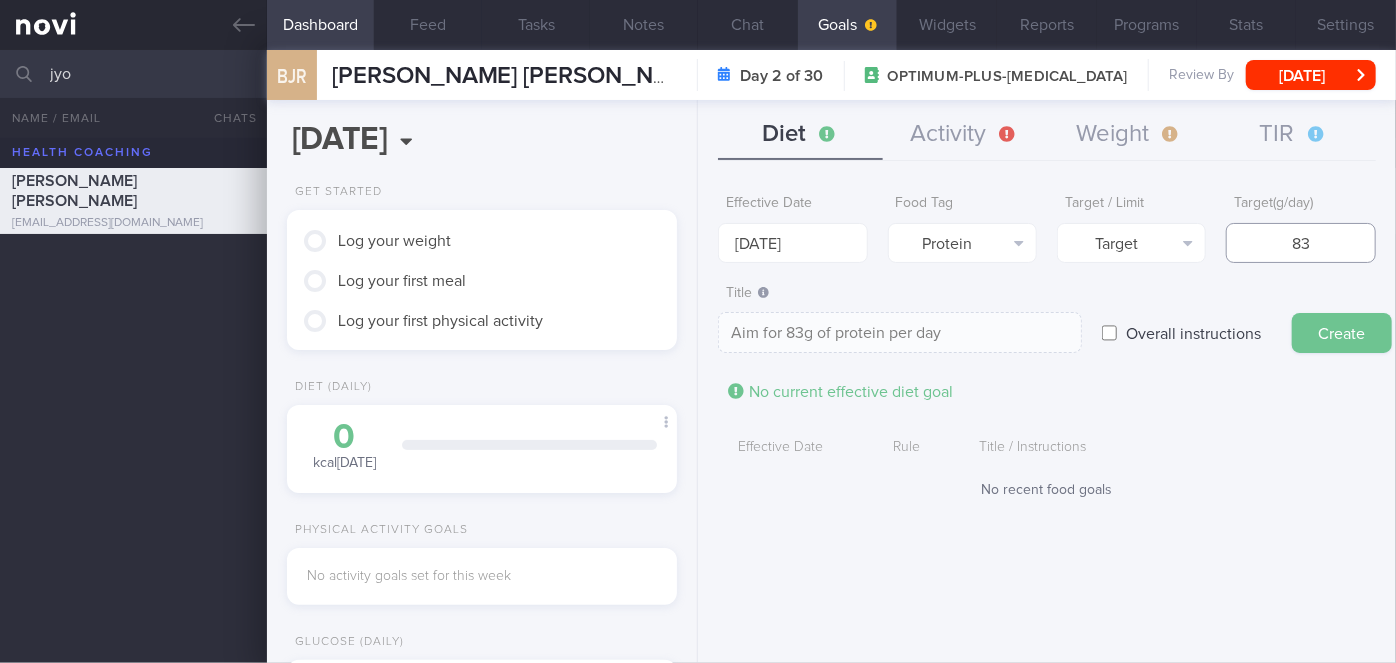 type on "83" 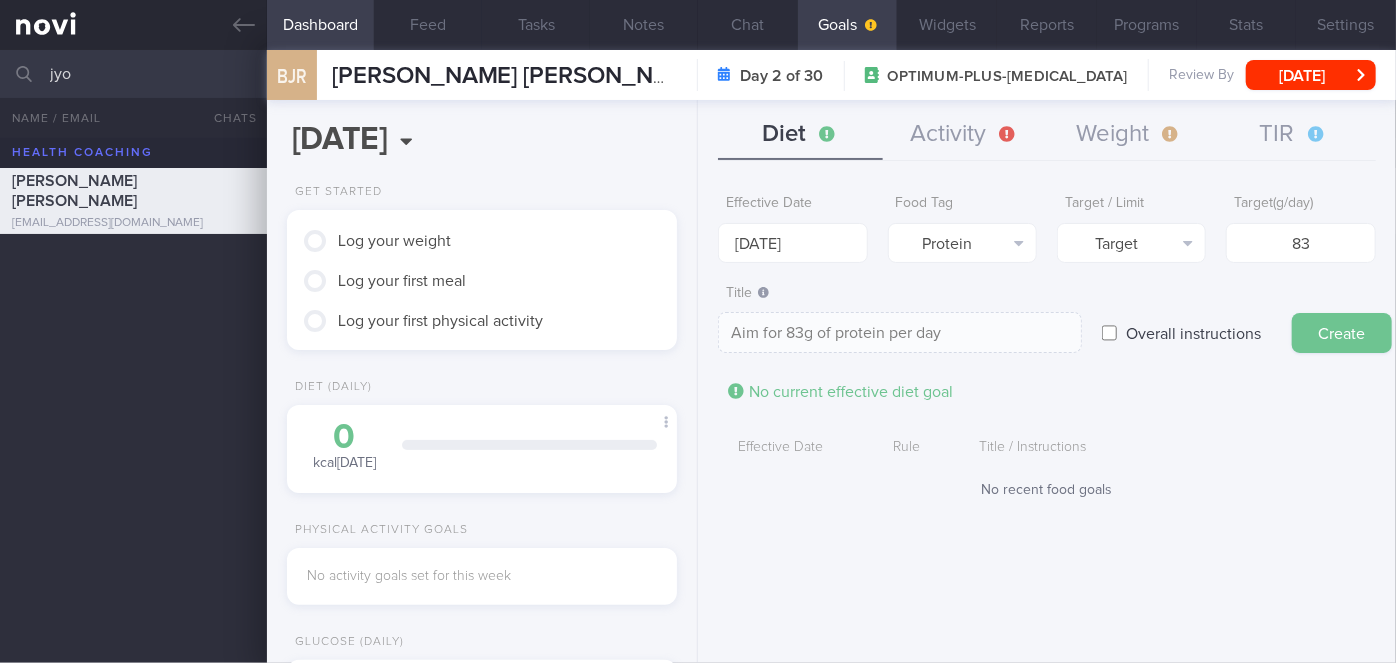 click on "Create" at bounding box center [1342, 333] 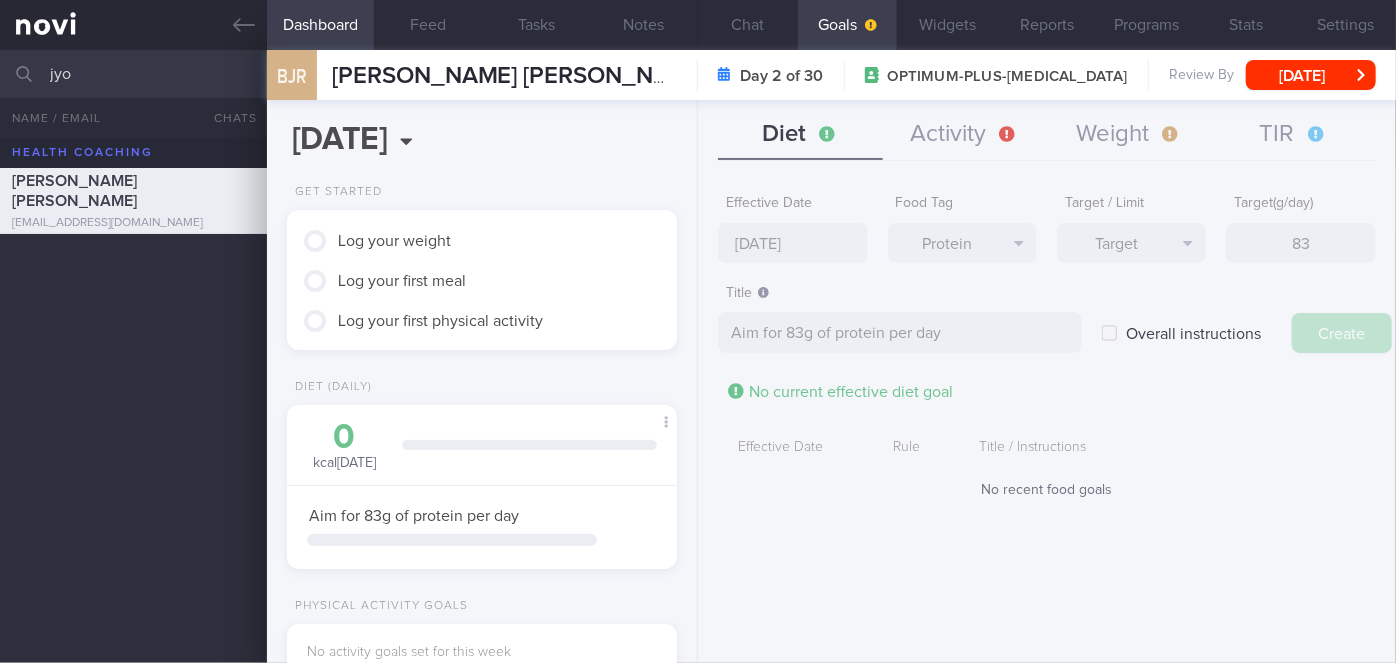 type on "[DATE]" 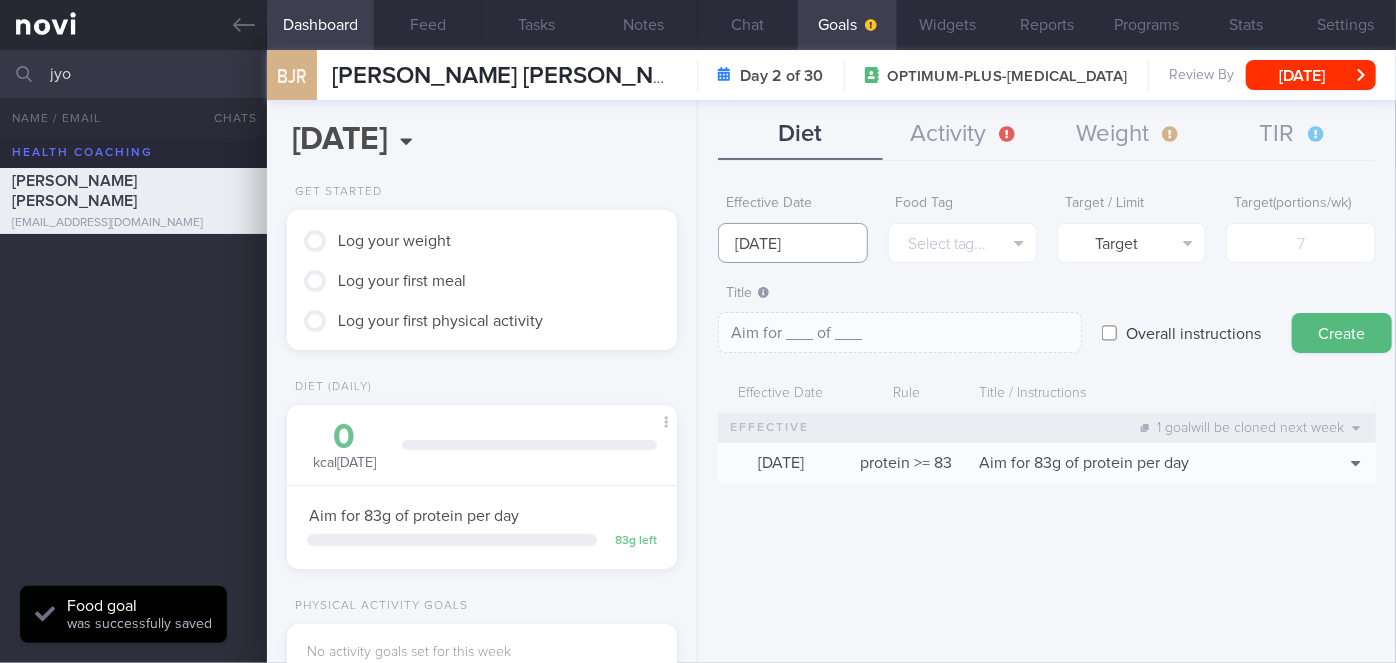 click on "[DATE]" at bounding box center (792, 243) 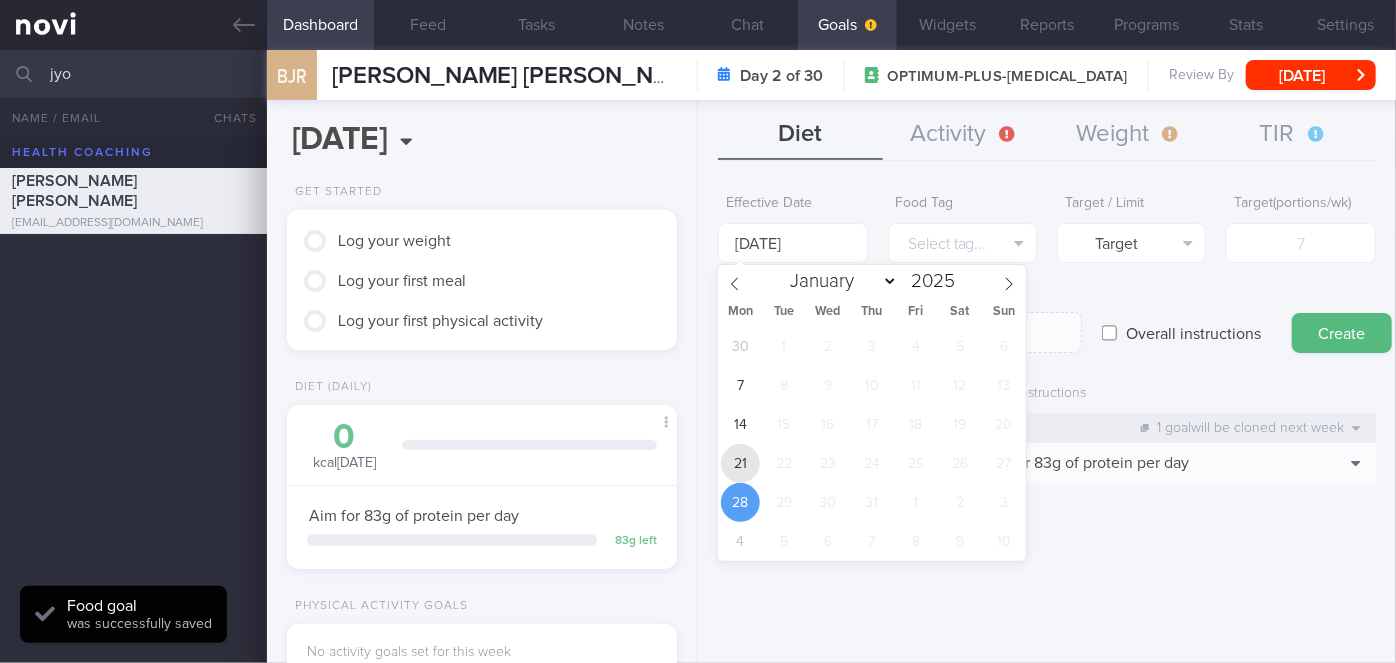 click on "21" at bounding box center (740, 463) 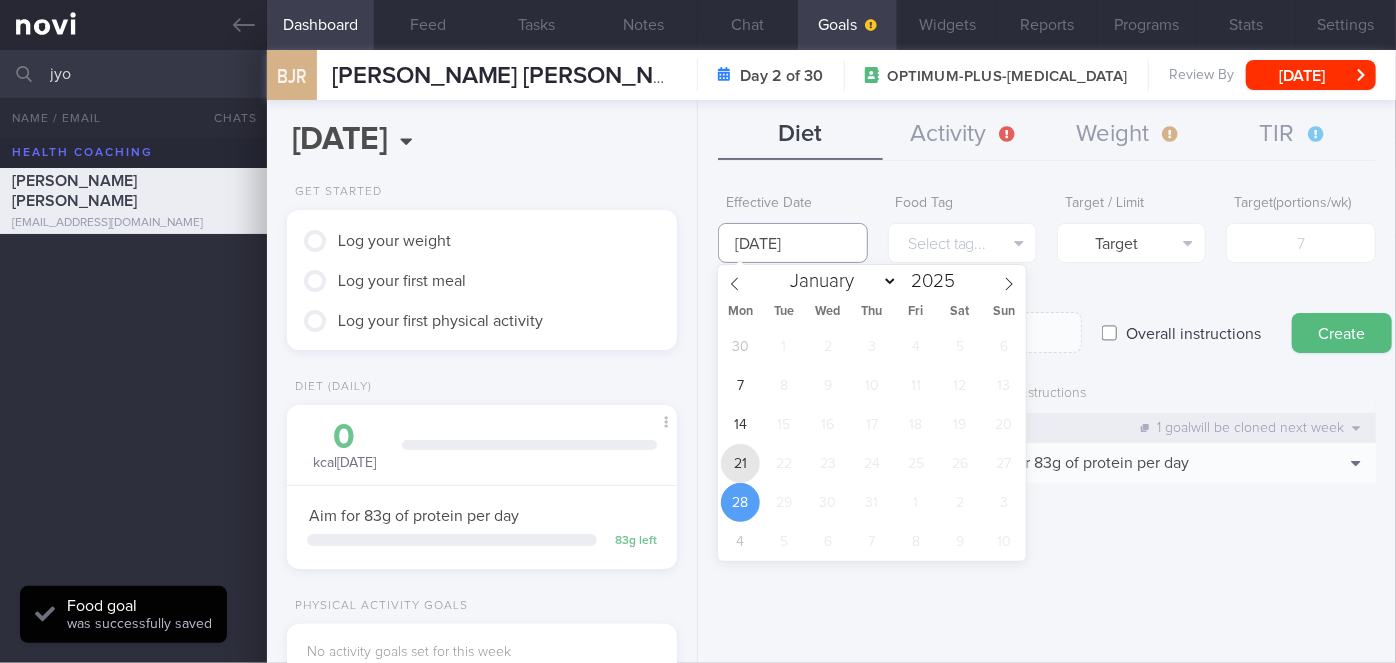 type on "[DATE]" 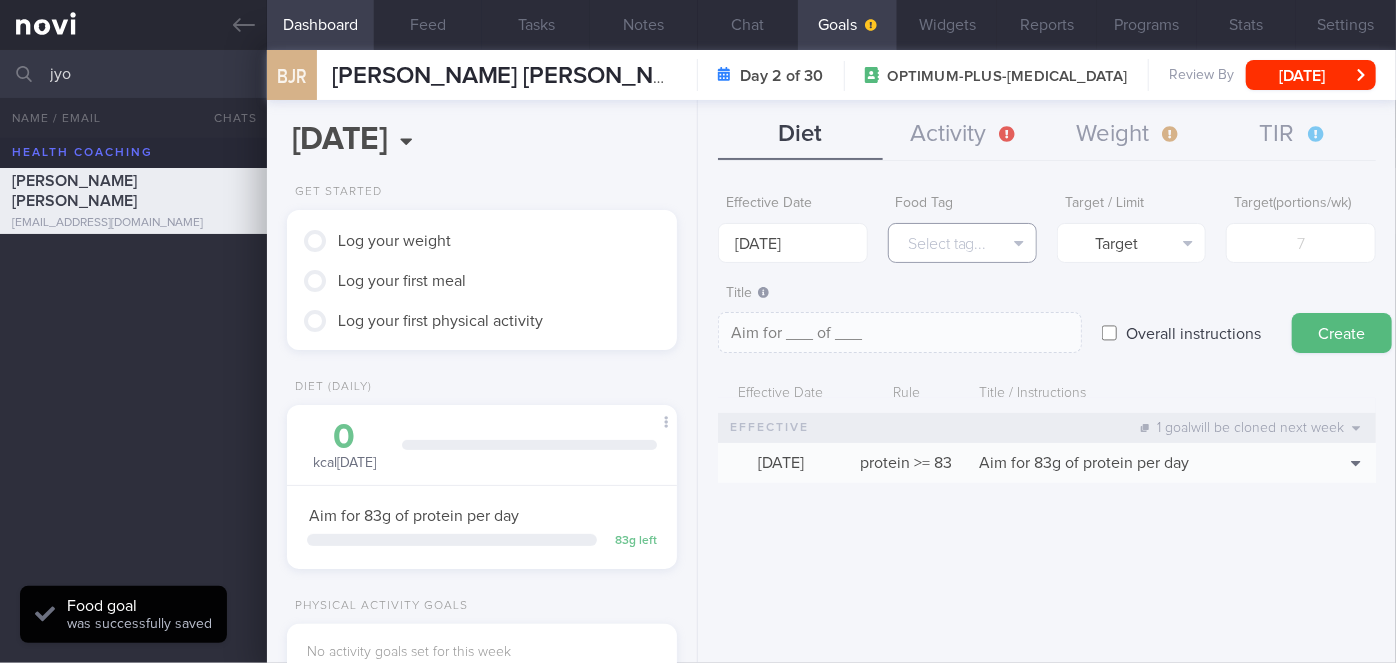 click on "Select tag..." at bounding box center [962, 243] 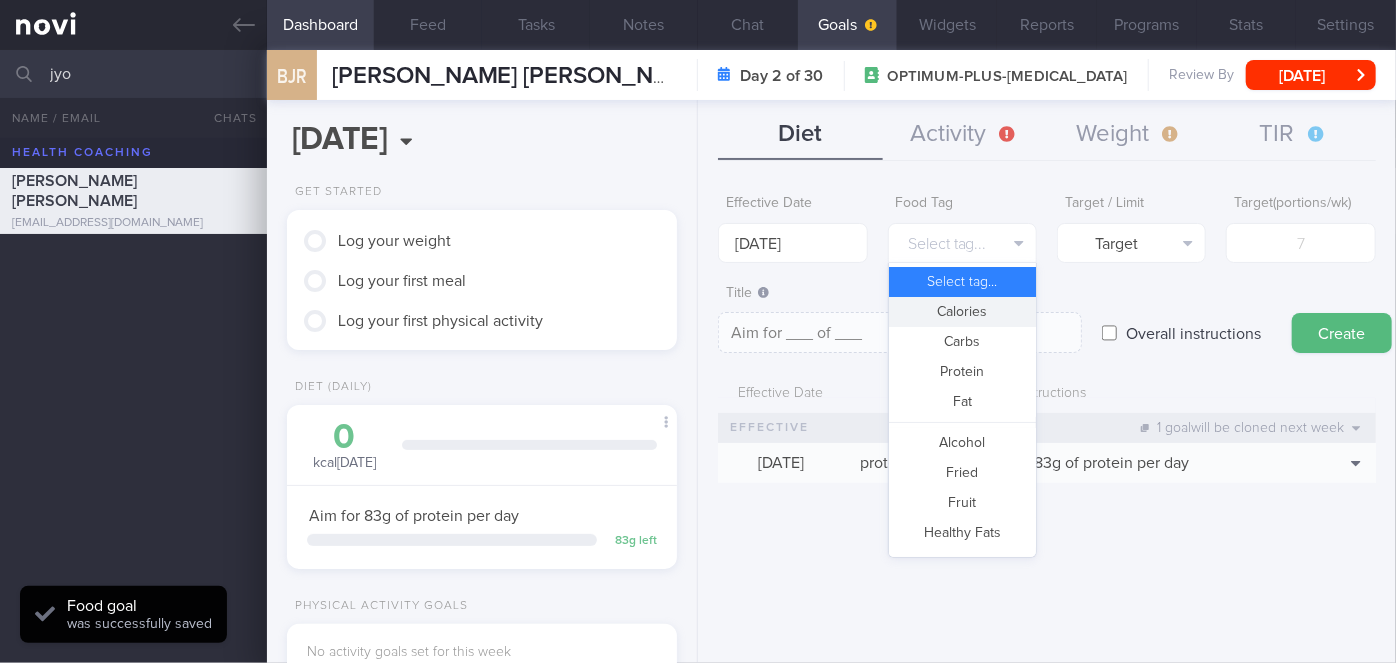 click on "Calories" at bounding box center [962, 312] 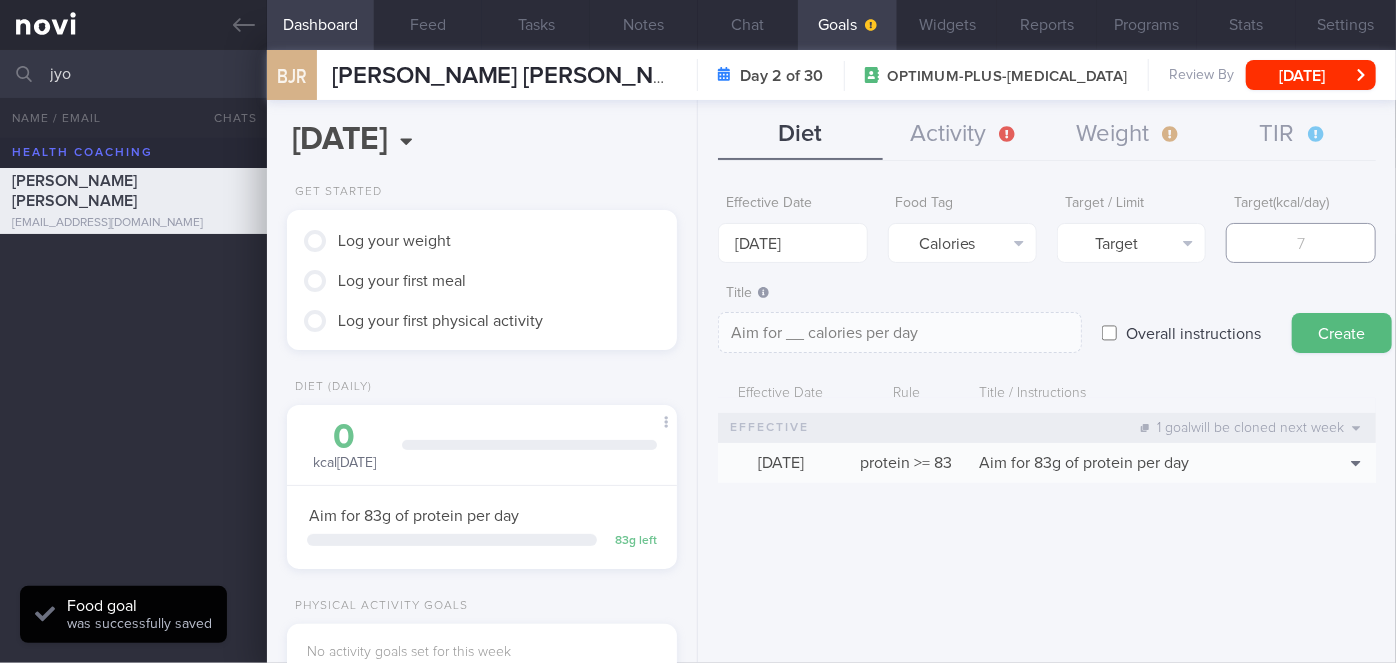 click at bounding box center [1300, 243] 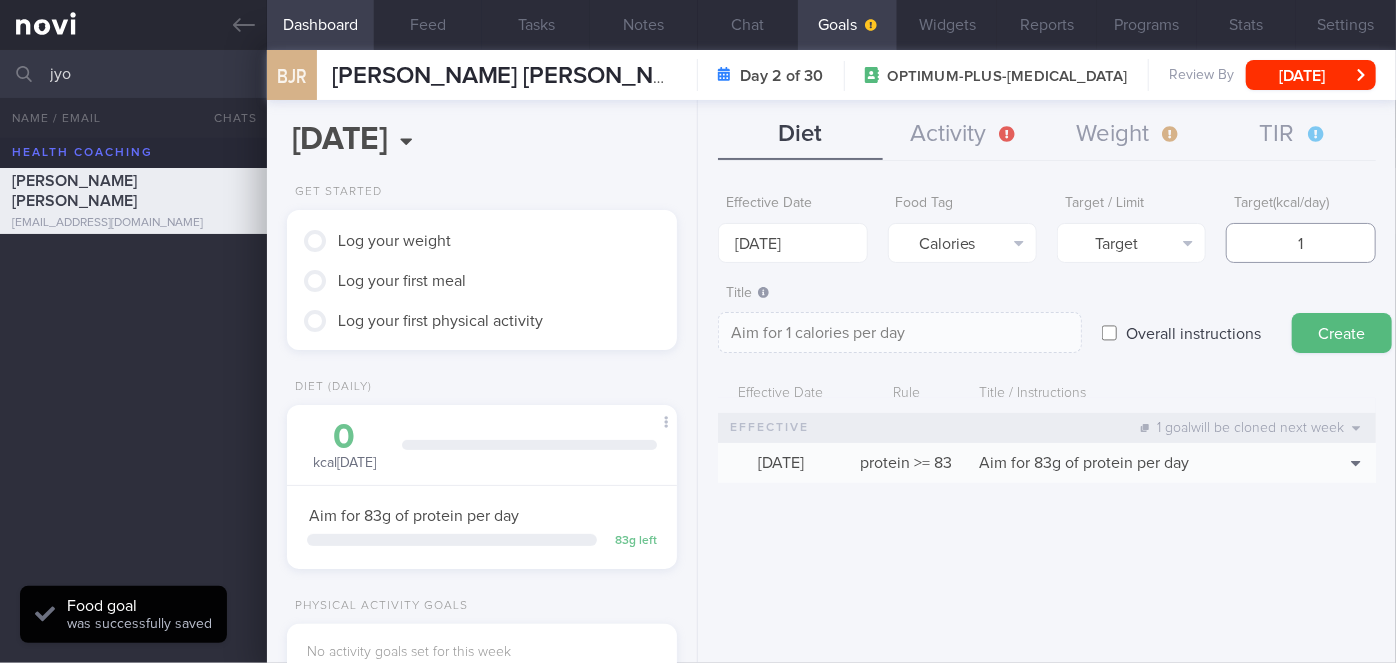 type on "14" 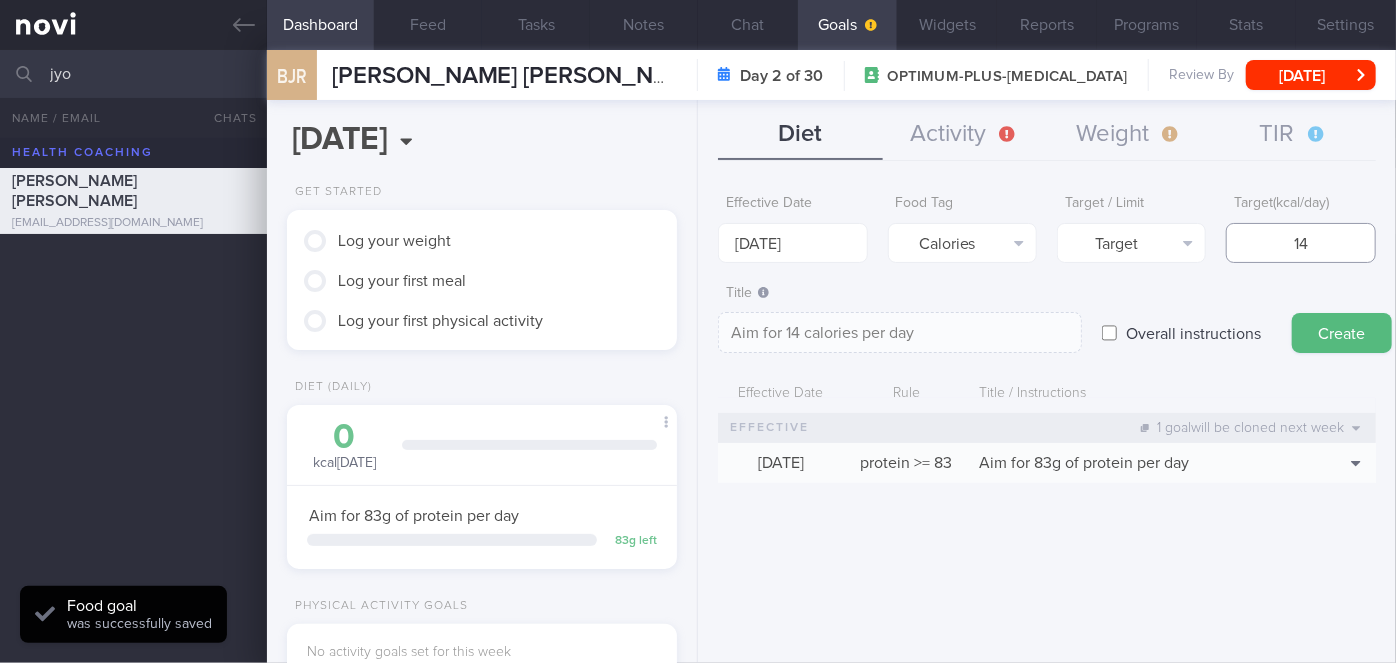 type on "140" 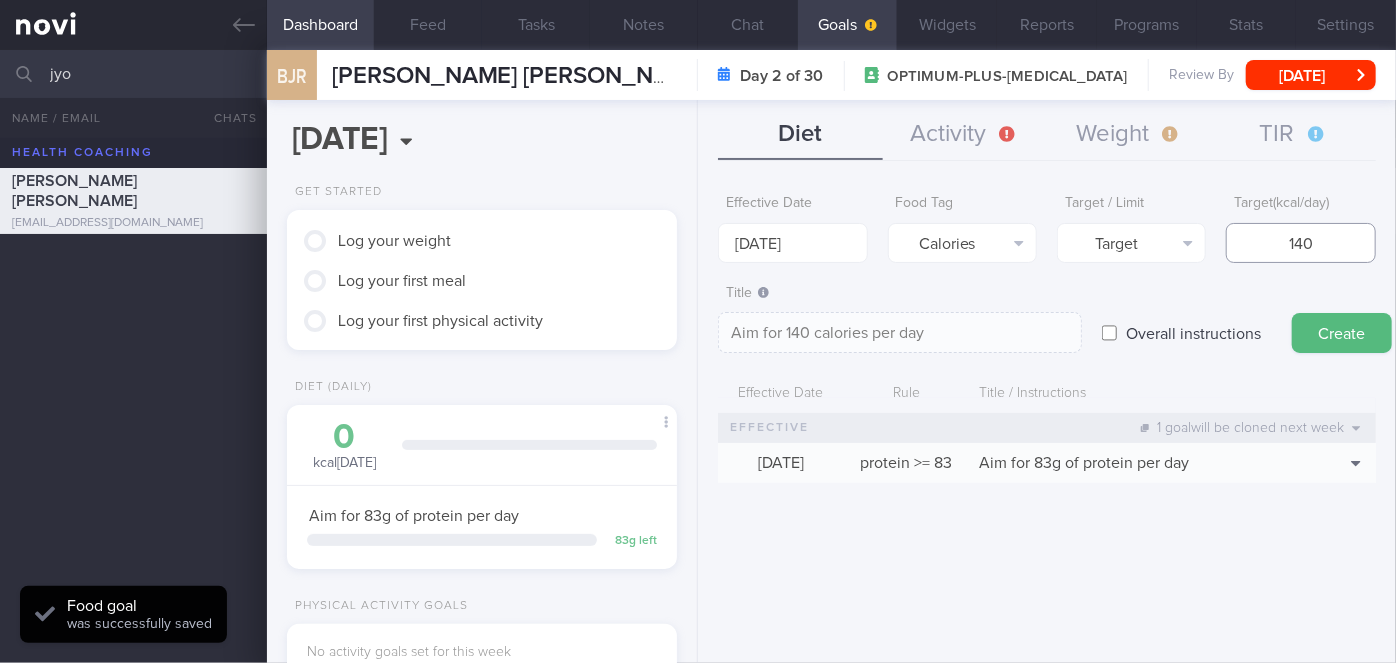 type on "1400" 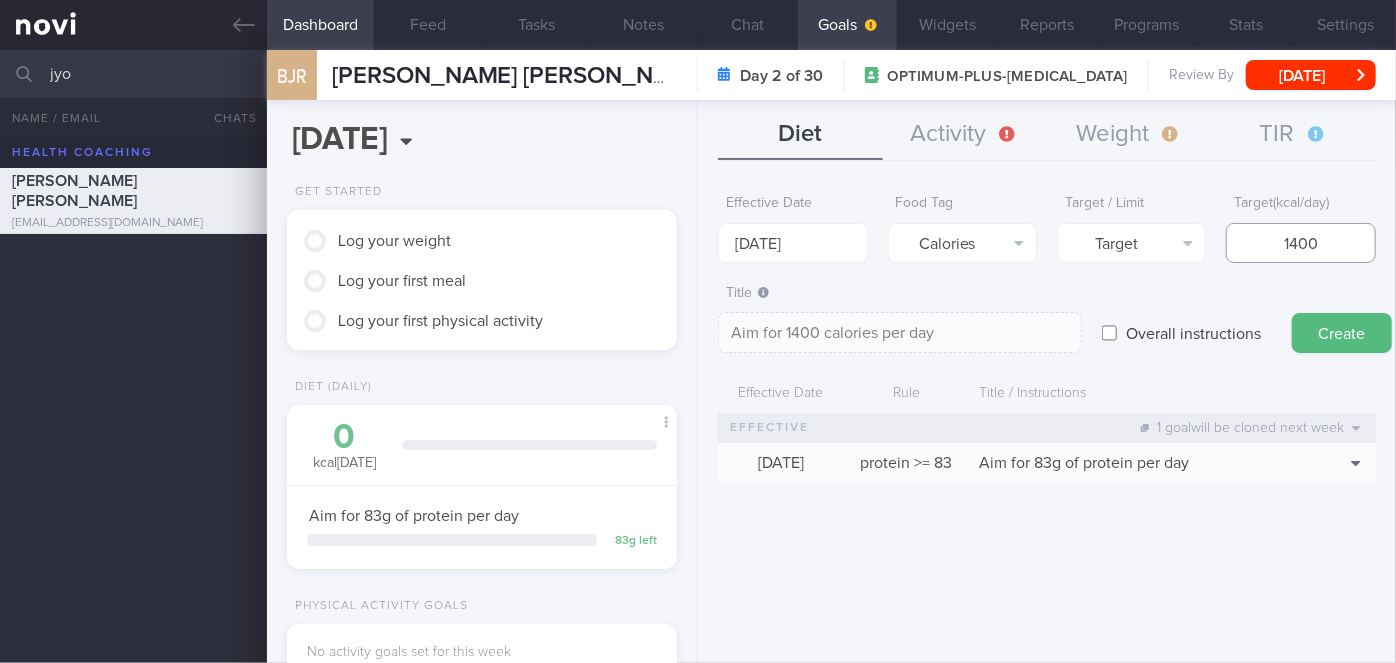 type on "1400" 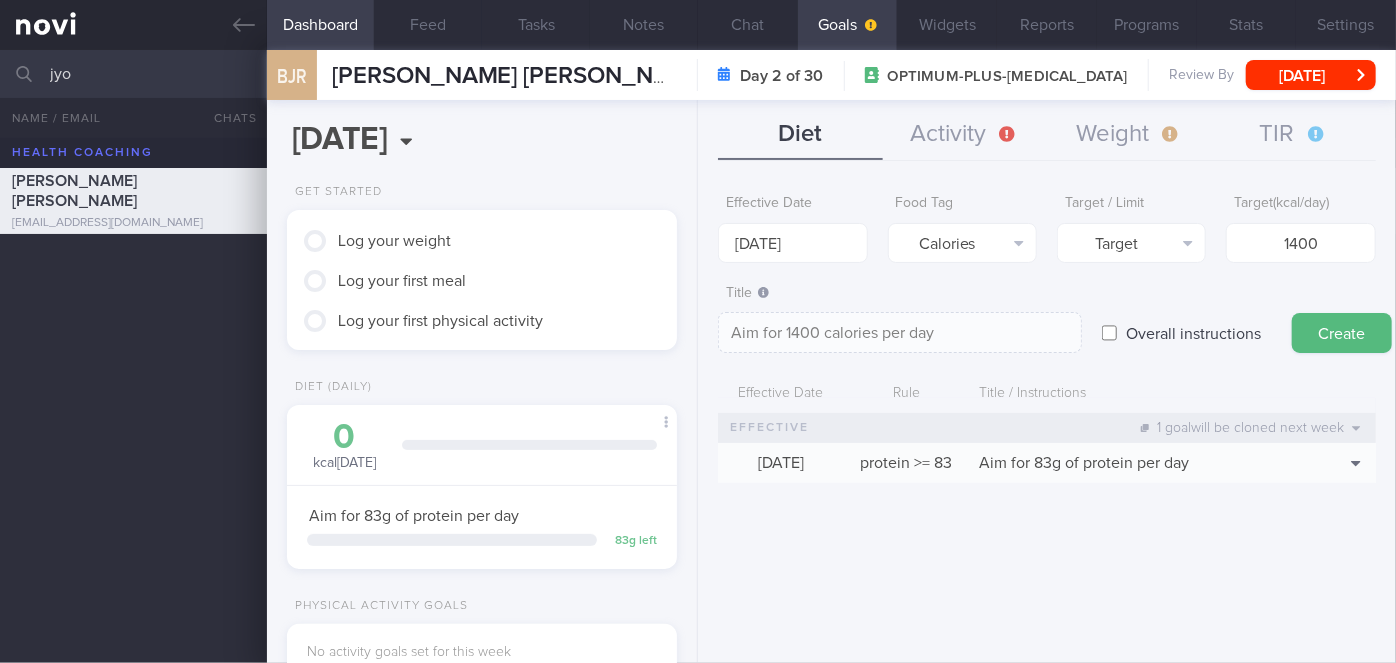 click on "Create" at bounding box center [1342, 333] 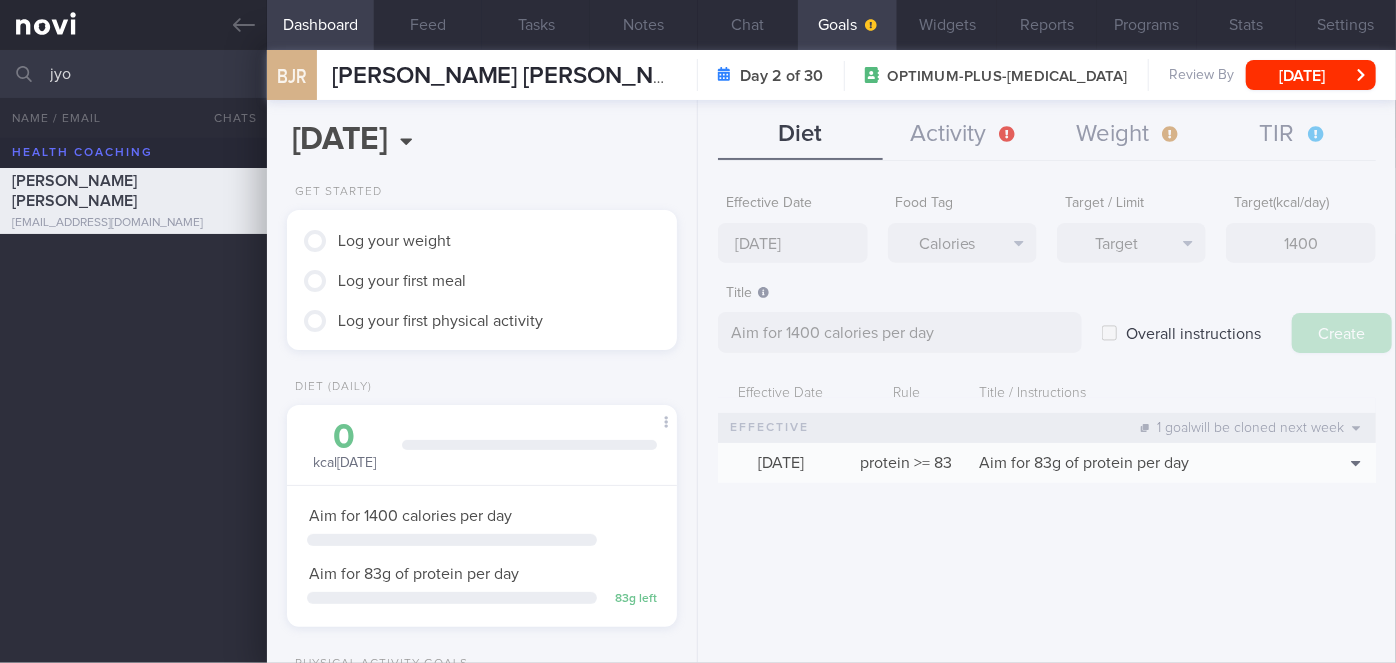 type on "[DATE]" 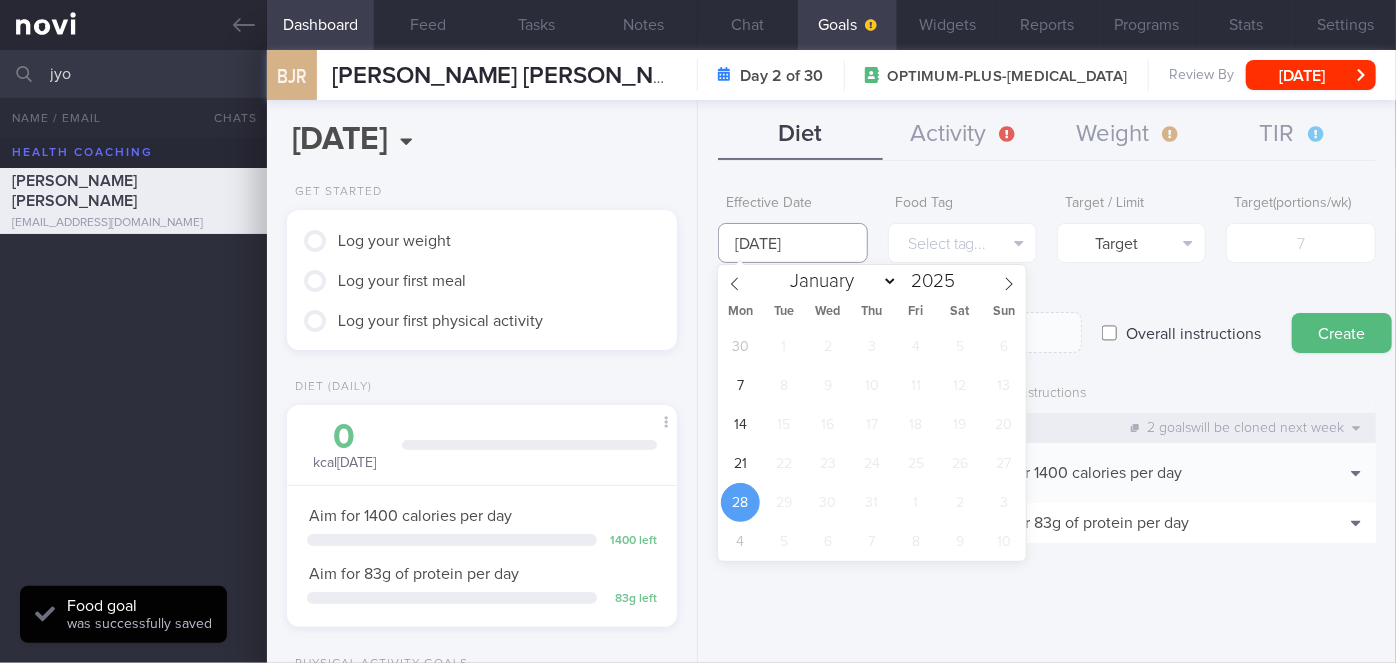 click on "[DATE]" at bounding box center [792, 243] 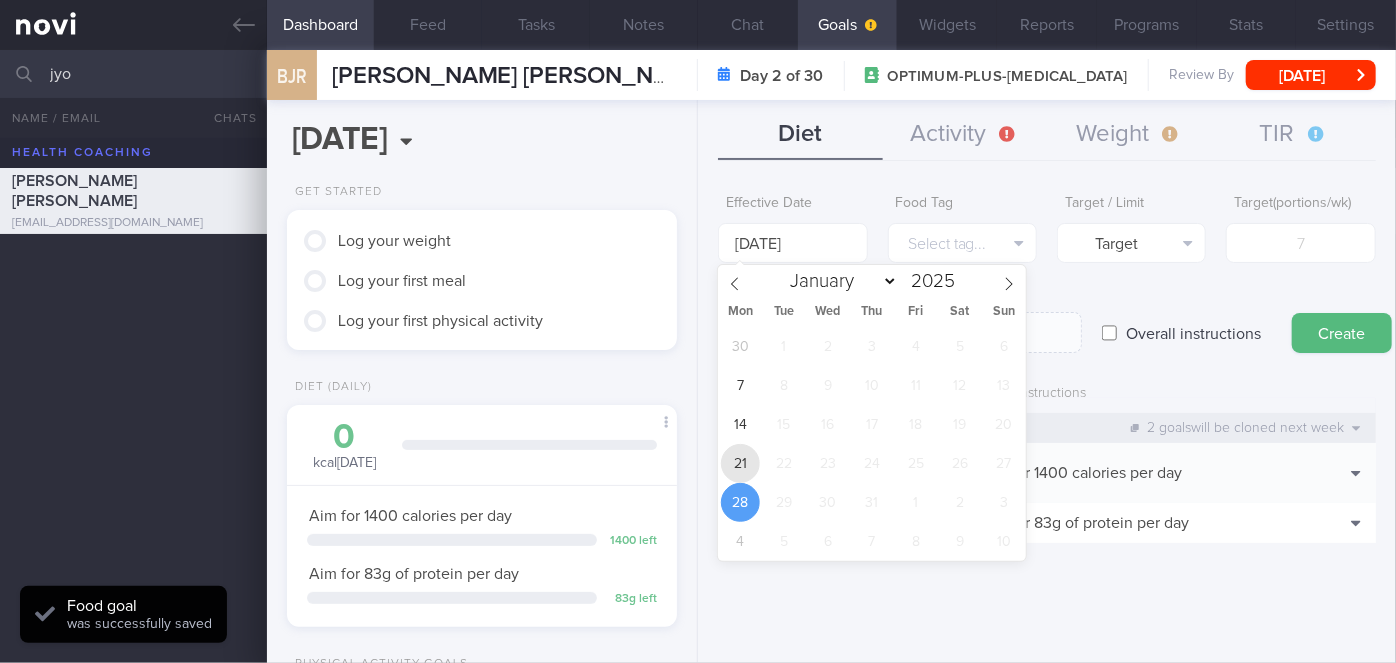 click on "21" at bounding box center [740, 463] 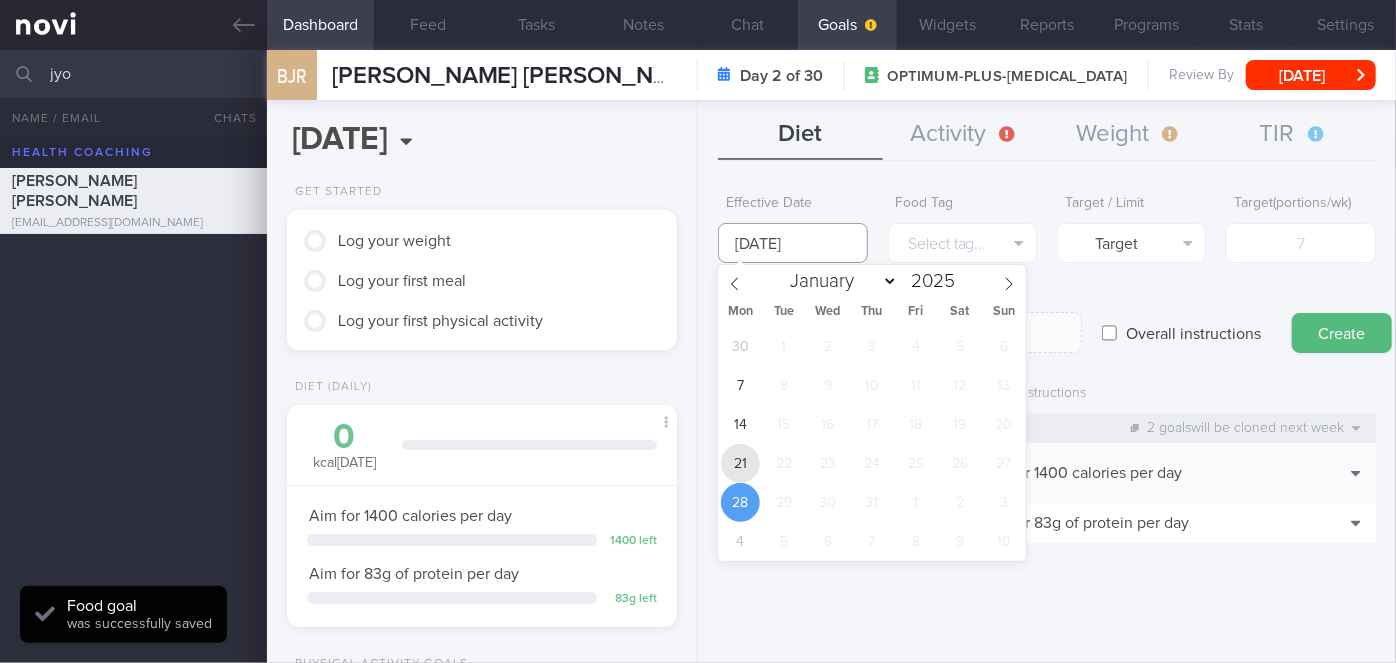 type on "[DATE]" 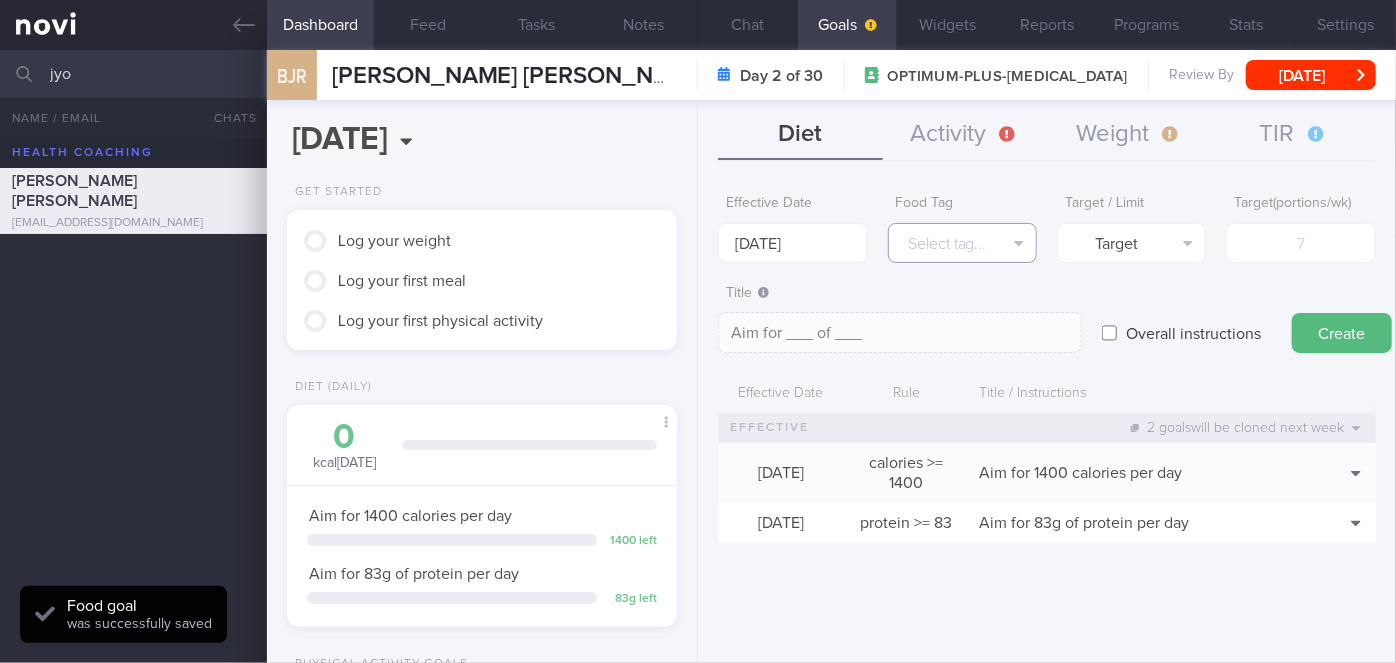 click on "Select tag..." at bounding box center (962, 243) 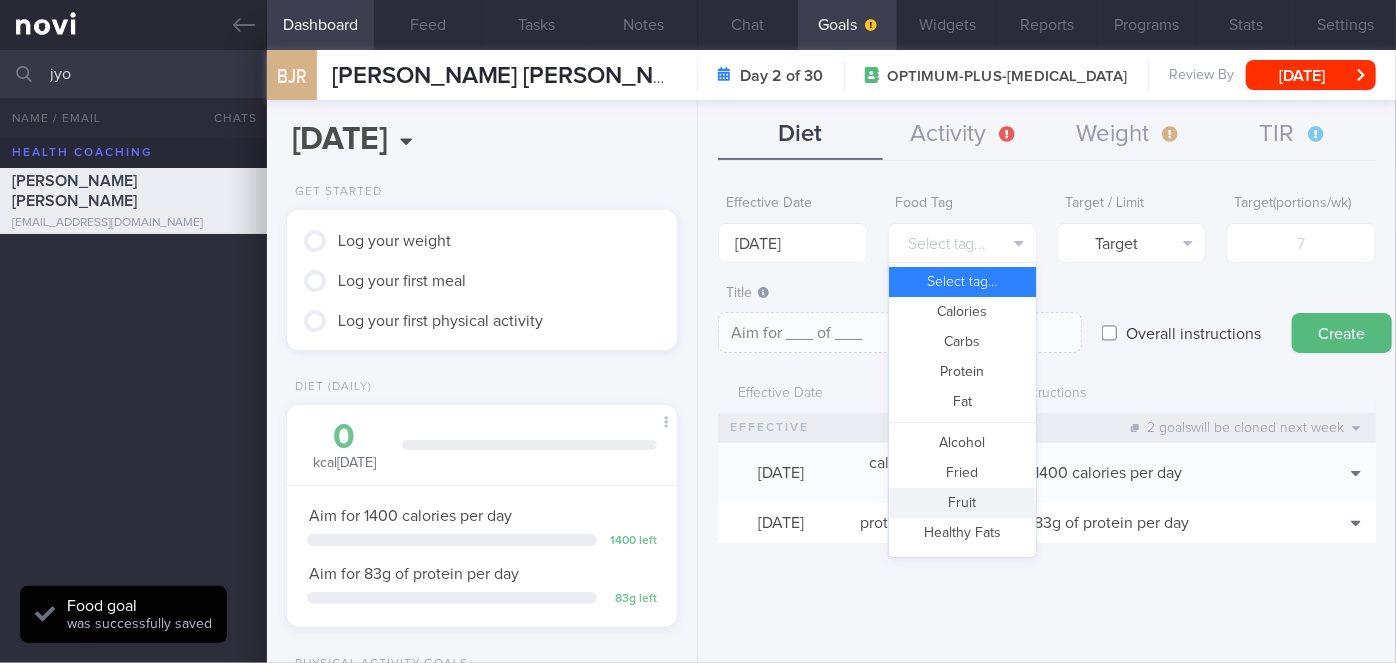 click on "Fruit" at bounding box center (962, 503) 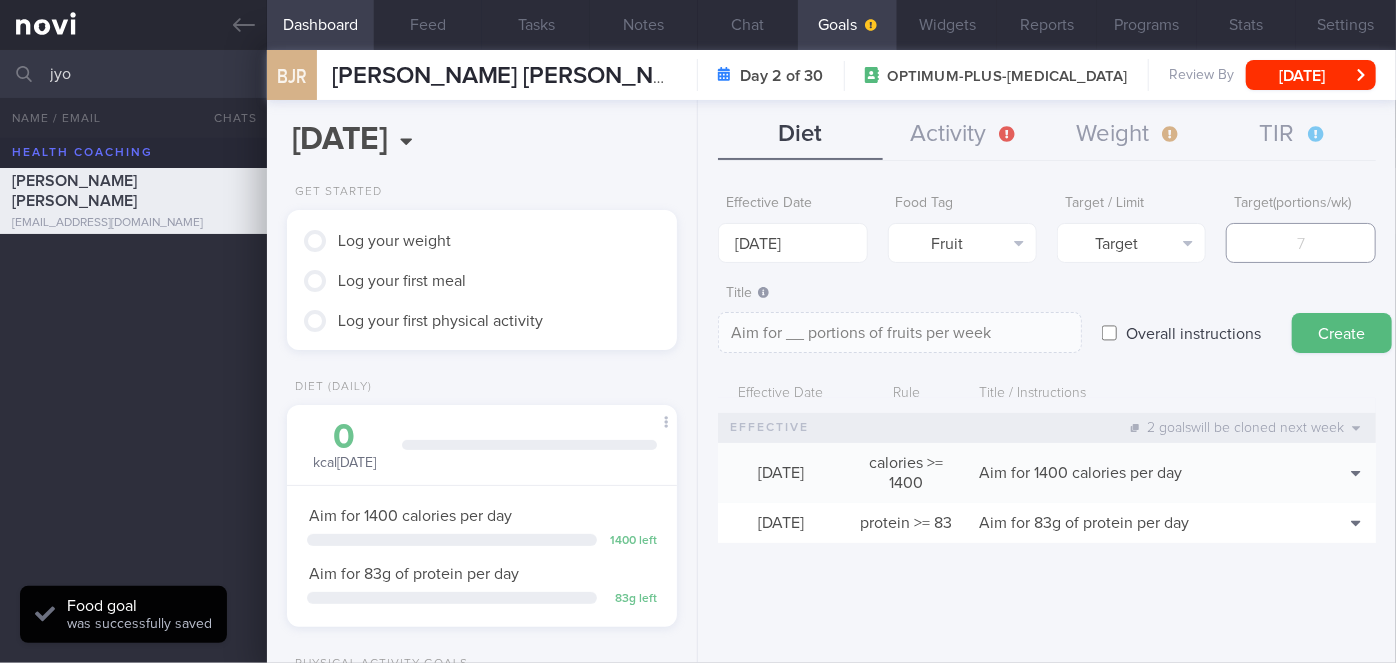 click at bounding box center (1300, 243) 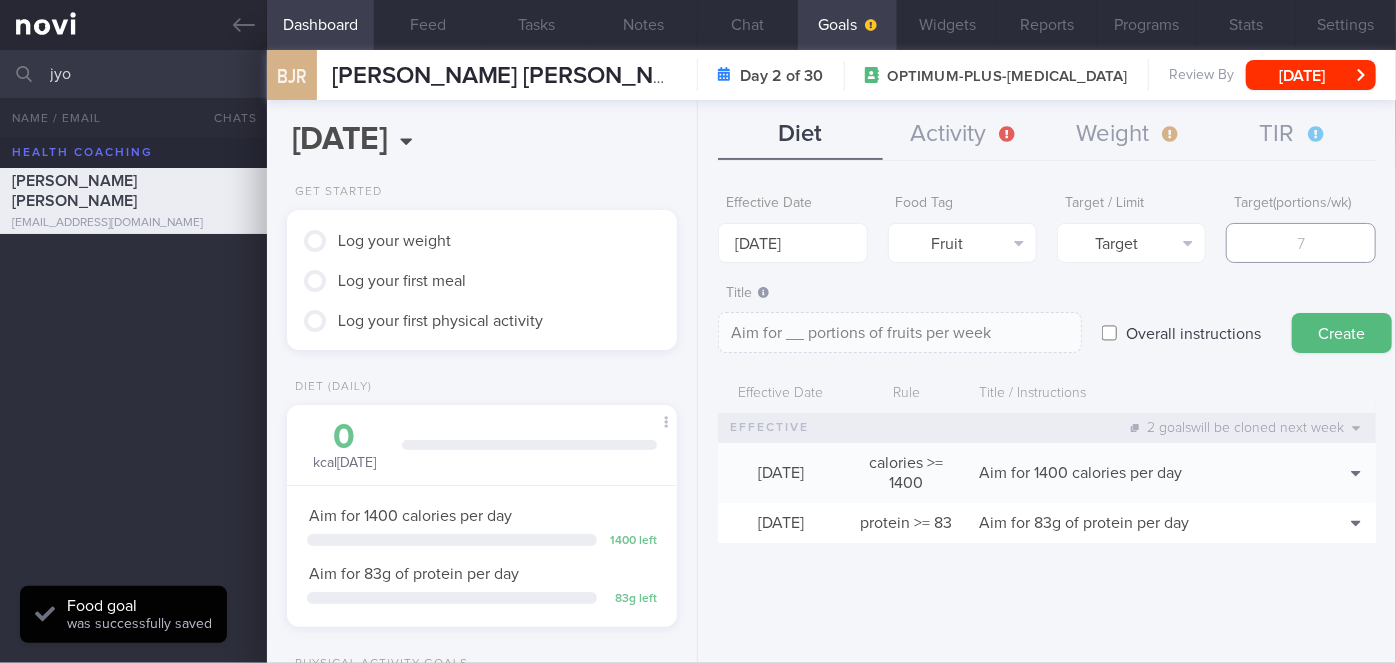 type on "1" 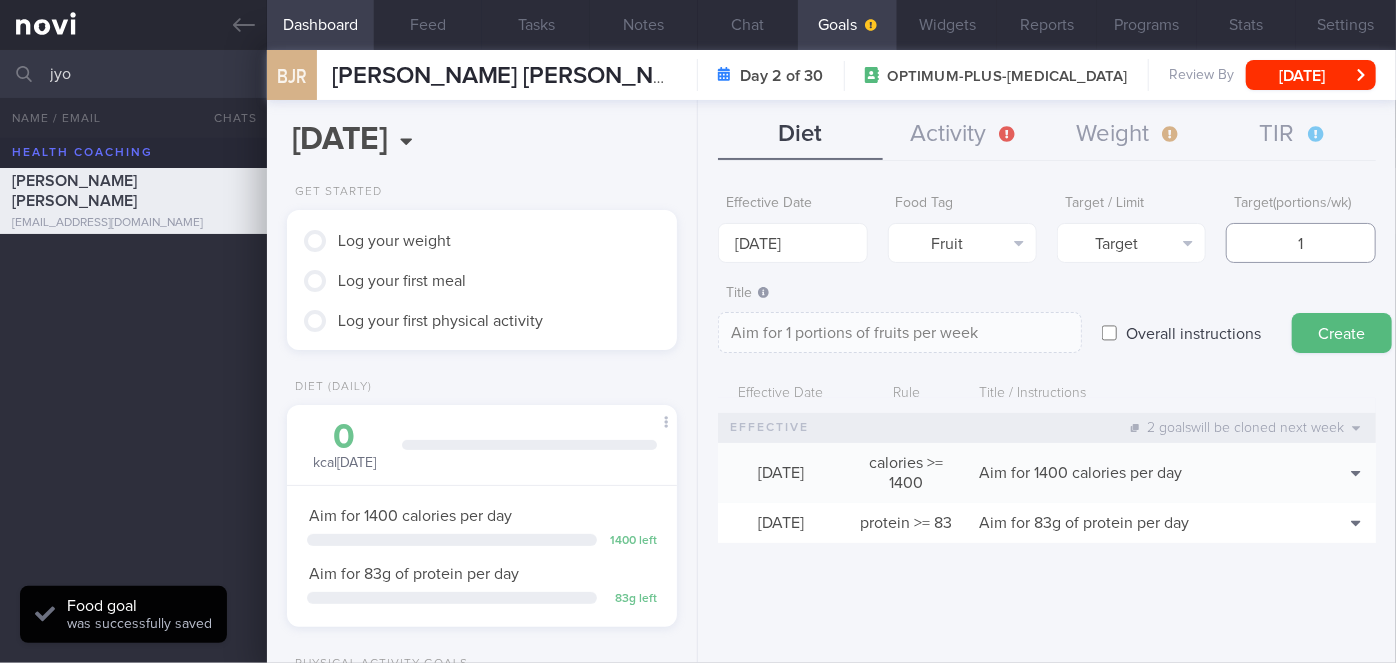 type on "14" 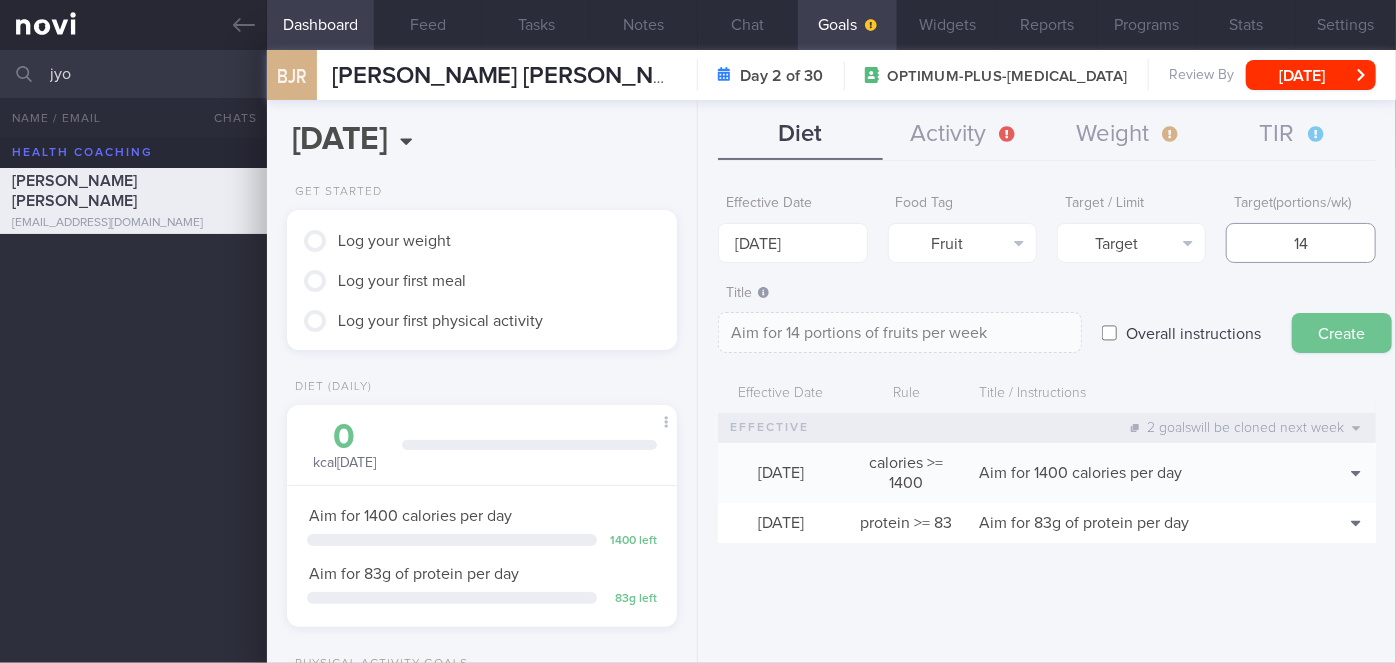 type on "14" 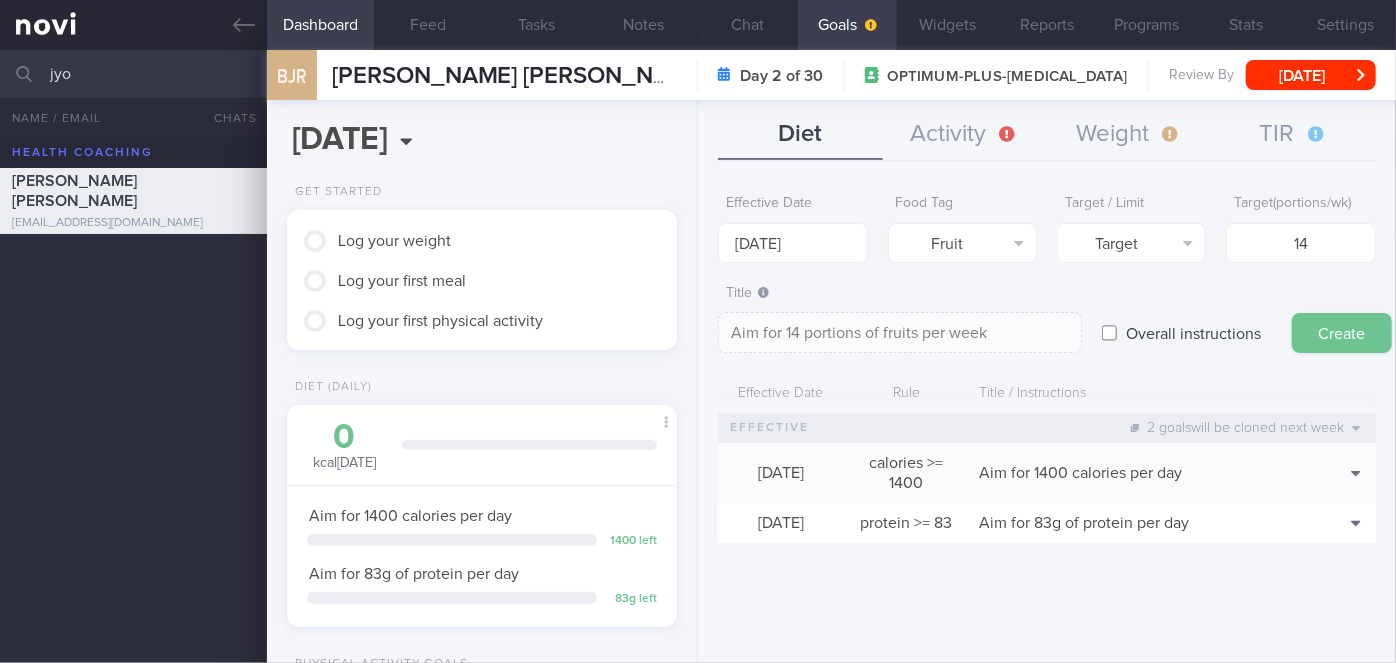 click on "Create" at bounding box center [1342, 333] 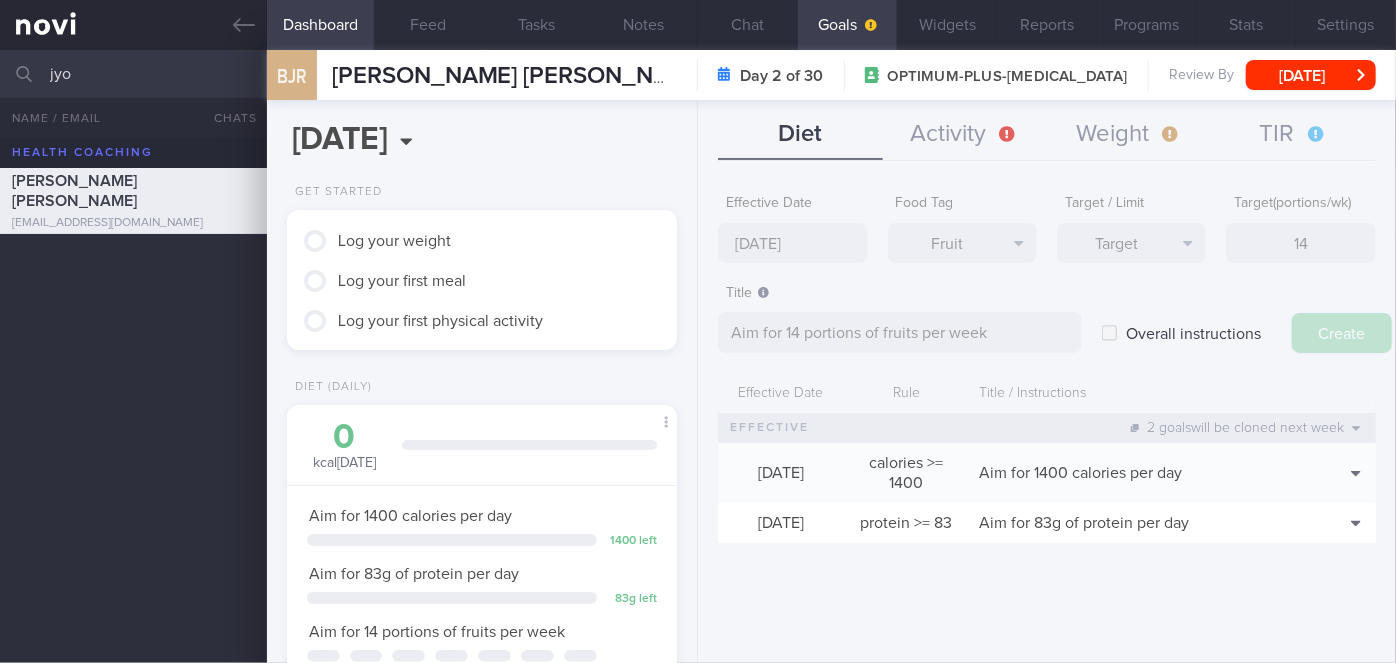 type on "[DATE]" 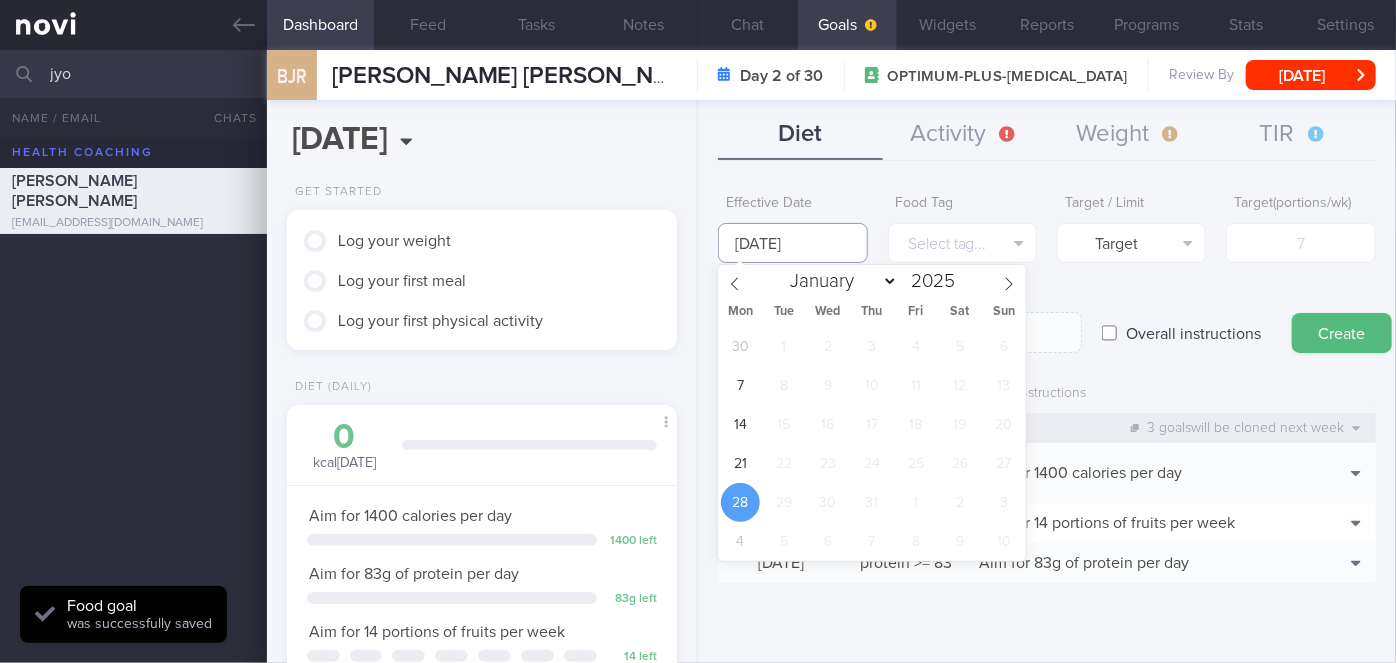 click on "[DATE]" at bounding box center [792, 243] 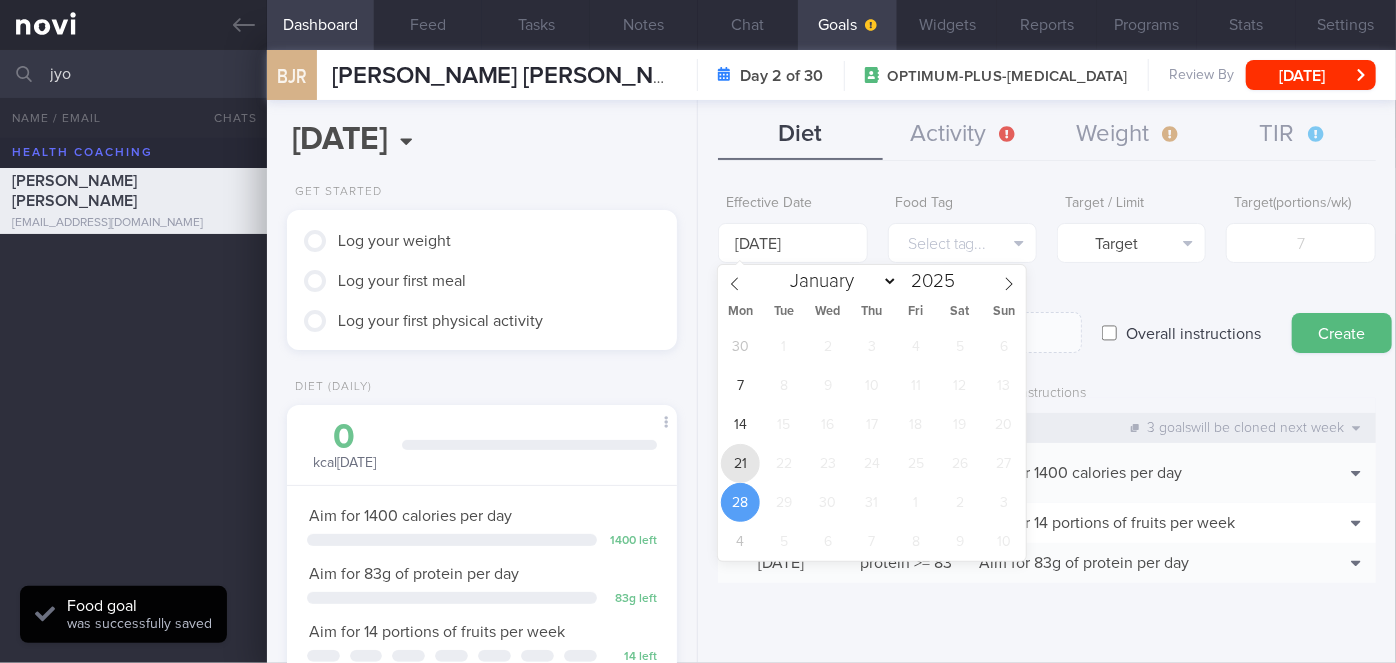click on "21" at bounding box center [740, 463] 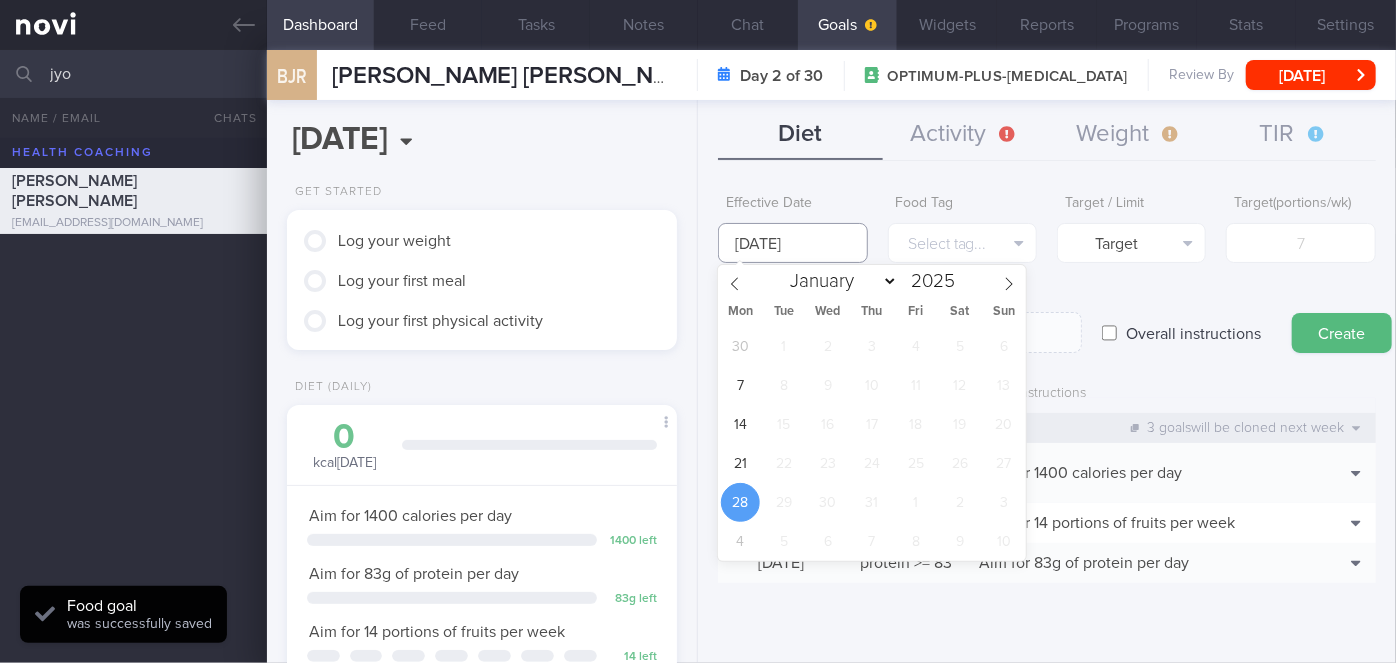 type on "[DATE]" 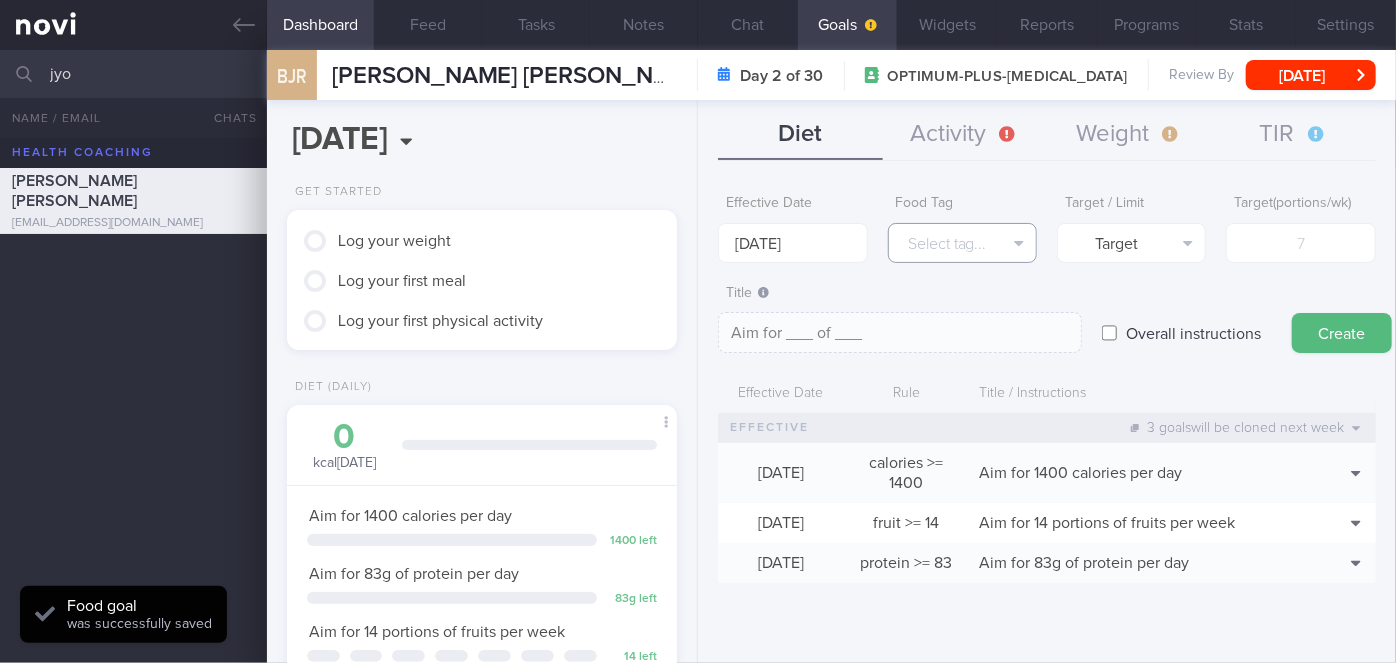 click on "Select tag..." at bounding box center (962, 243) 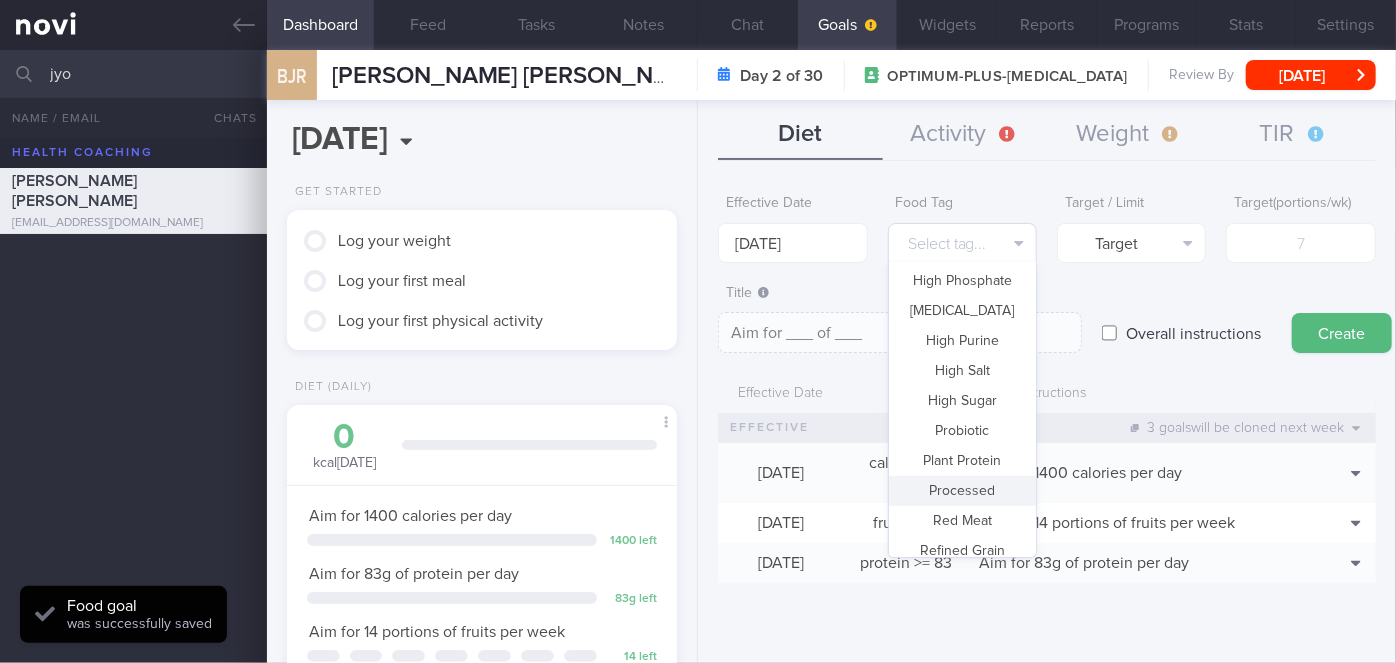 scroll, scrollTop: 594, scrollLeft: 0, axis: vertical 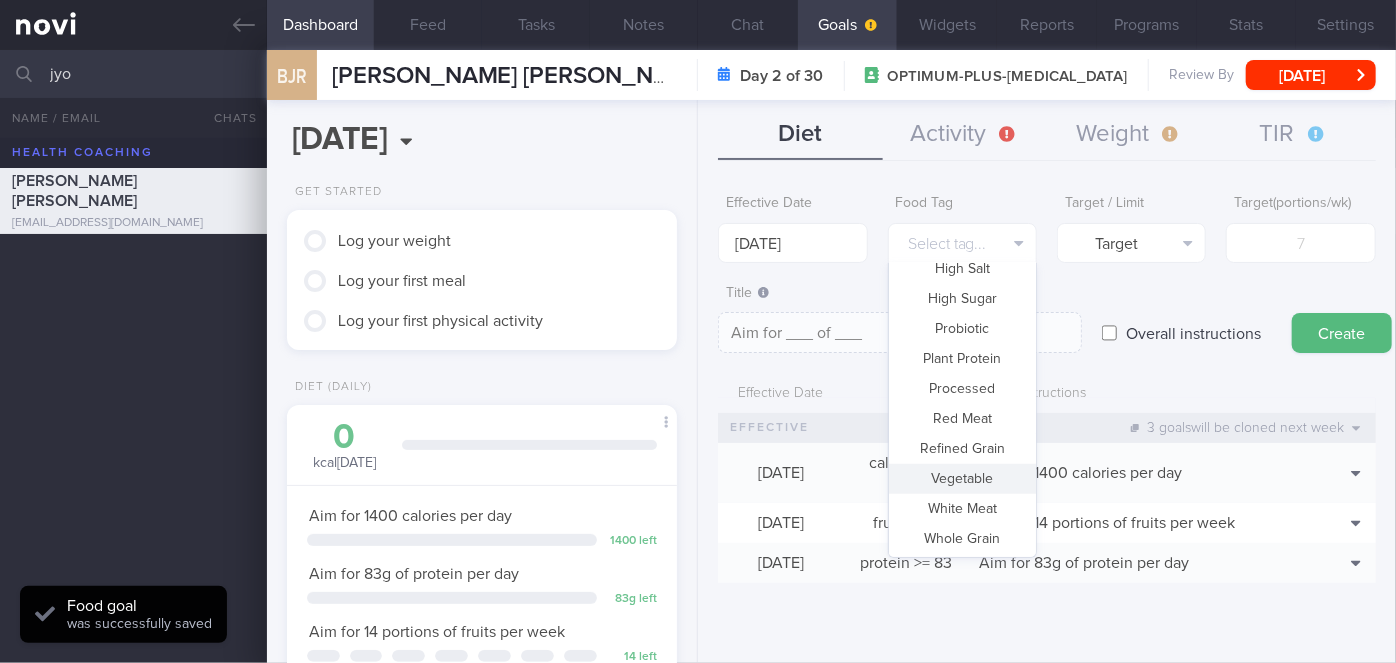 click on "Vegetable" at bounding box center [962, 479] 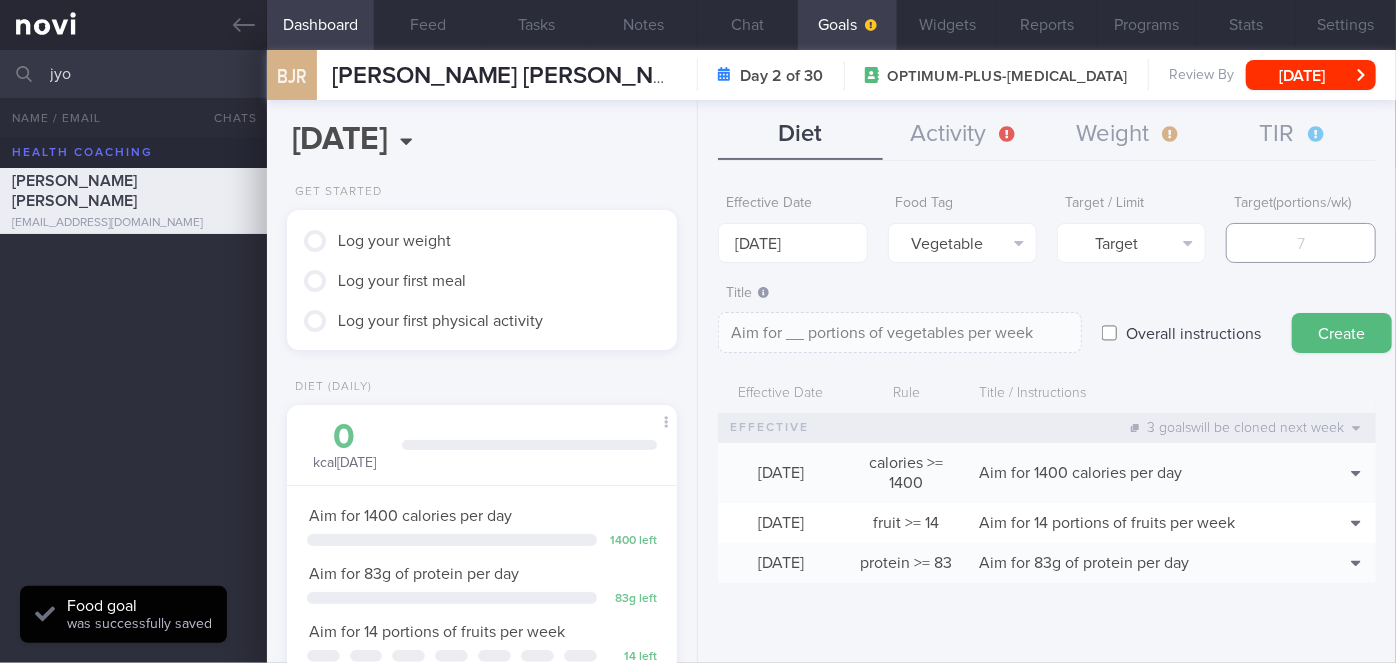click at bounding box center [1300, 243] 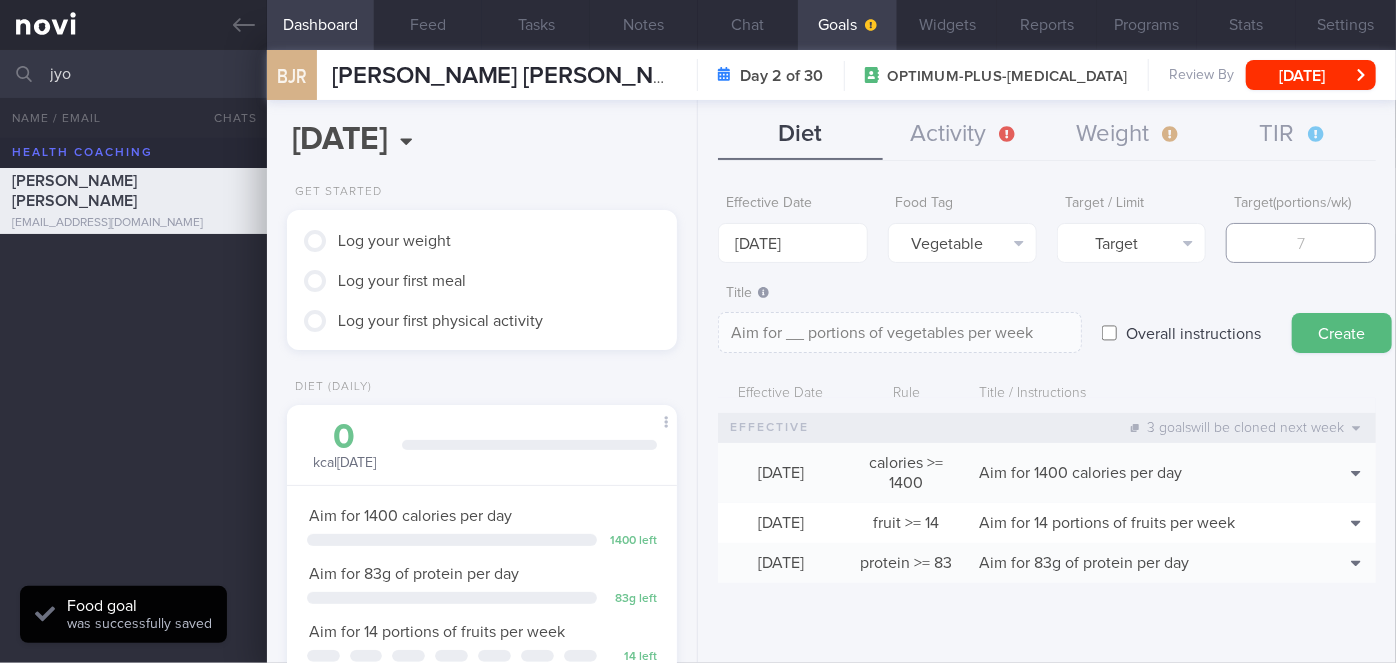 type on "1" 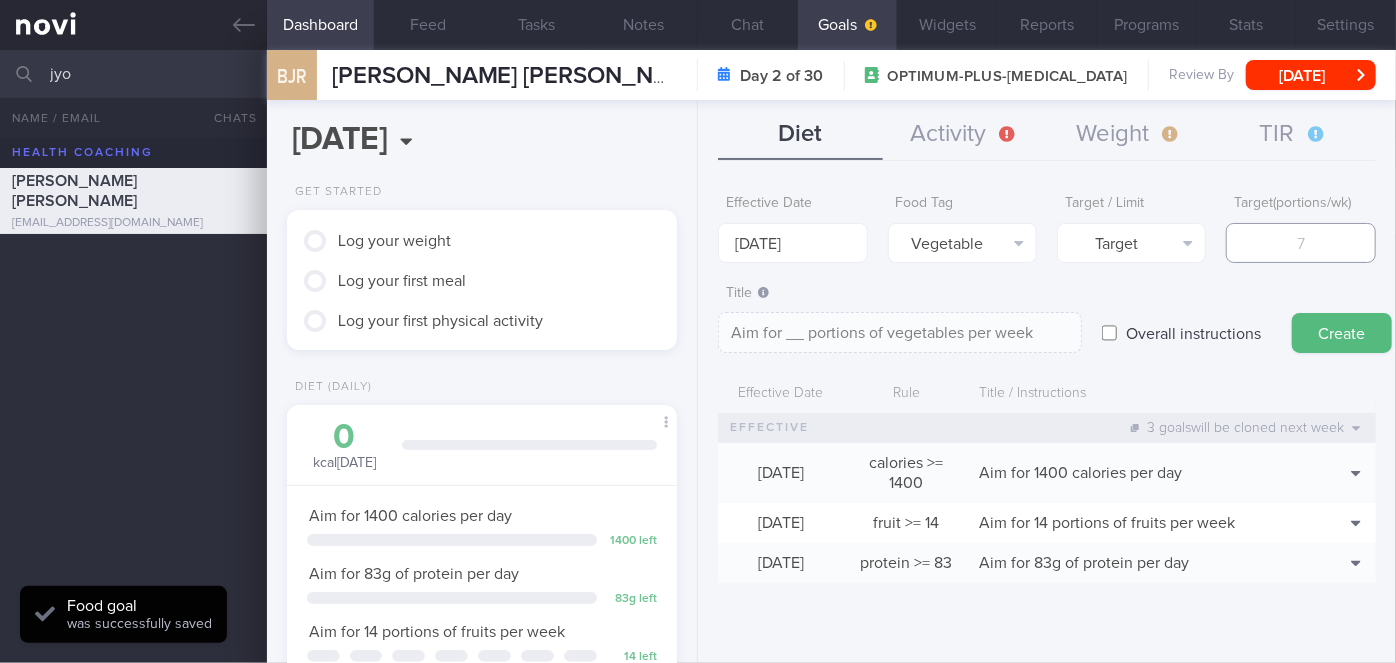type on "Aim for 1 portions of vegetables per week" 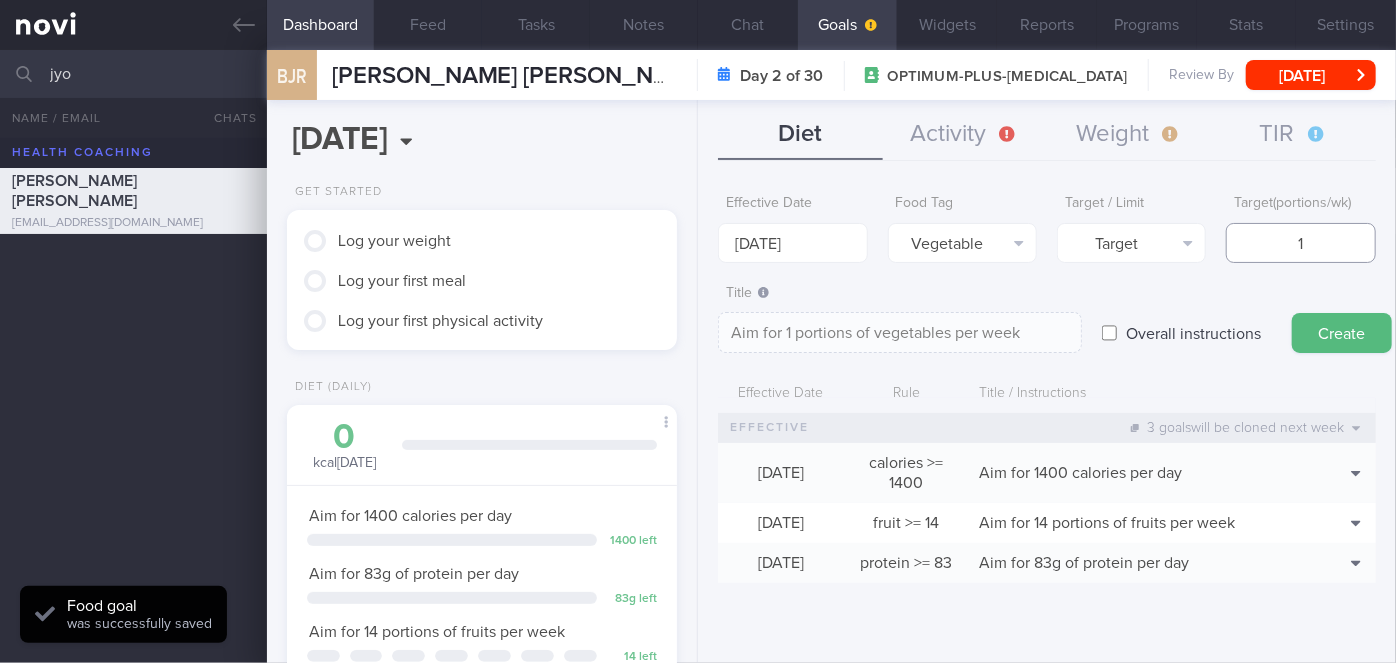 type on "14" 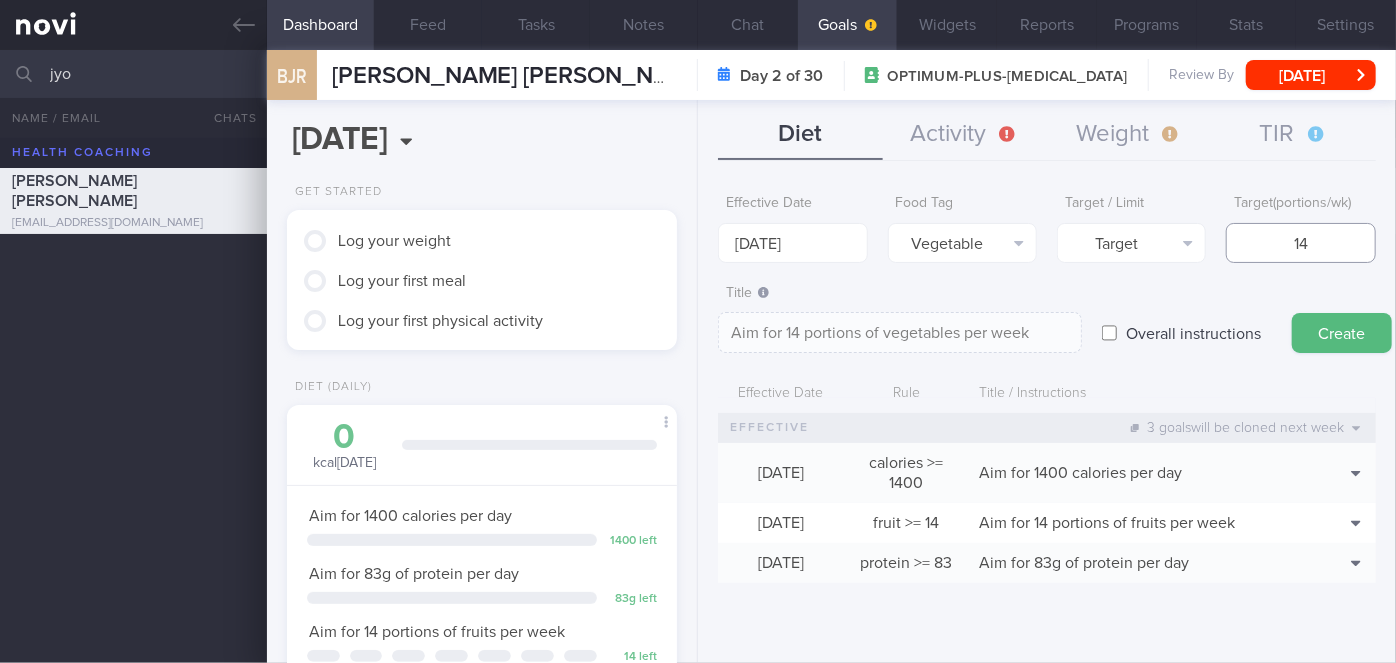 type on "14" 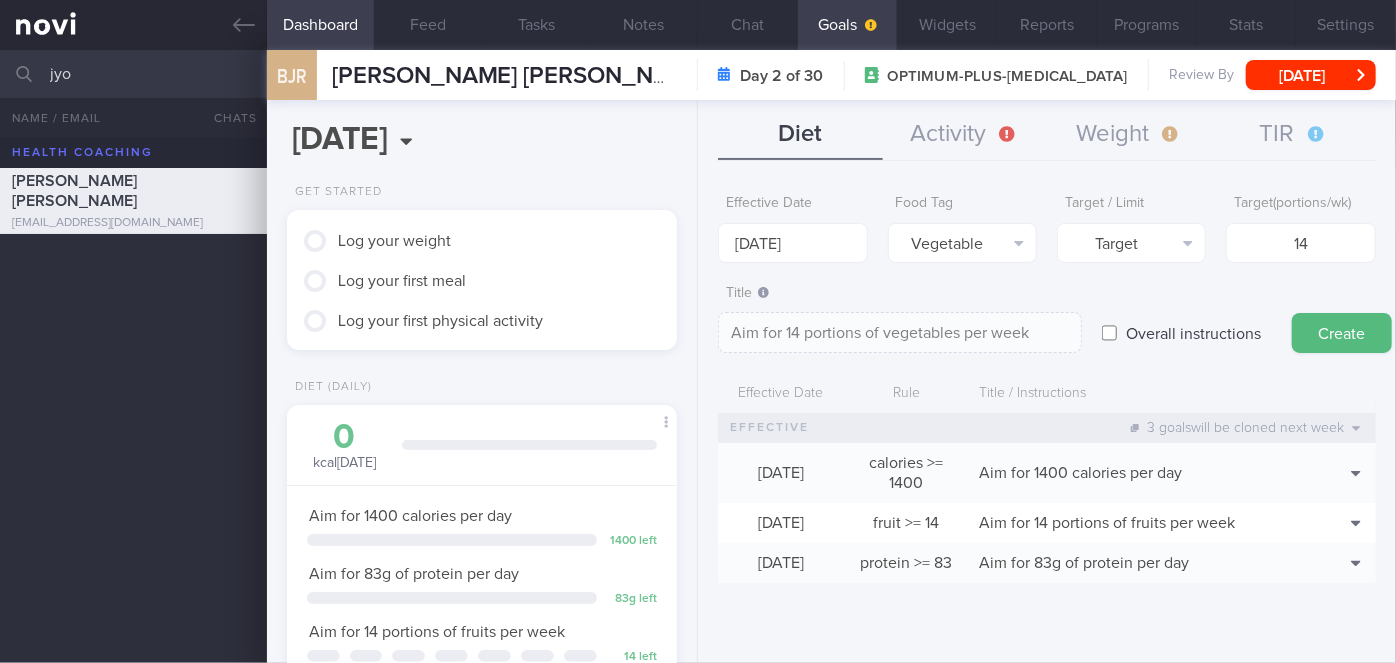 click on "Create" at bounding box center [1342, 333] 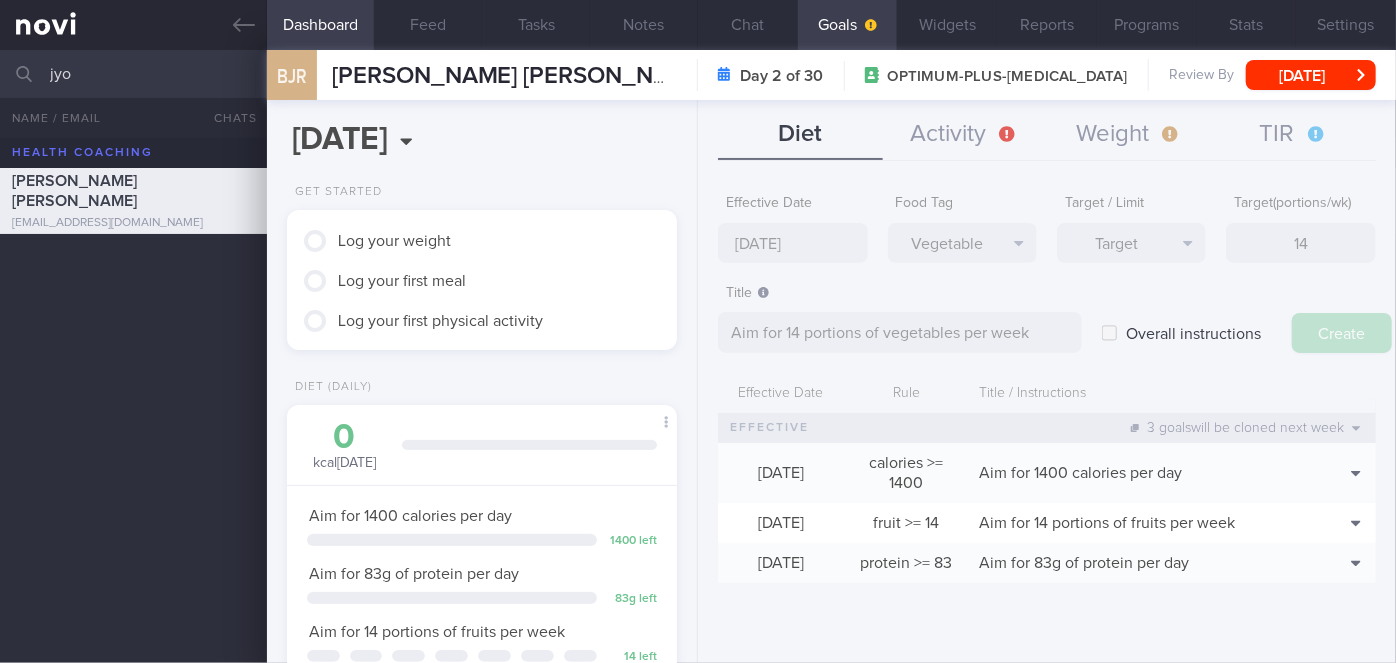 type on "[DATE]" 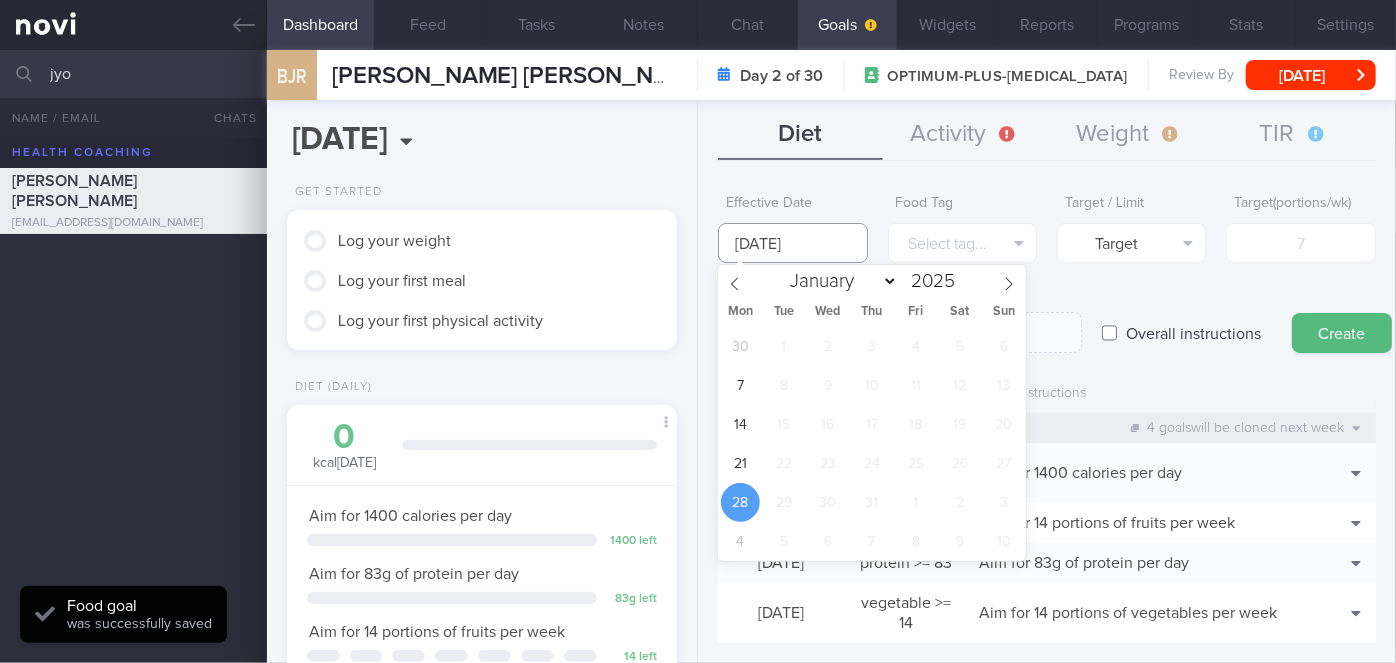 click on "[DATE]" at bounding box center (792, 243) 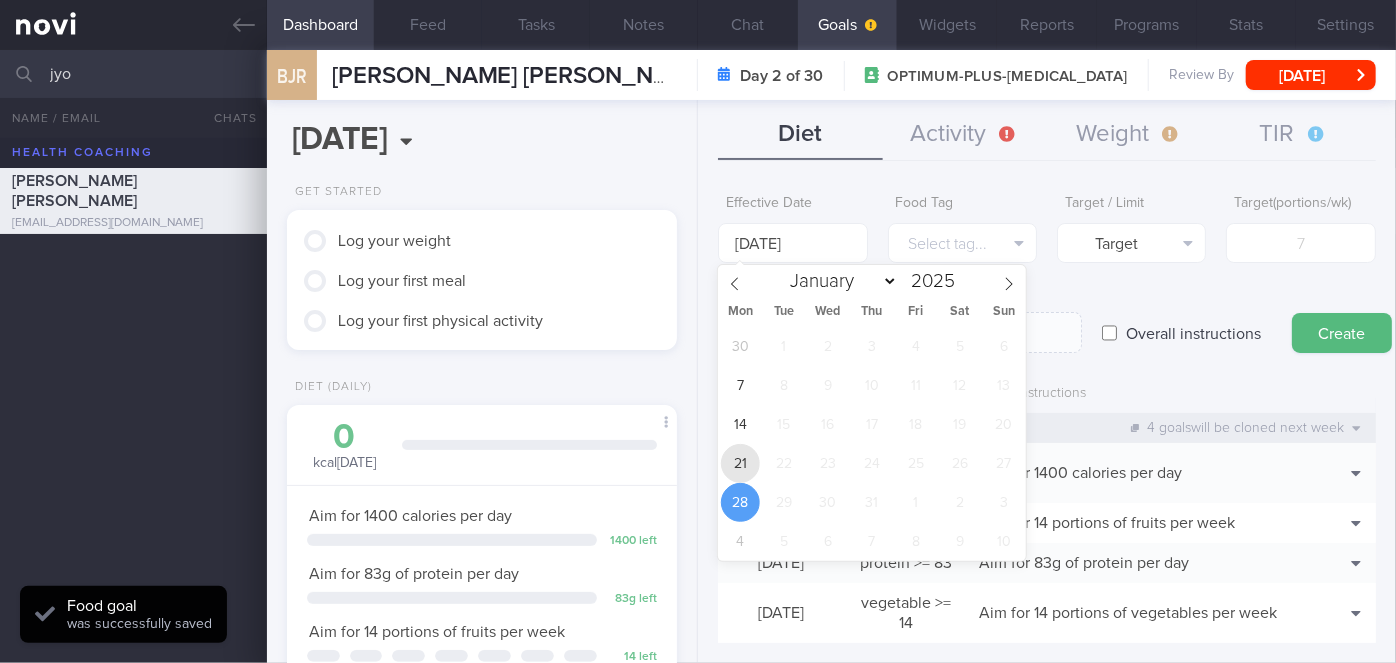 click on "21" at bounding box center [740, 463] 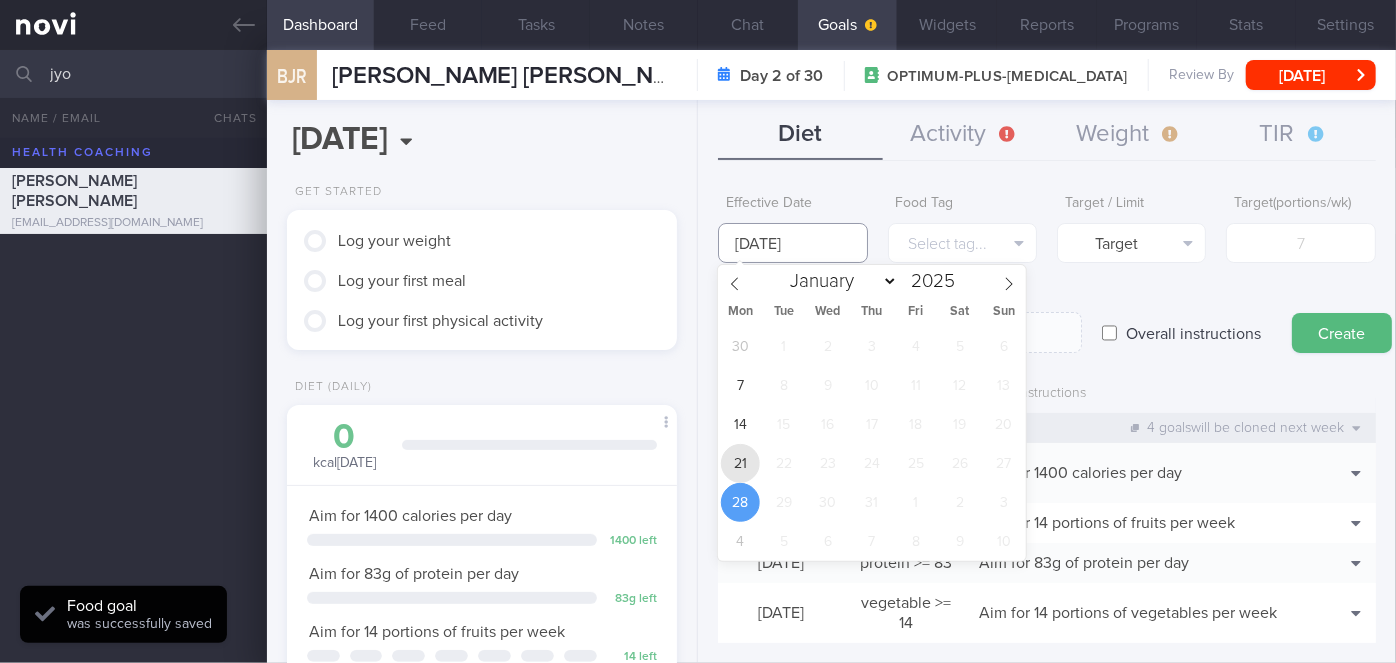 type on "[DATE]" 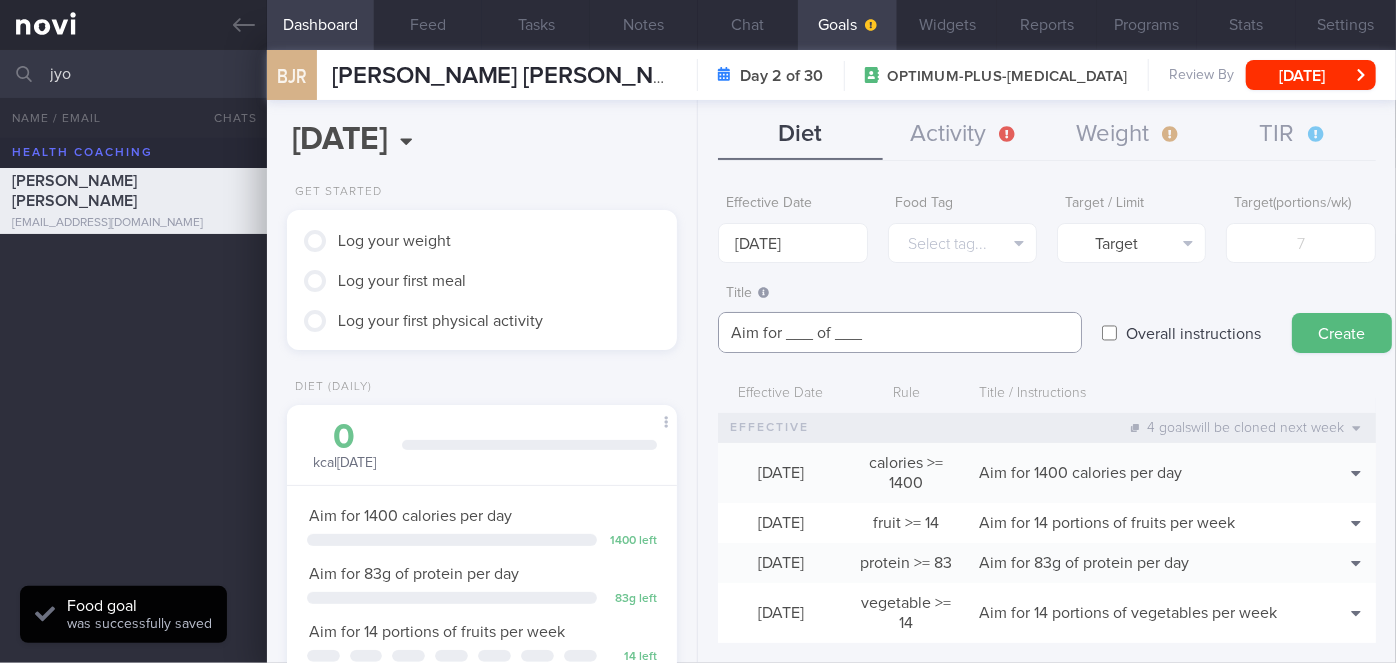 click on "Aim for ___ of ___" at bounding box center (900, 332) 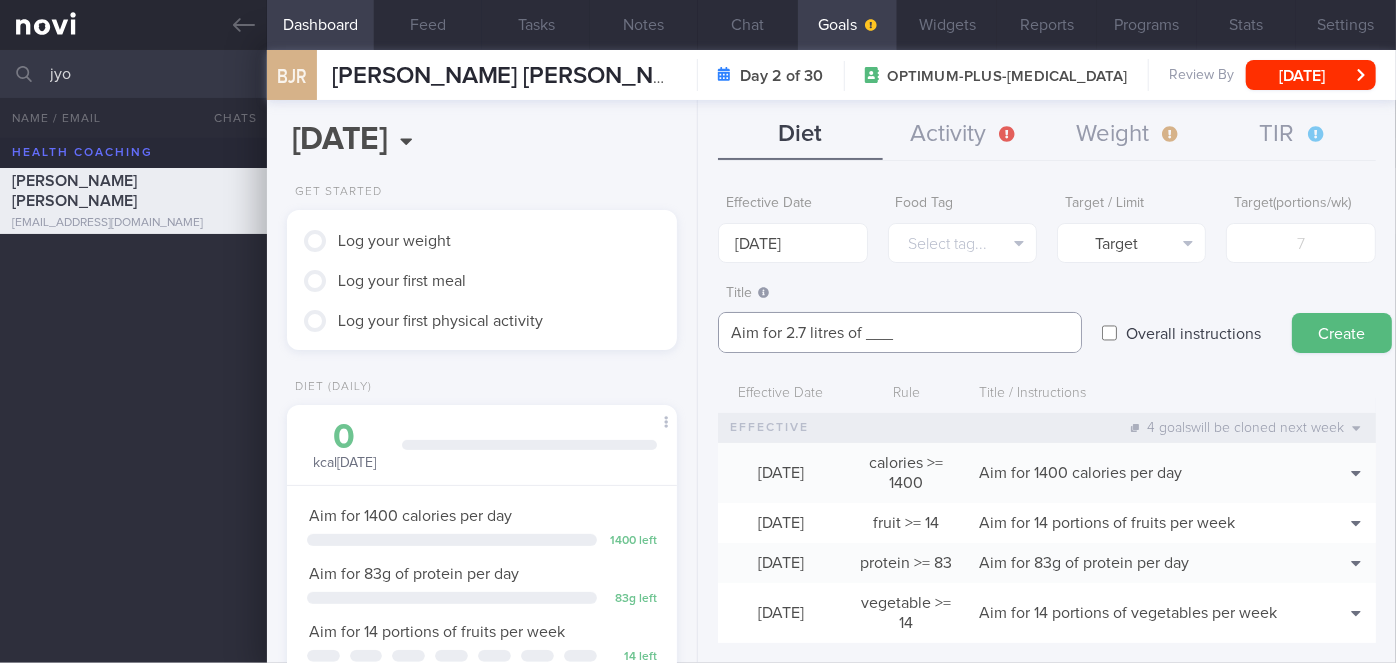click on "Aim for 2.7 litres of ___" at bounding box center (900, 332) 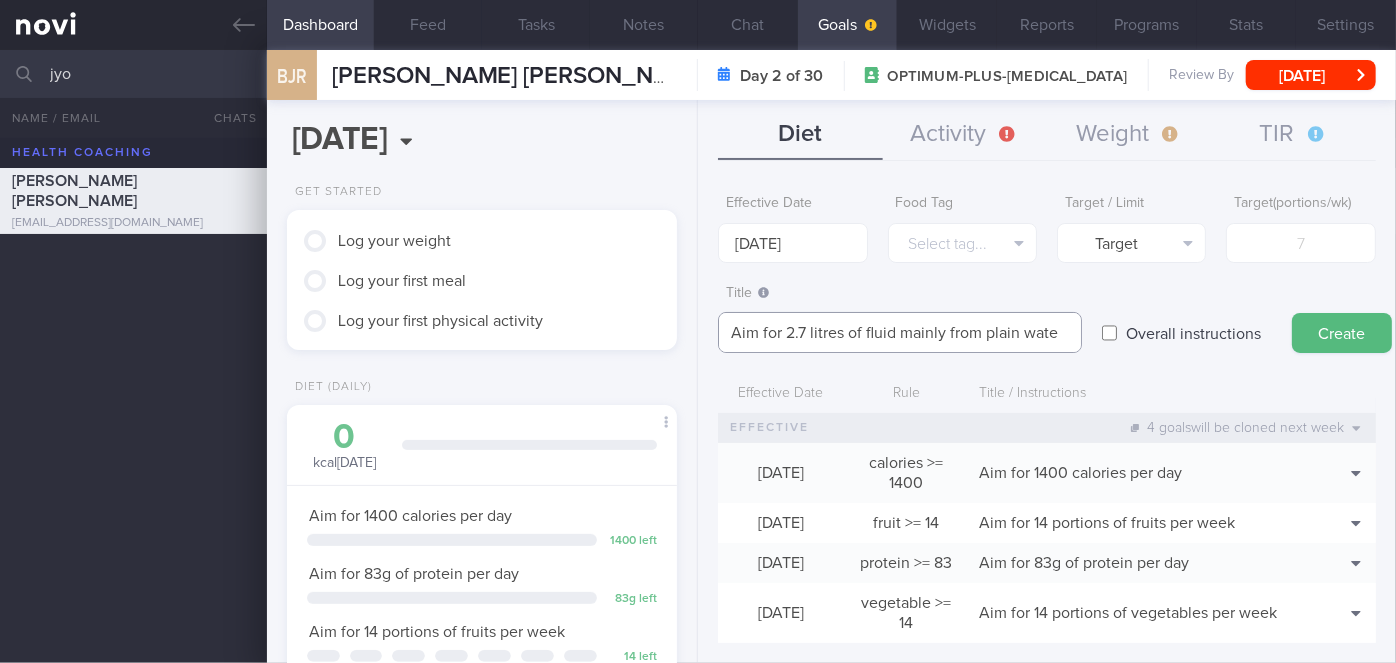 scroll, scrollTop: 8, scrollLeft: 0, axis: vertical 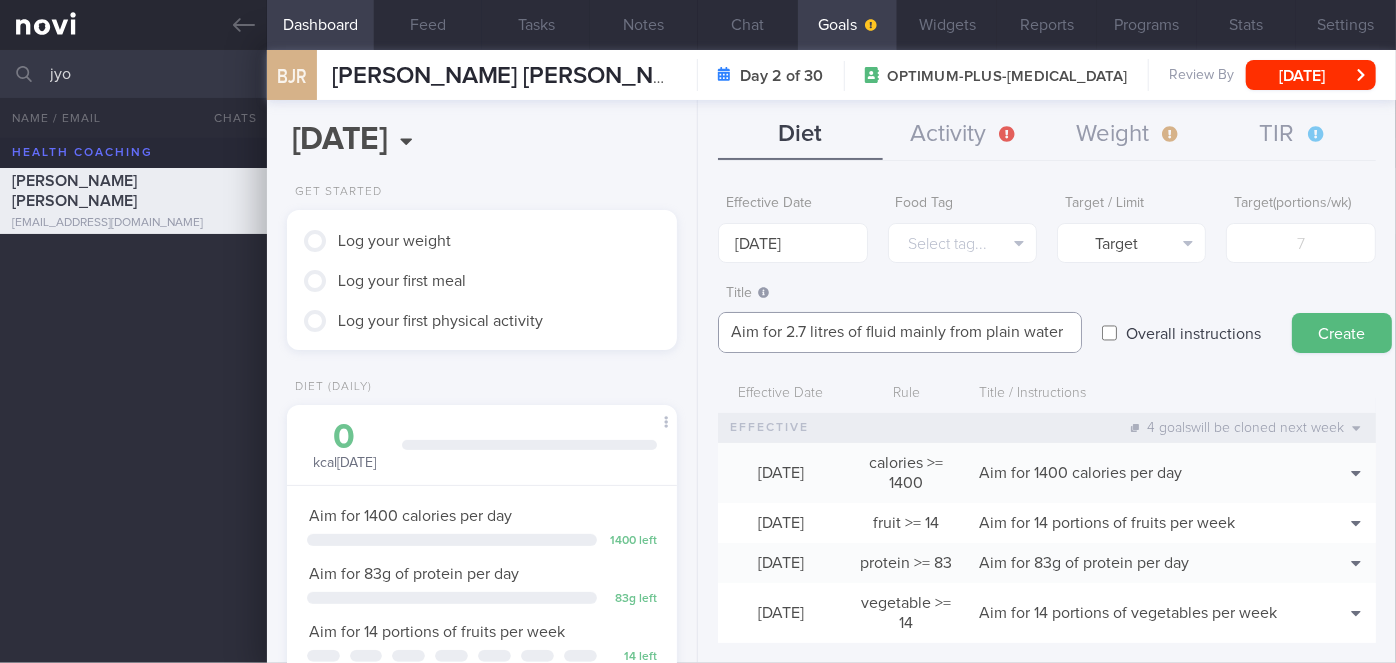 type on "Aim for 2.7 litres of fluid mainly from plain water" 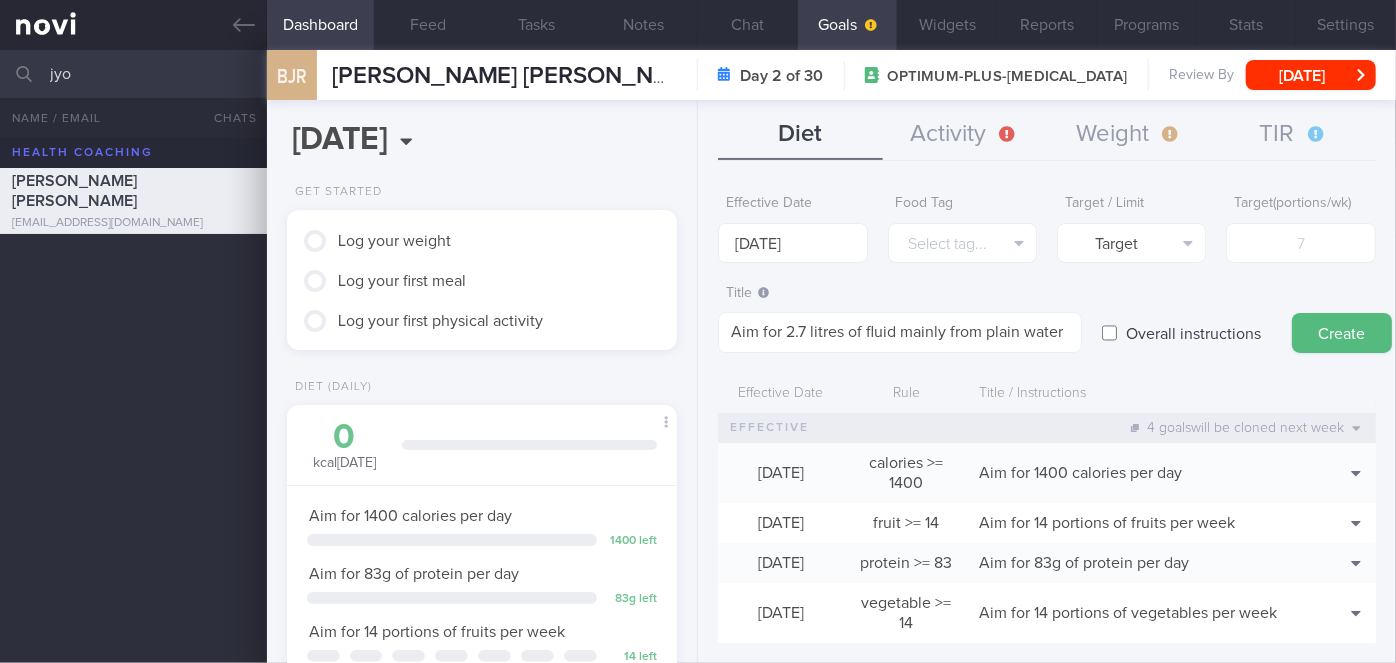 click on "Overall instructions" at bounding box center [1193, 333] 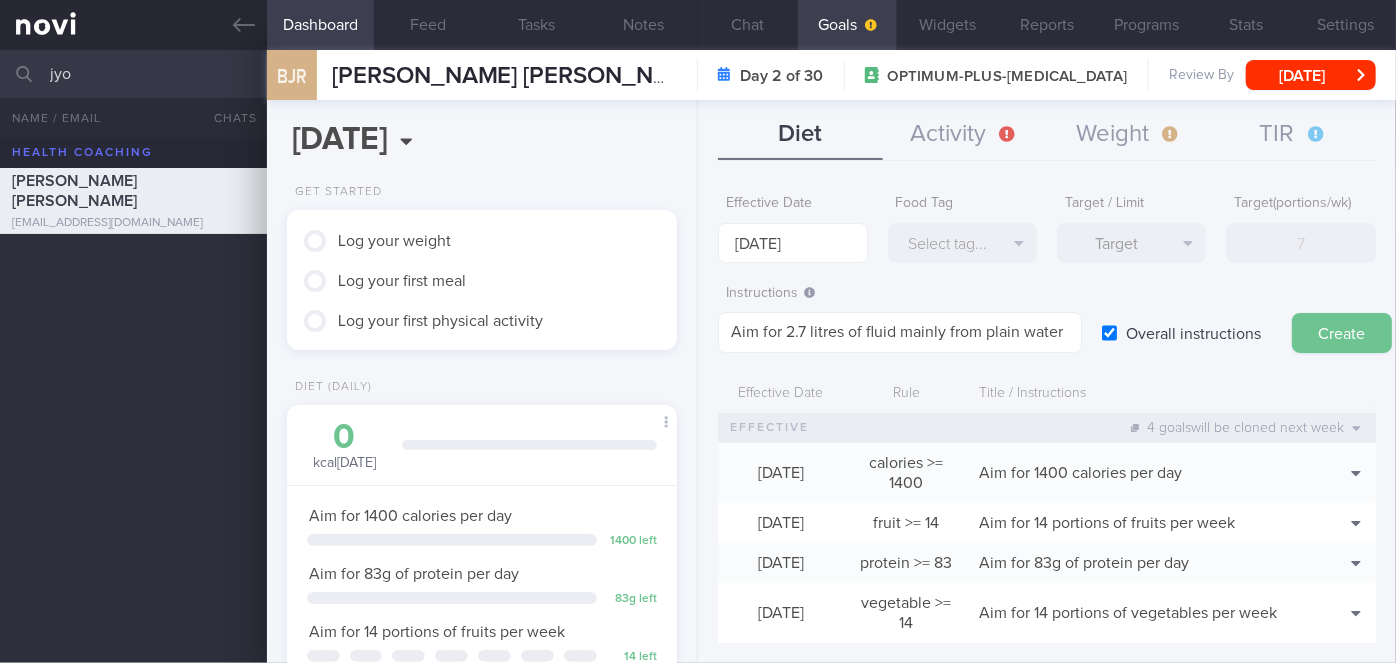 click on "Create" at bounding box center (1342, 333) 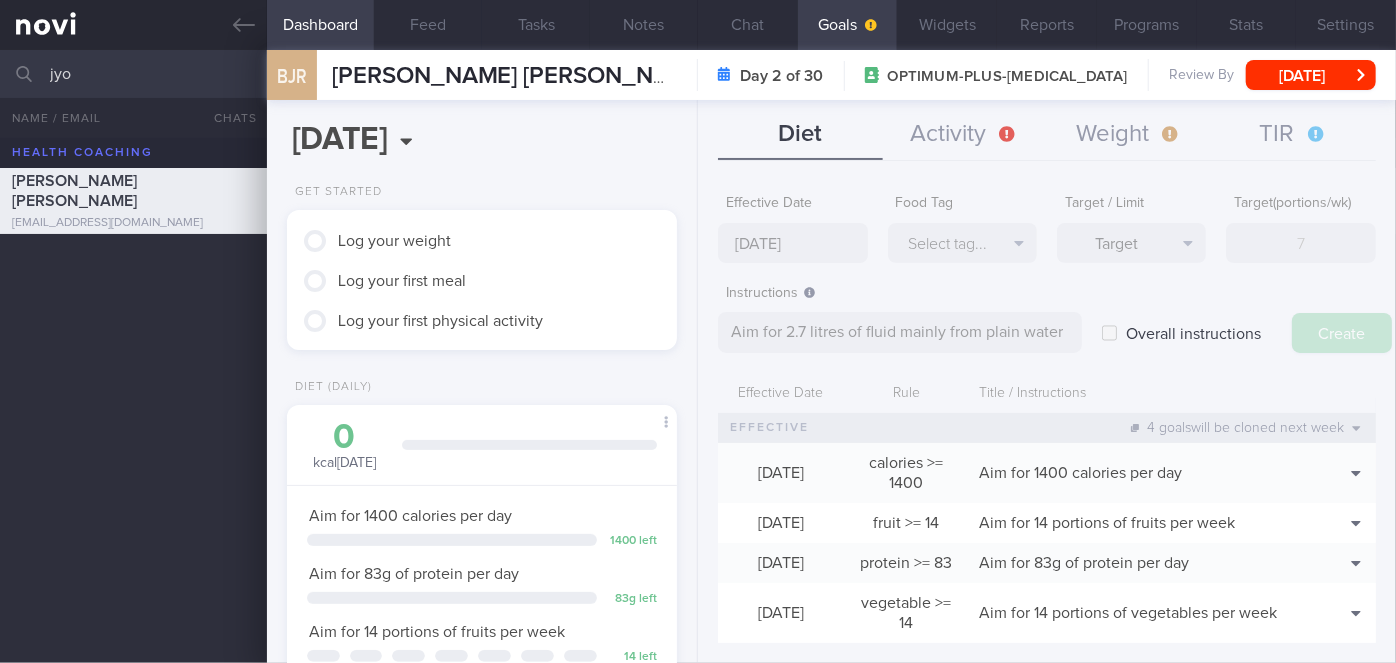 type on "[DATE]" 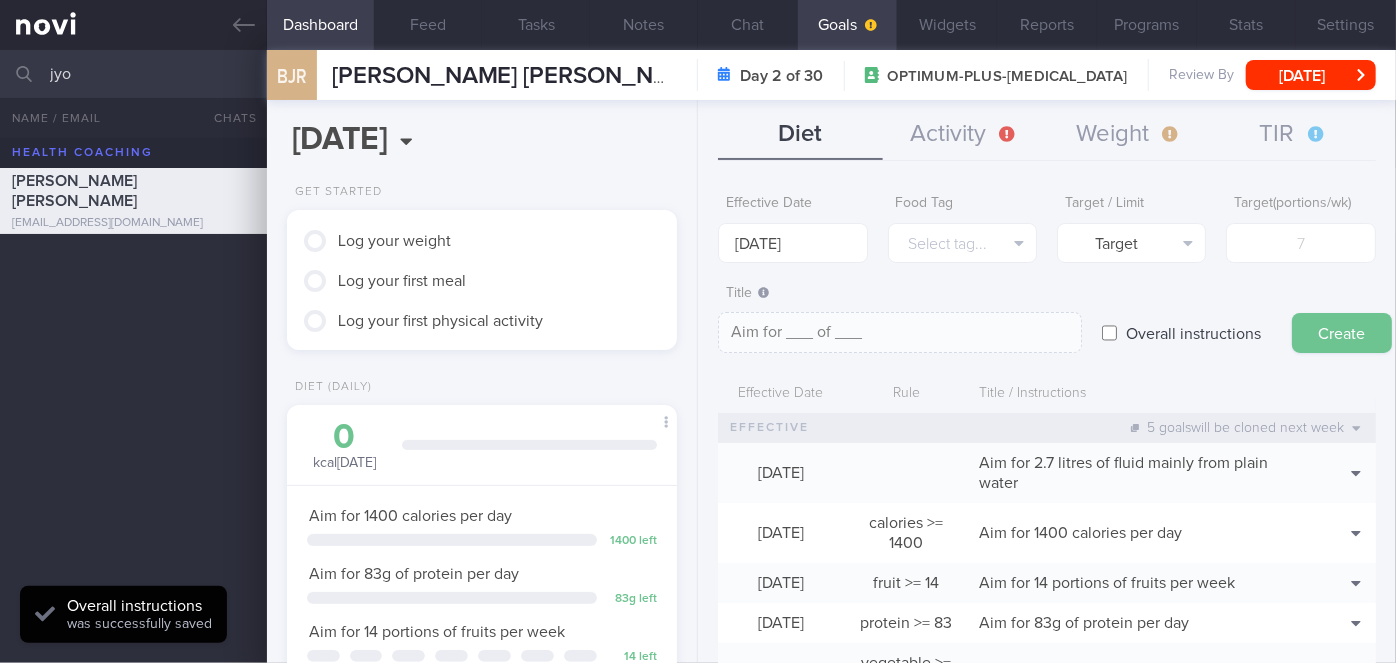 scroll, scrollTop: 0, scrollLeft: 0, axis: both 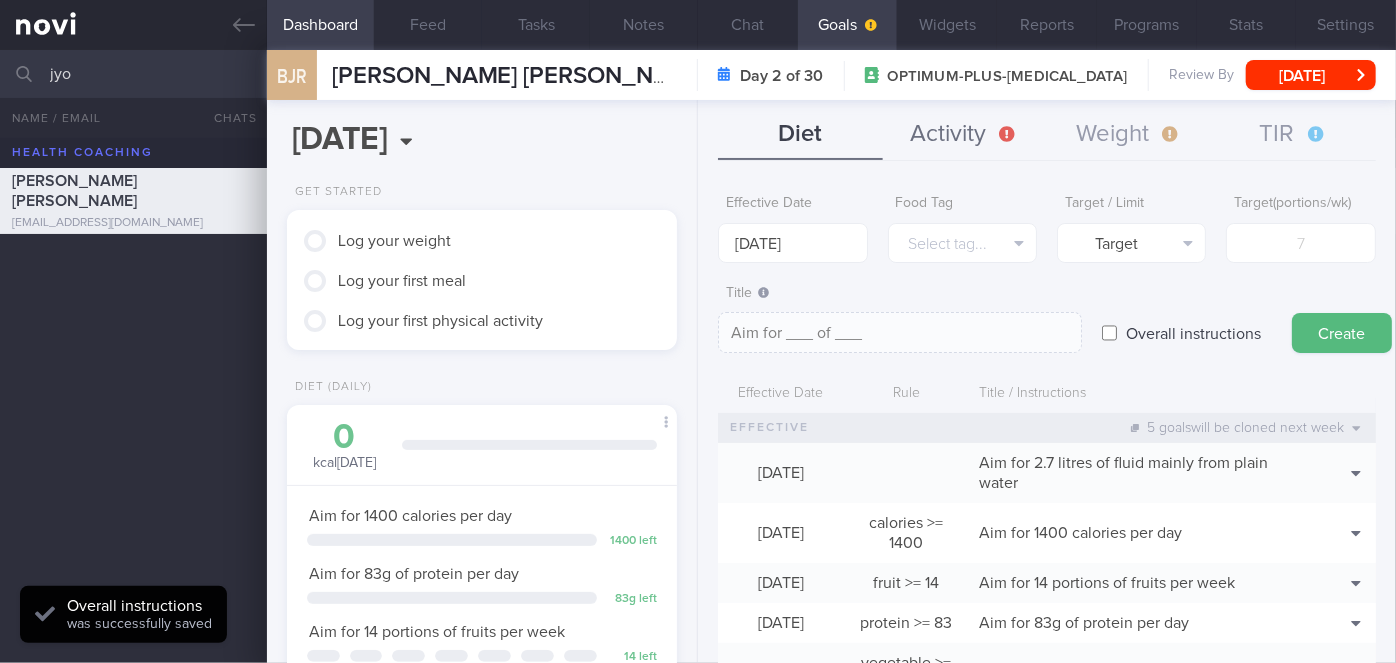 click on "Activity" at bounding box center (965, 135) 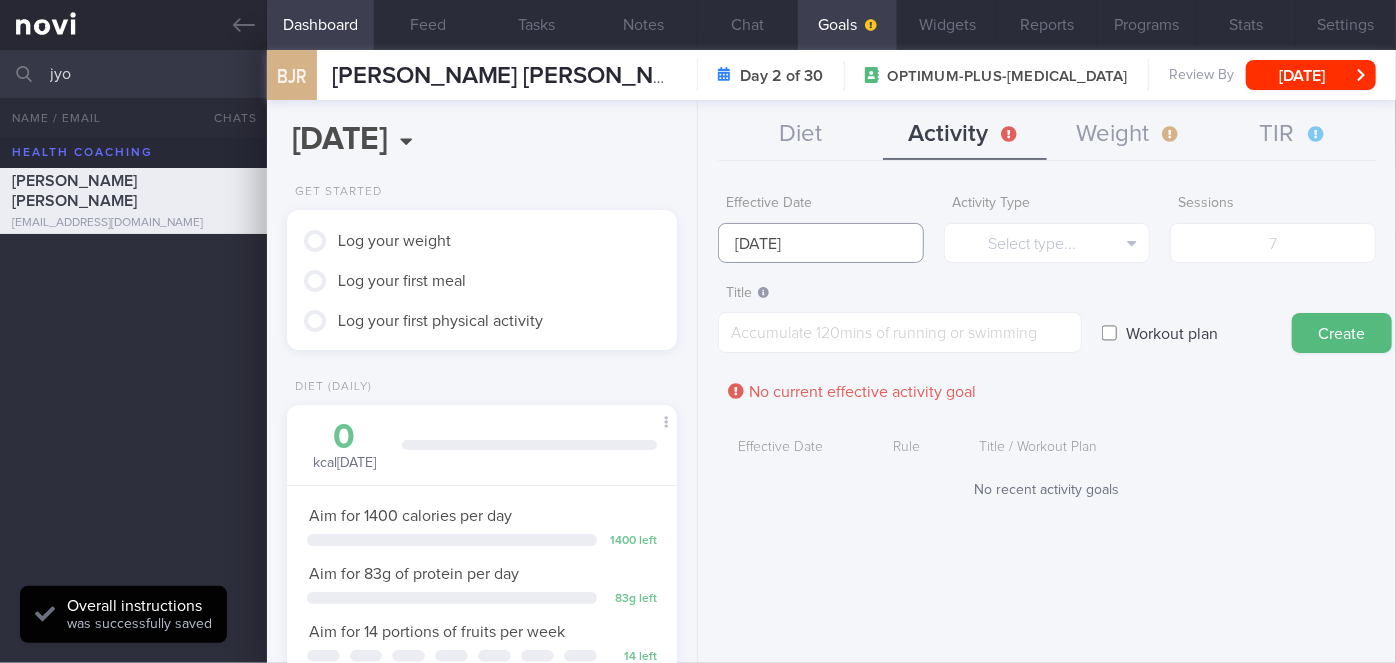 click on "[DATE]" at bounding box center (821, 243) 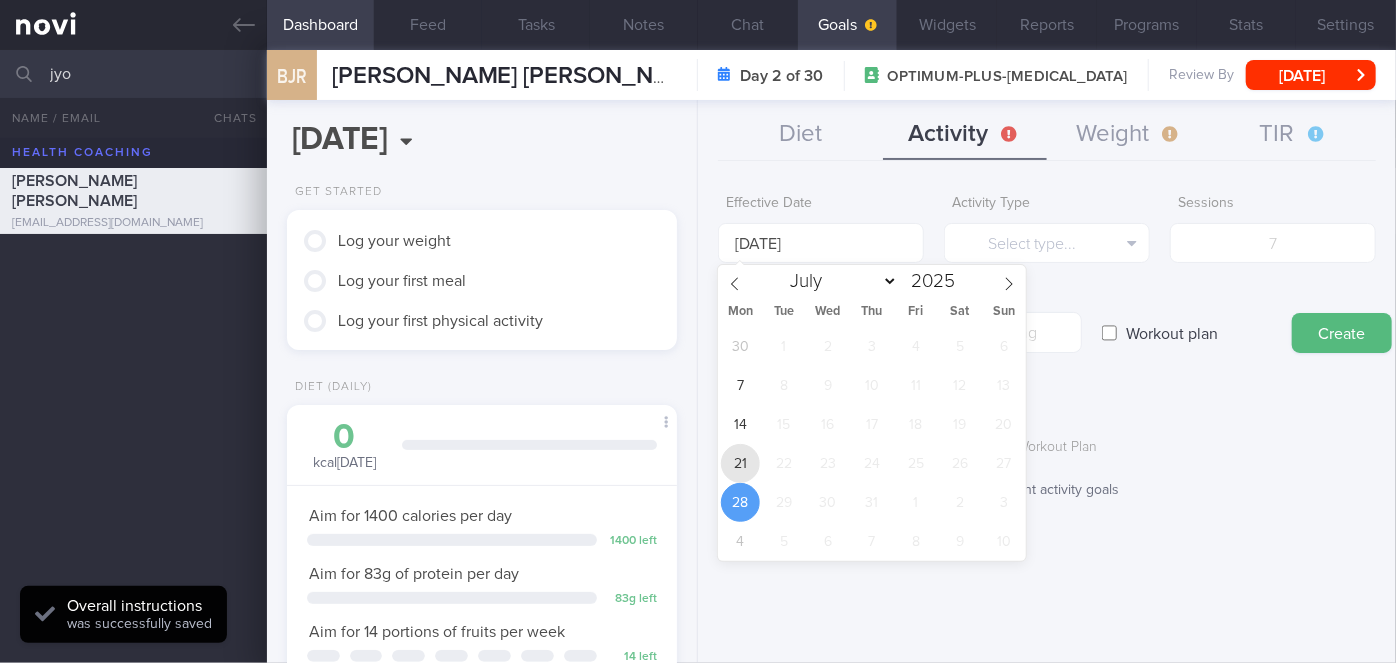 click on "21" at bounding box center (740, 463) 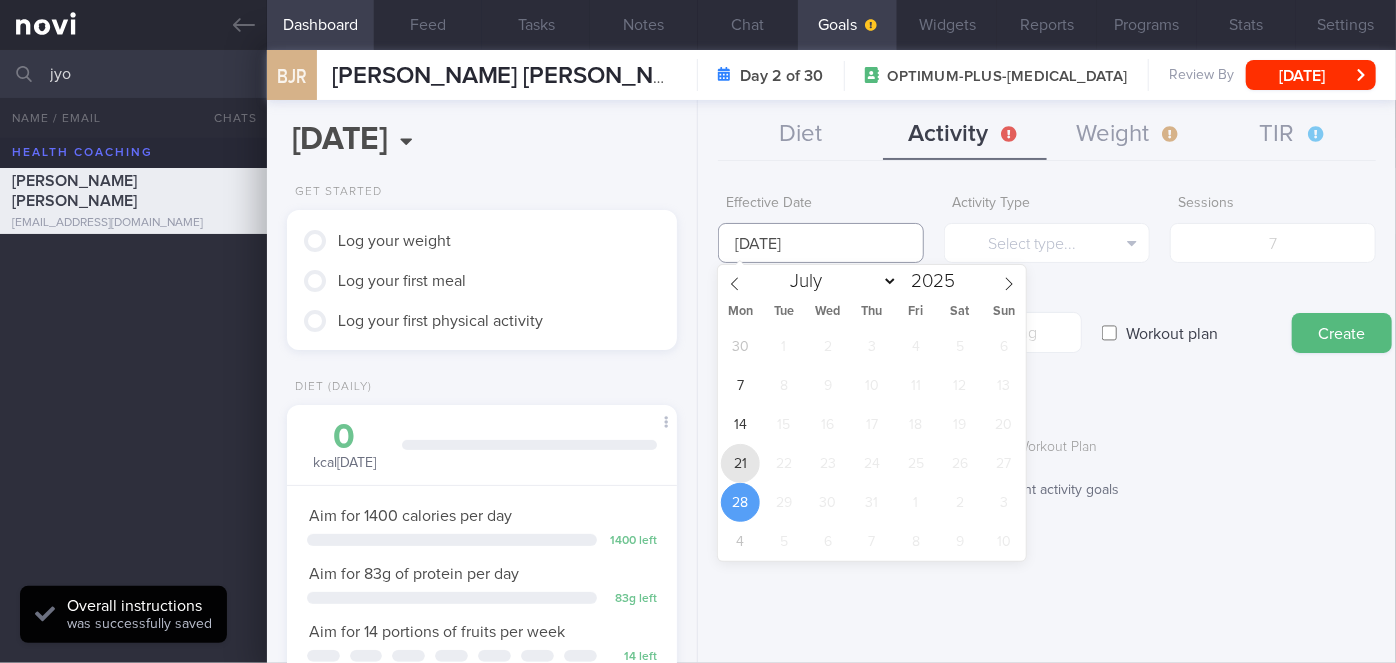 type on "[DATE]" 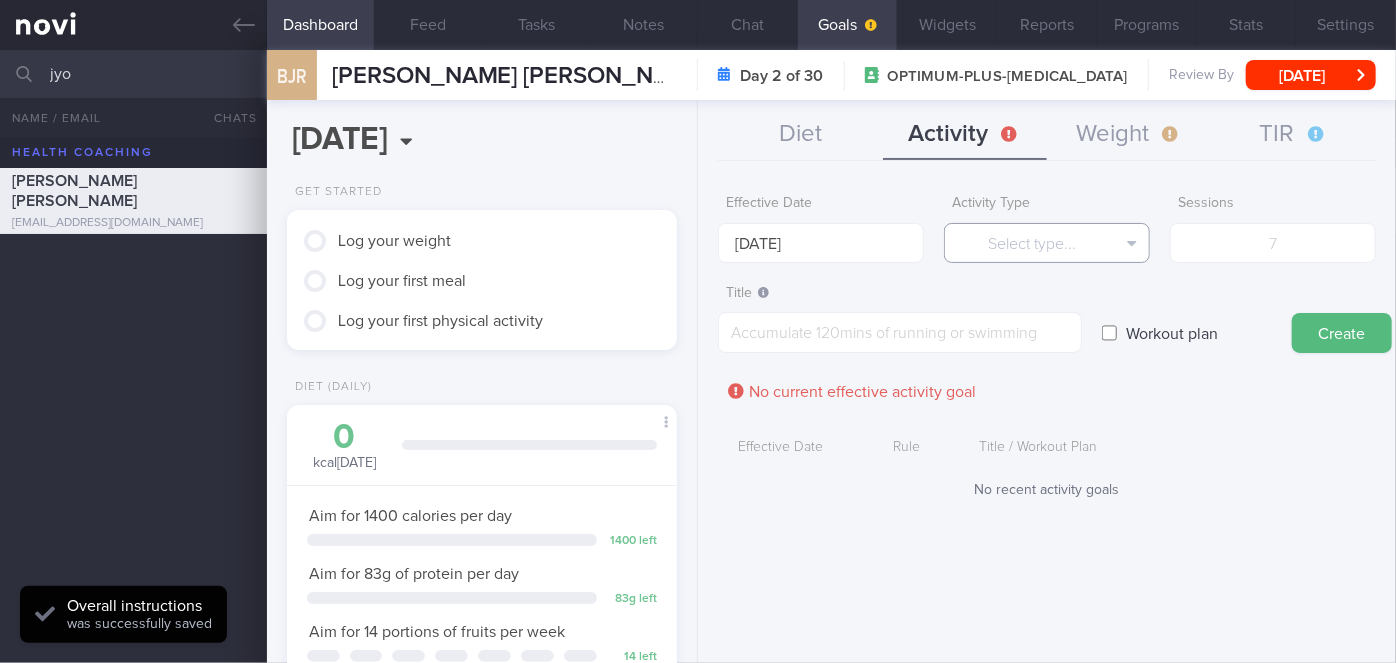 click on "Select type..." at bounding box center (1047, 243) 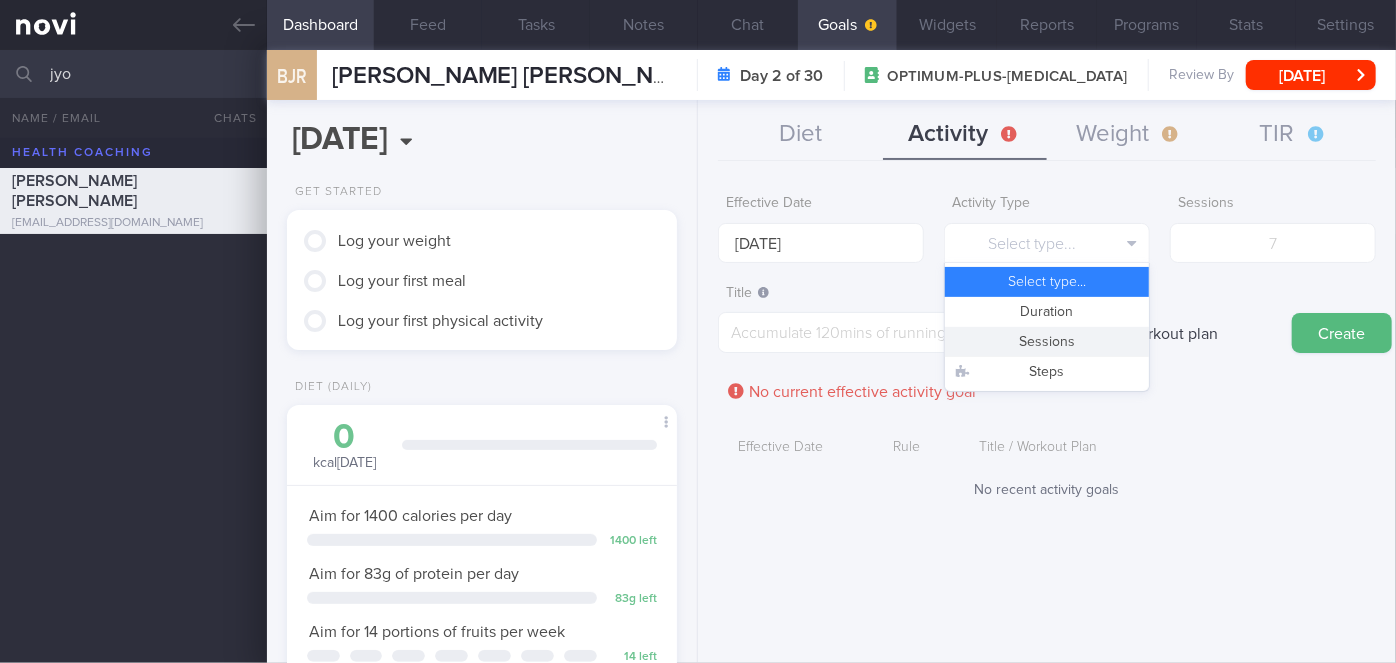 click on "Sessions" at bounding box center [1047, 342] 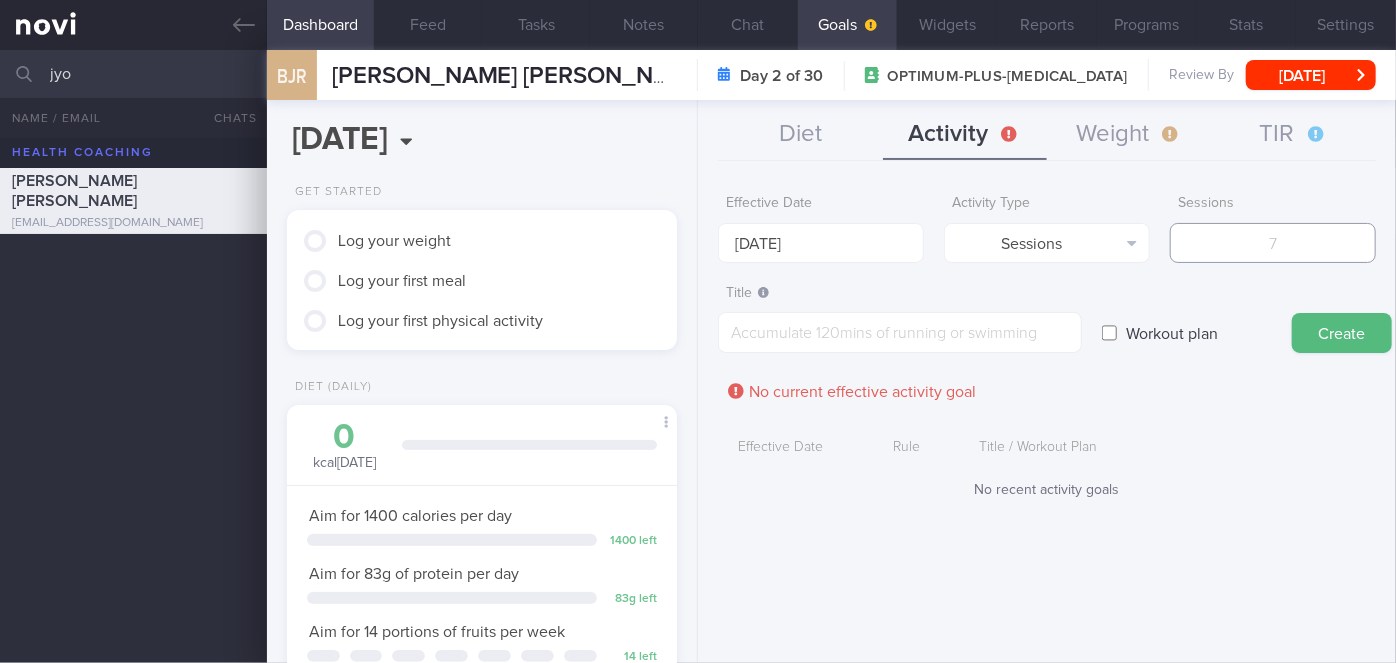 click at bounding box center (1273, 243) 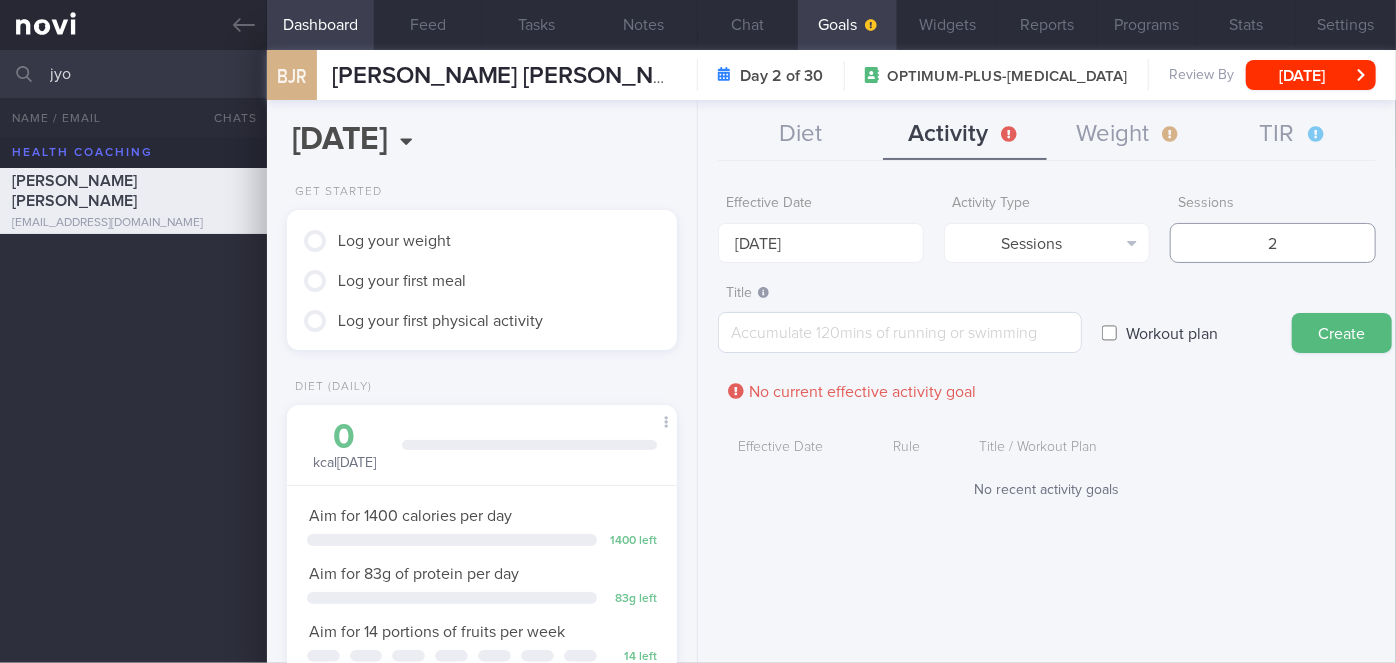 type on "2" 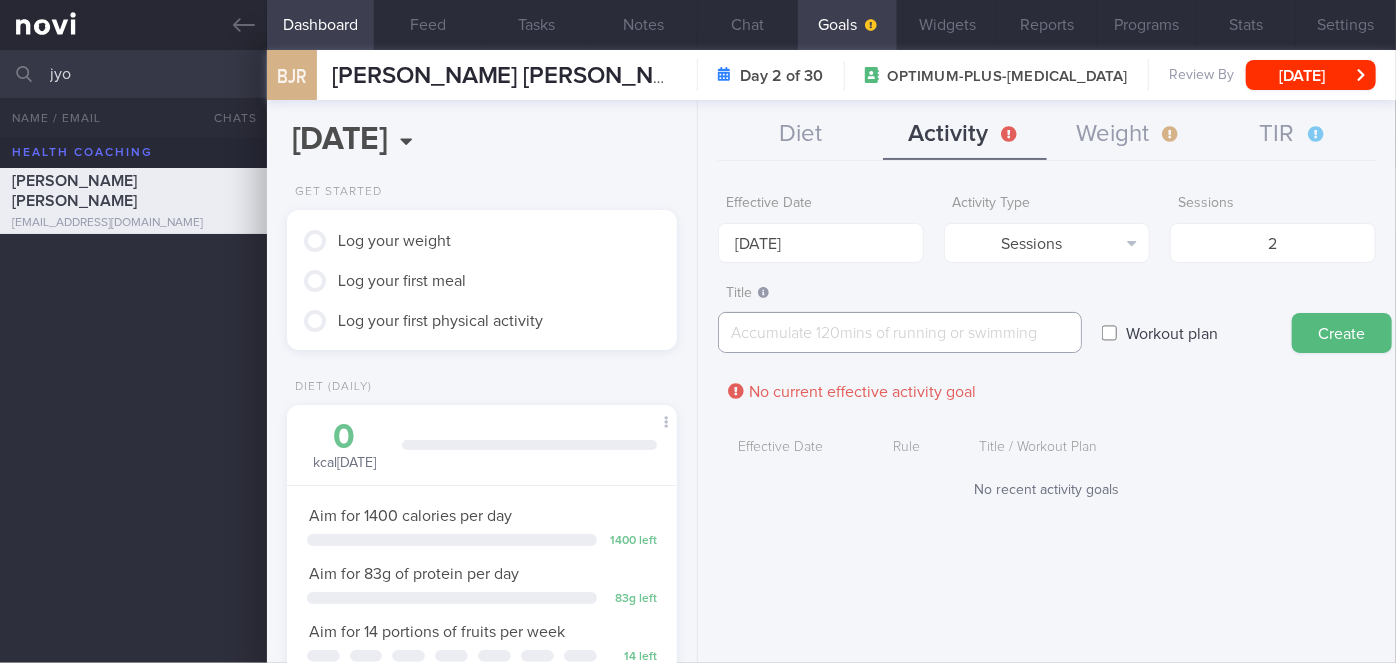 click at bounding box center [900, 332] 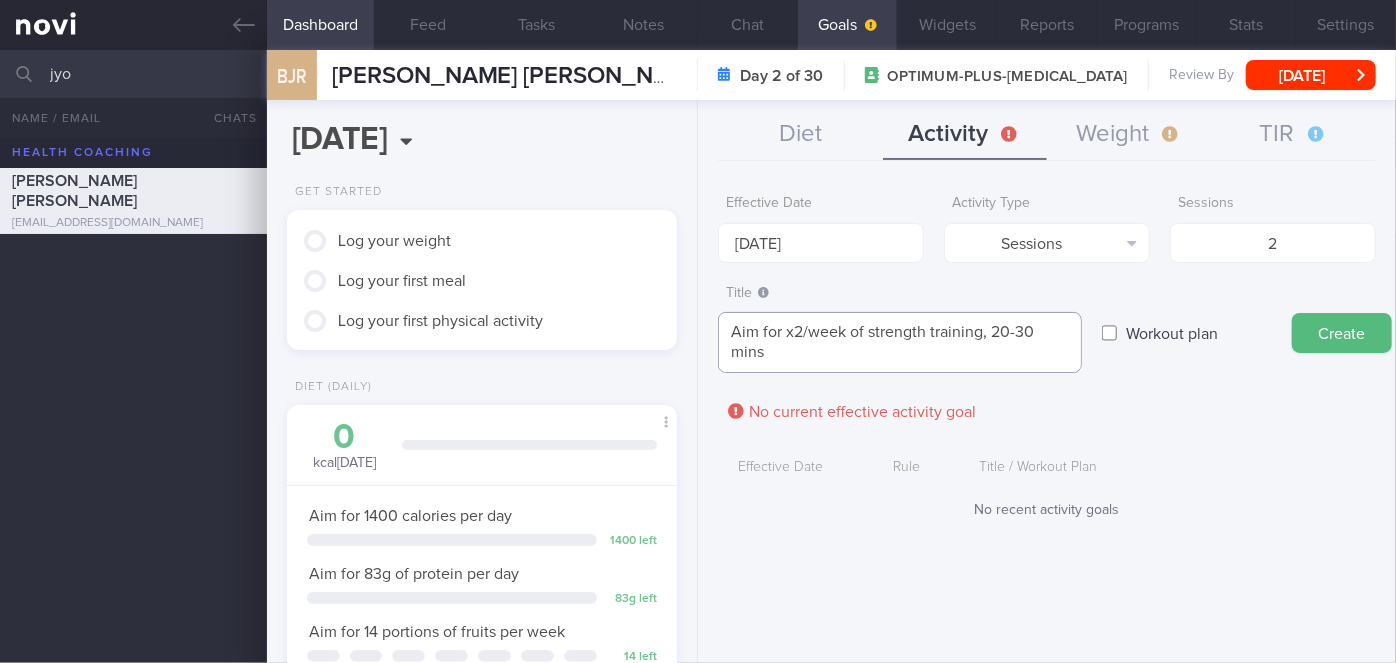 scroll, scrollTop: 0, scrollLeft: 0, axis: both 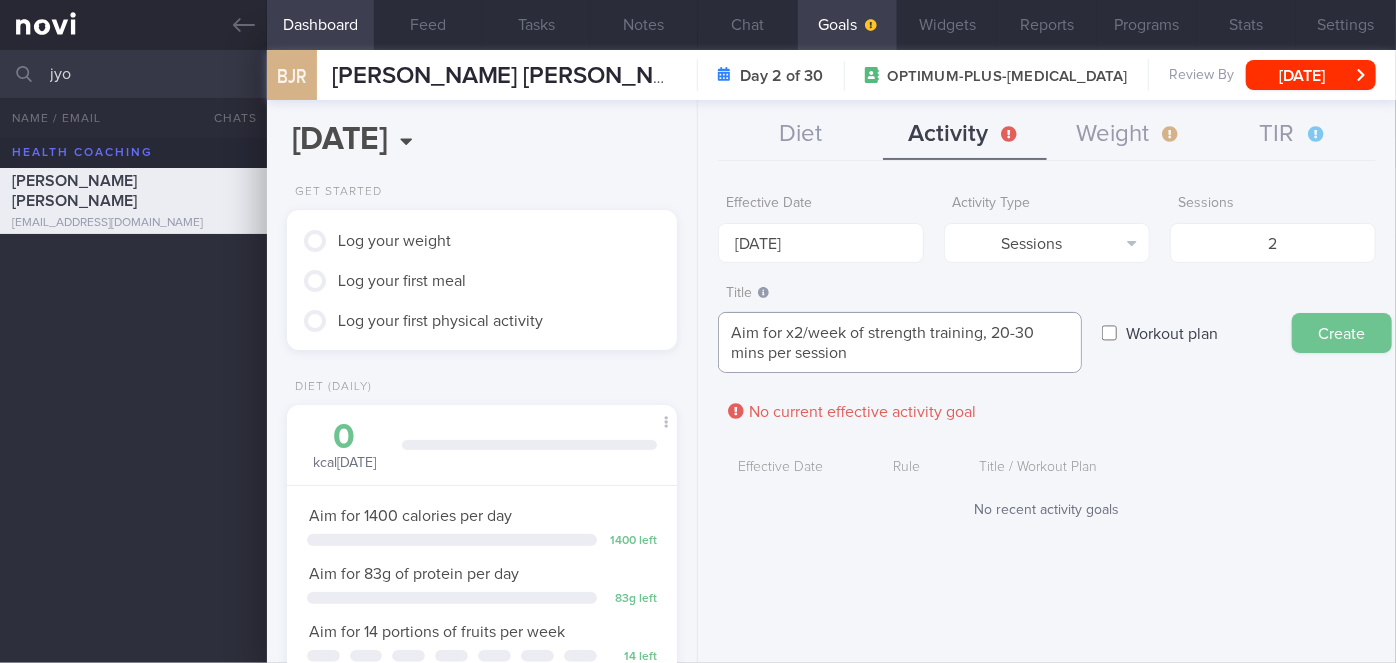 type on "Aim for x2/week of strength training, 20-30 mins per session" 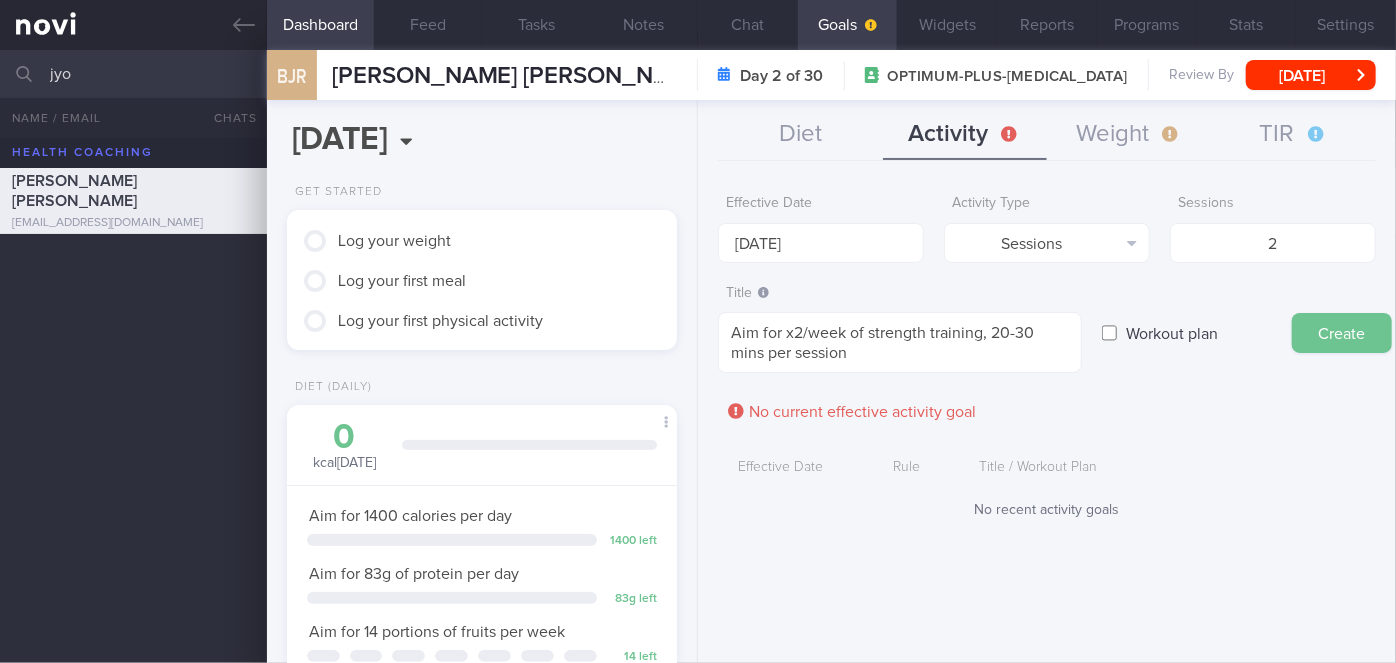 click on "Create" at bounding box center [1342, 333] 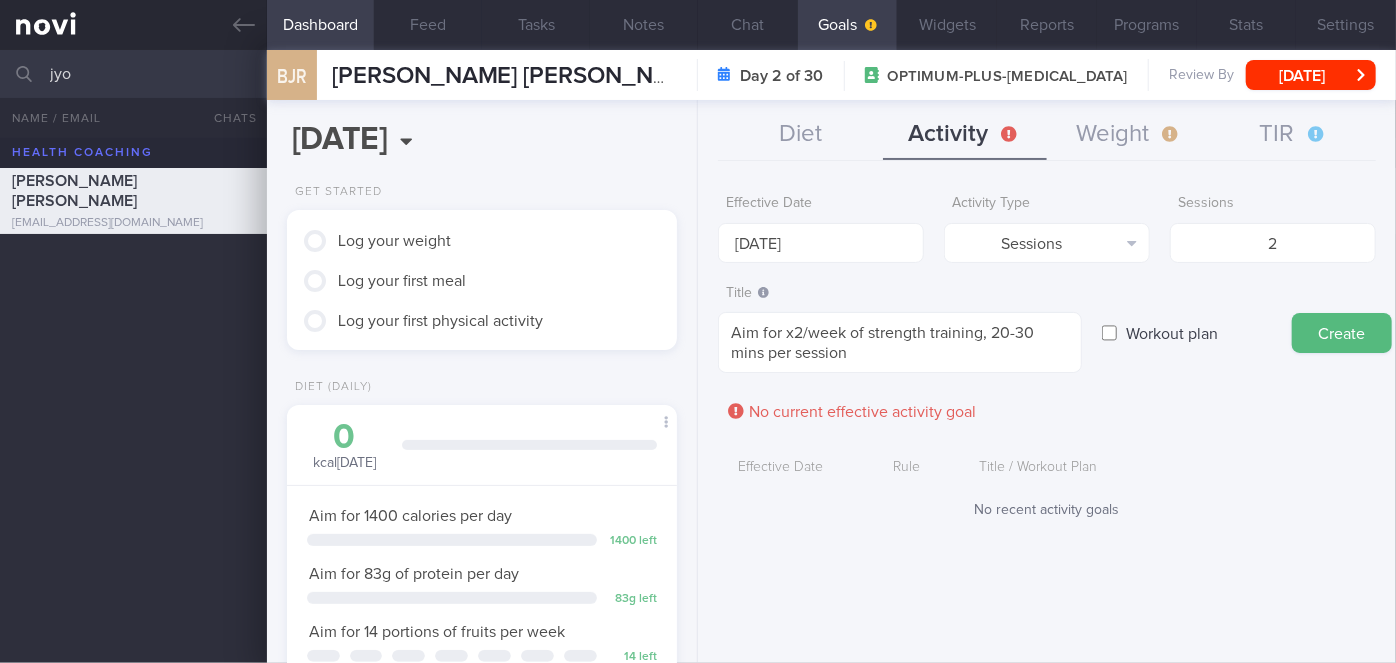 type on "[DATE]" 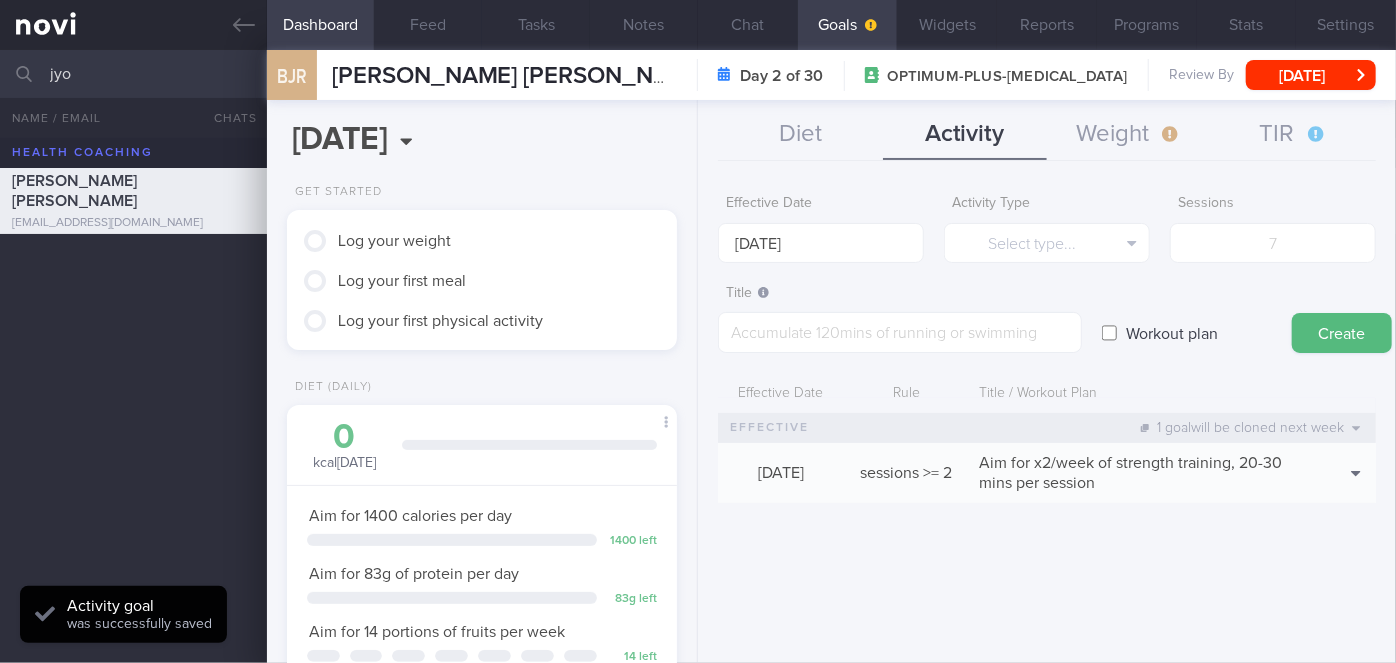 scroll, scrollTop: 0, scrollLeft: 0, axis: both 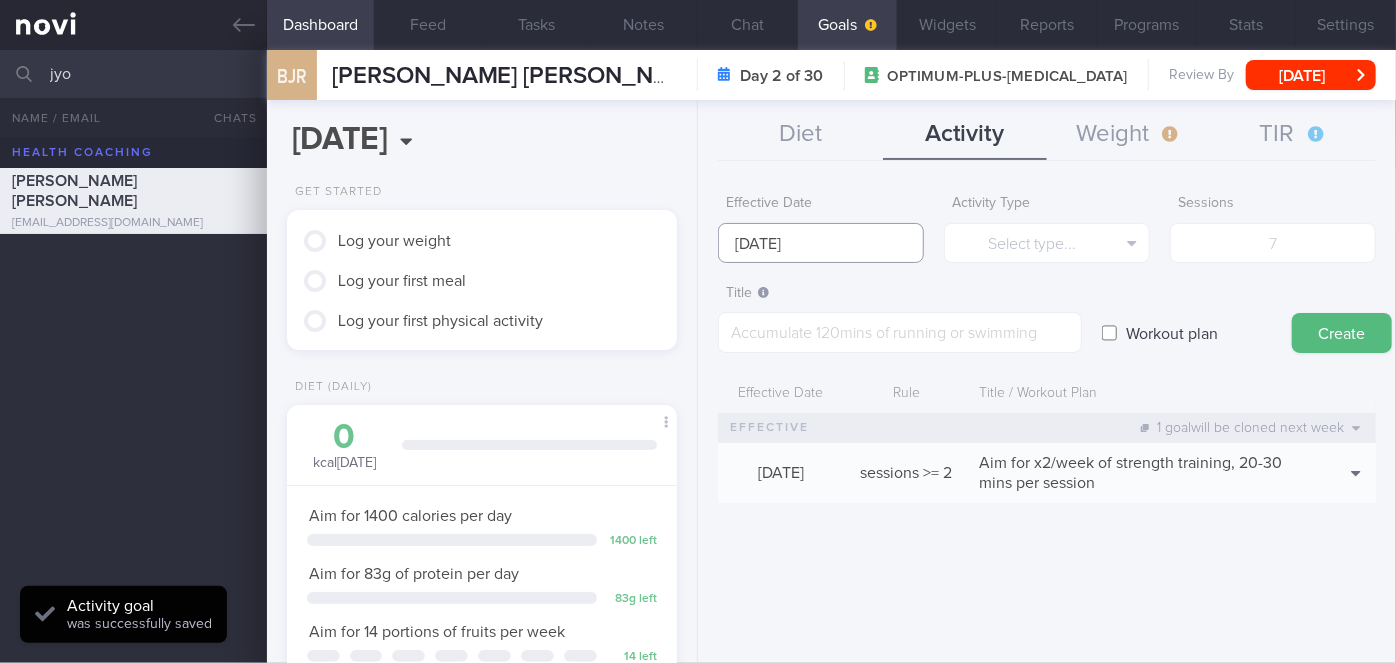 click on "[DATE]" at bounding box center [821, 243] 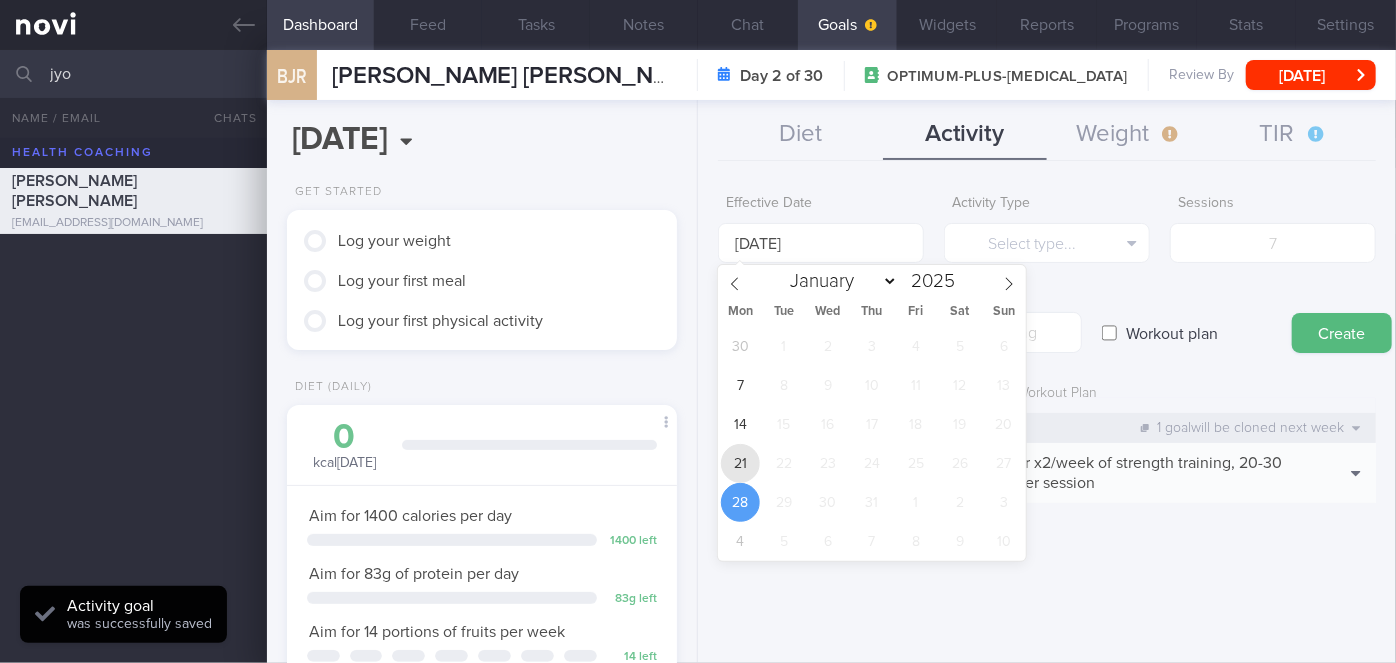 click on "21" at bounding box center (740, 463) 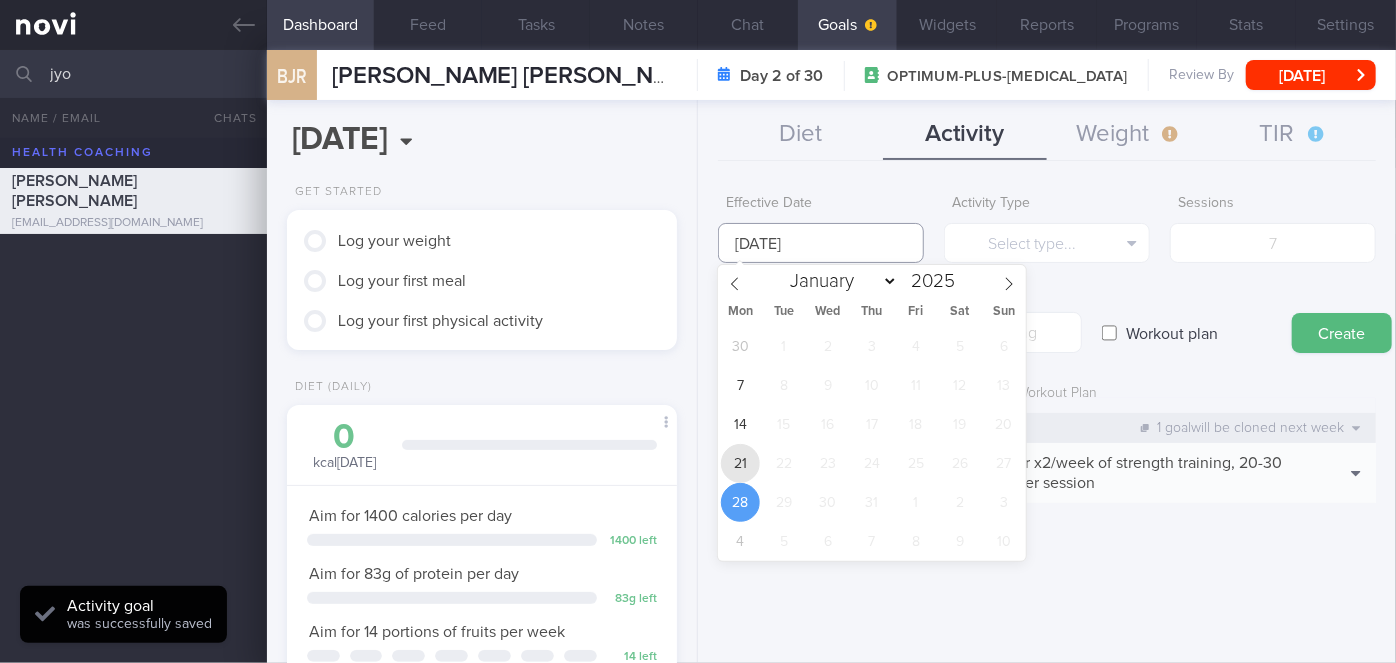 type on "[DATE]" 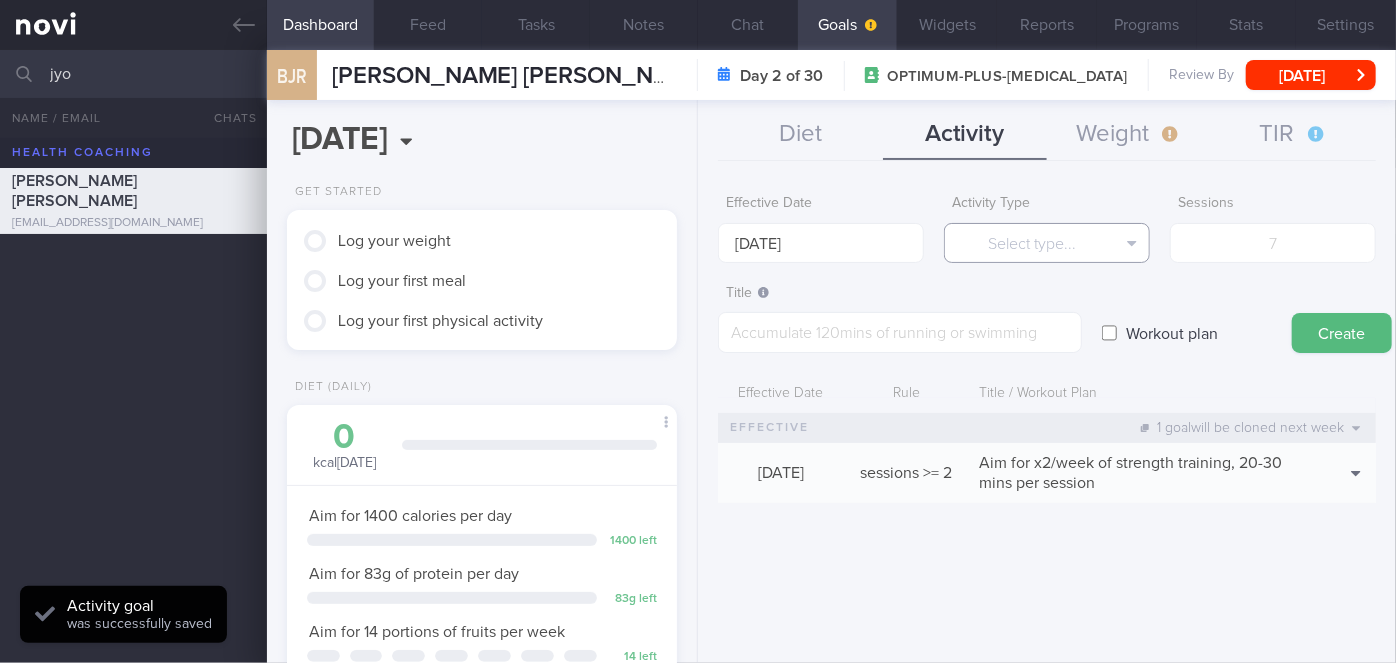 click on "Select type..." at bounding box center [1047, 243] 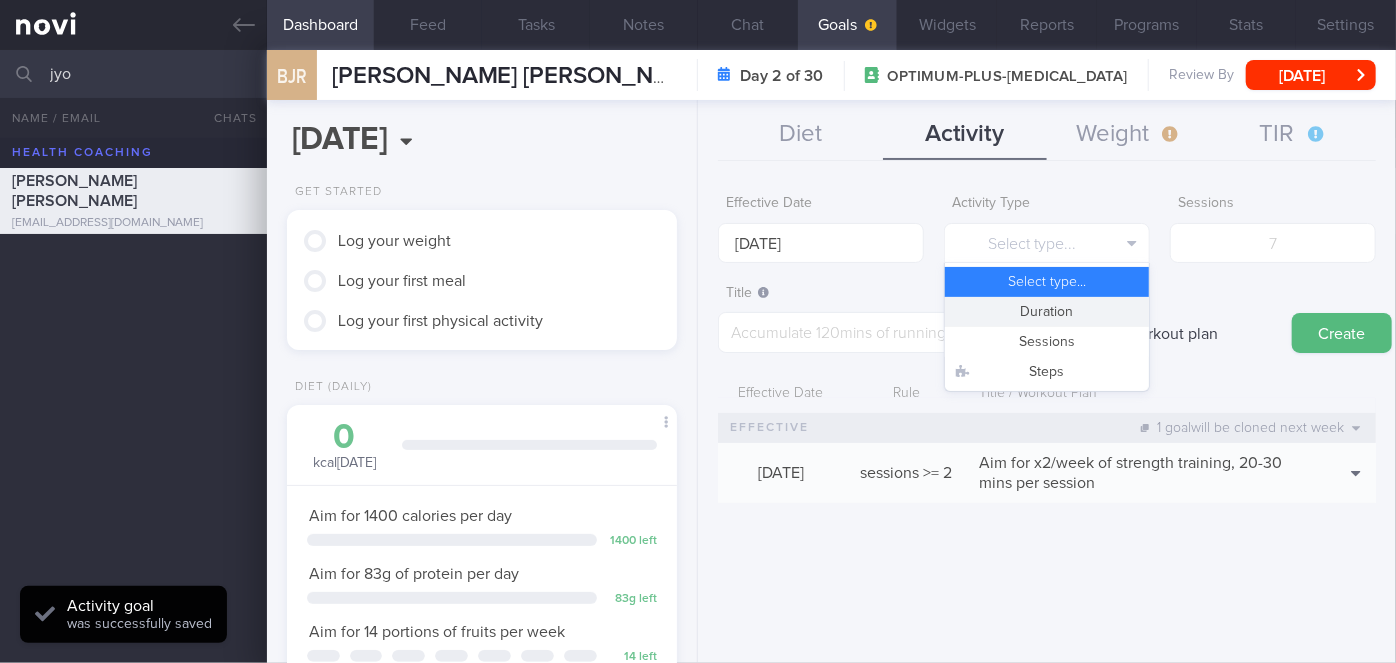 click on "Duration" at bounding box center [1047, 312] 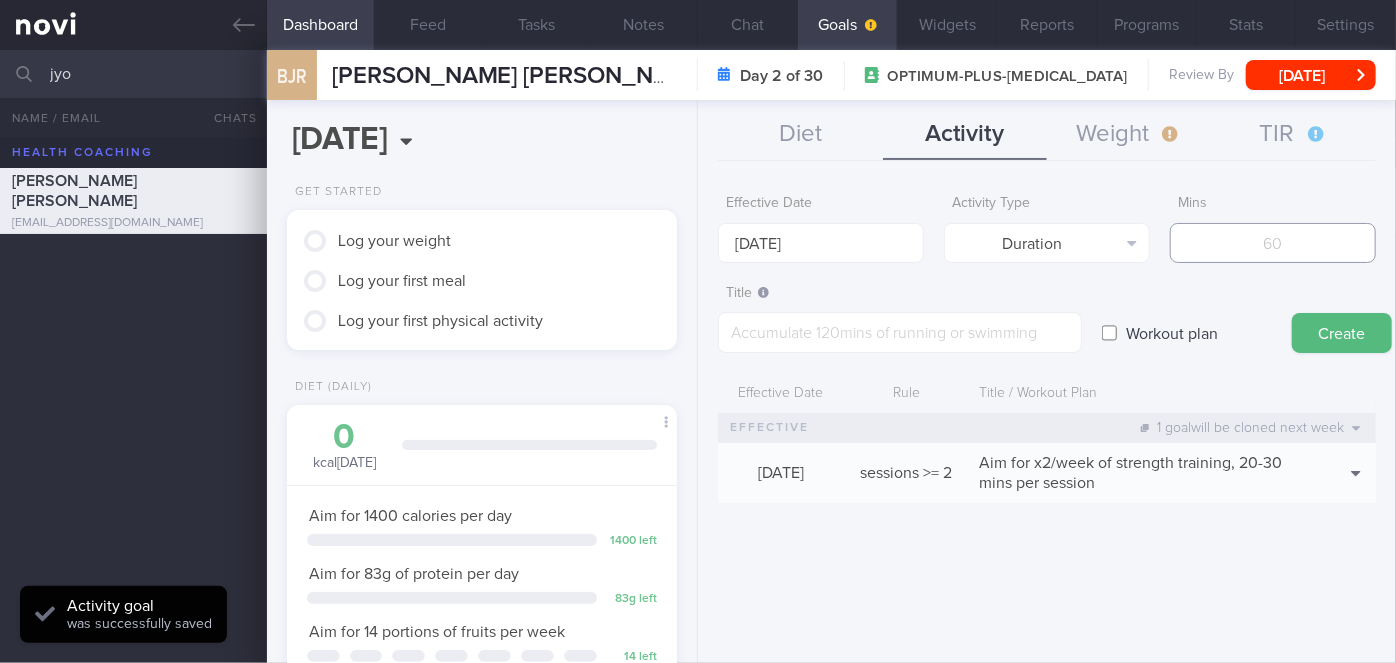 click at bounding box center [1273, 243] 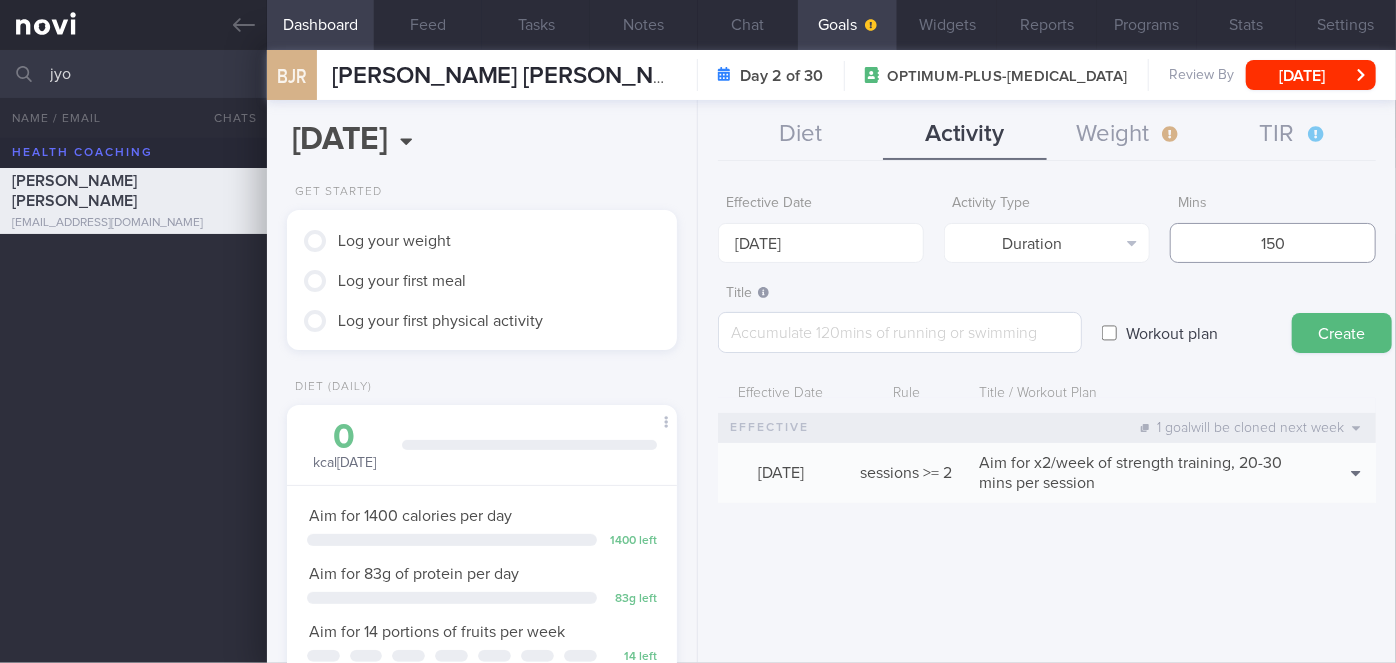 type on "150" 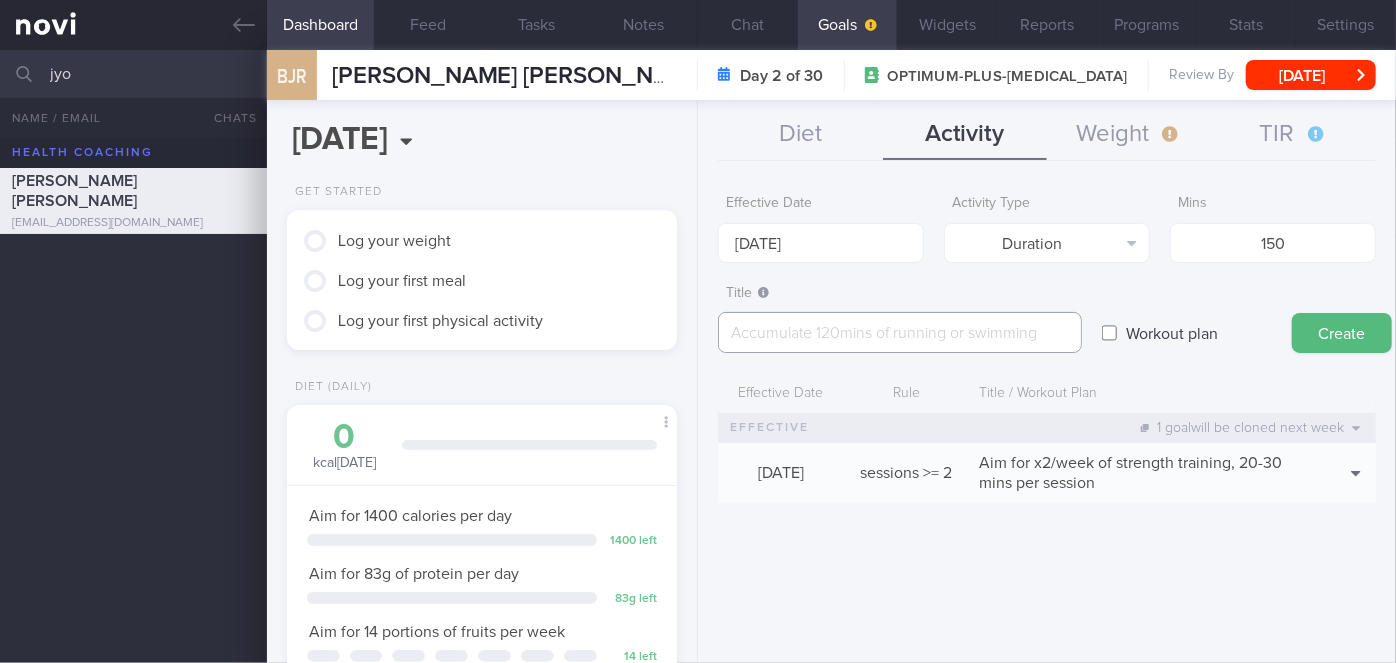 click at bounding box center (900, 332) 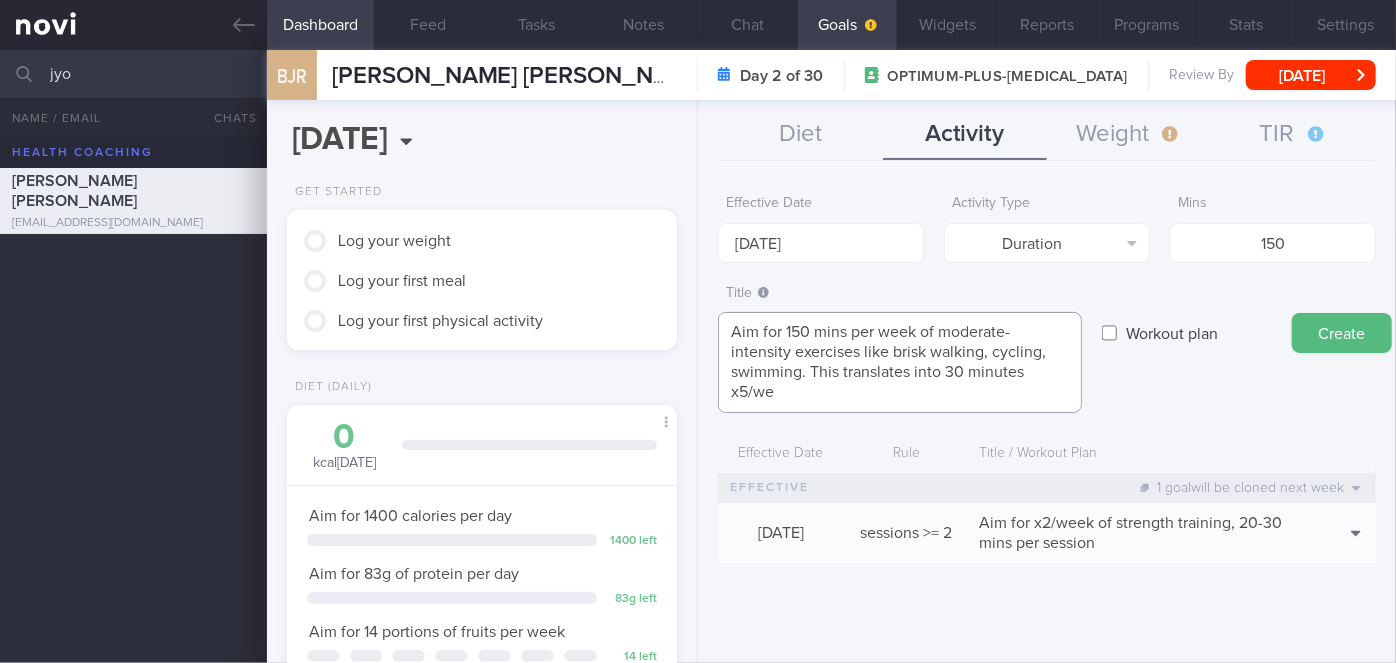 scroll, scrollTop: 0, scrollLeft: 0, axis: both 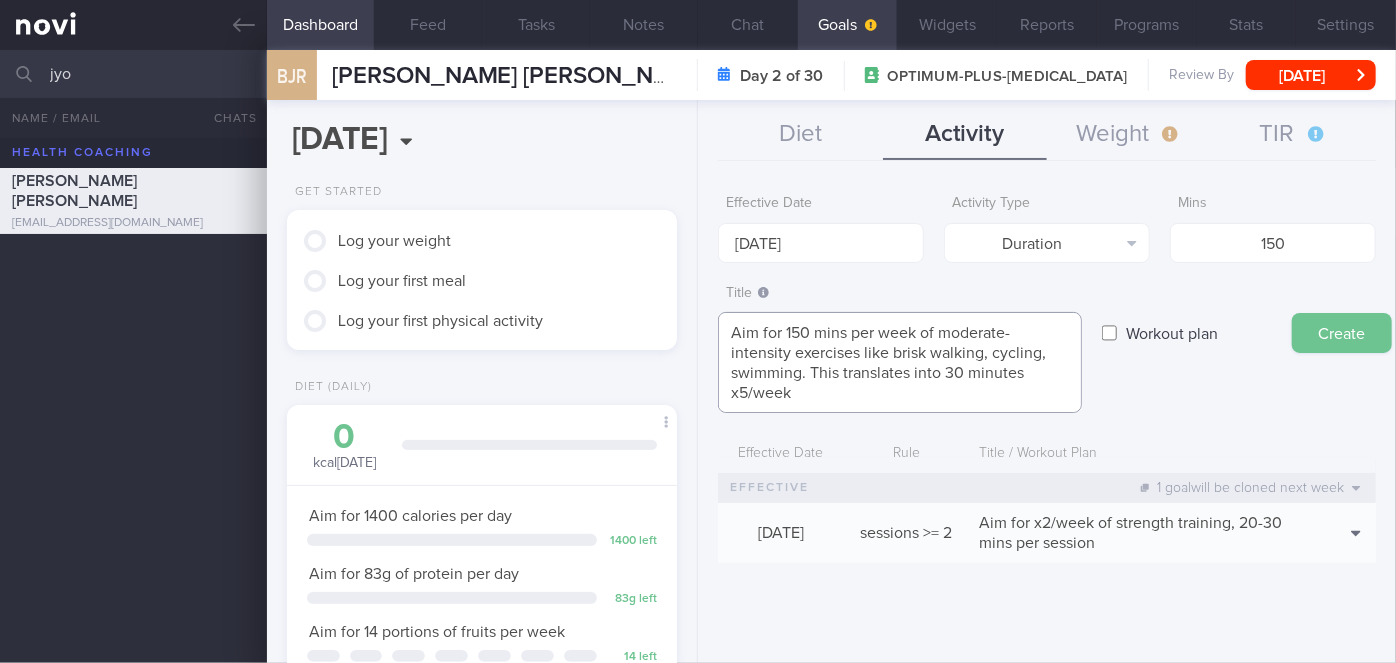 type on "Aim for 150 mins per week of moderate-intensity exercises like brisk walking, cycling, swimming. This translates into 30 minutes x5/week" 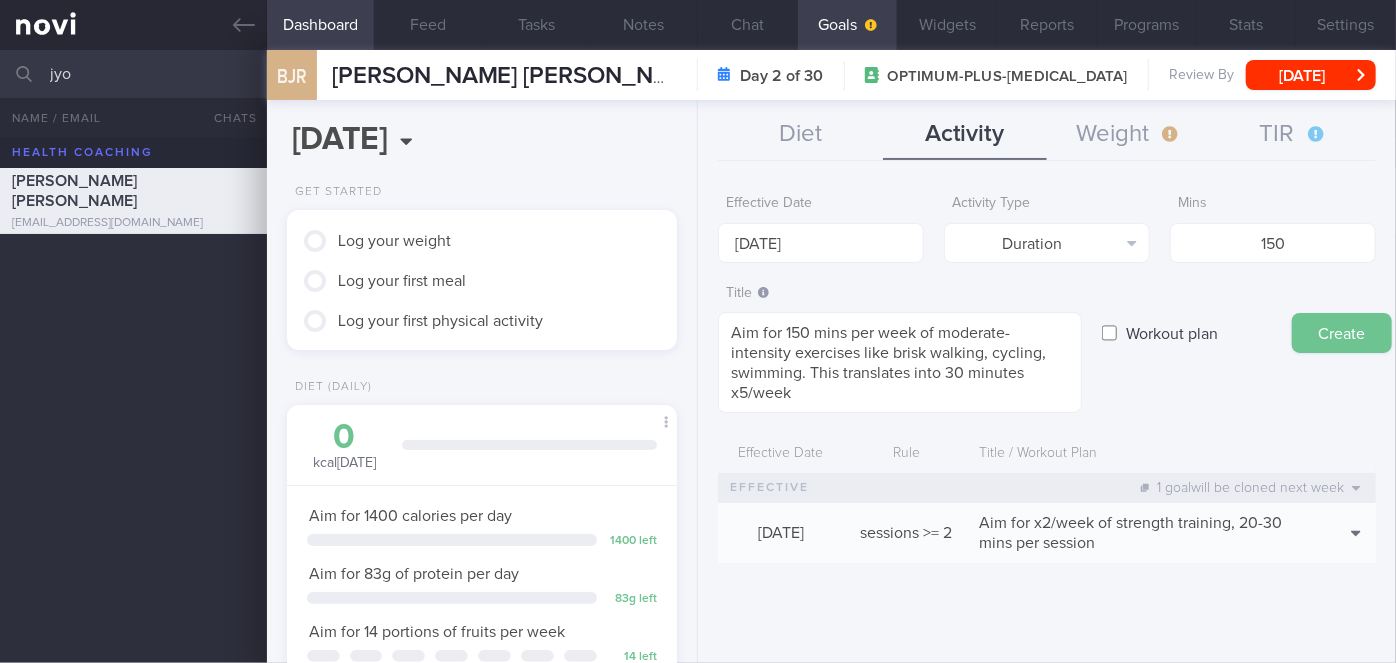 click on "Create" at bounding box center [1342, 333] 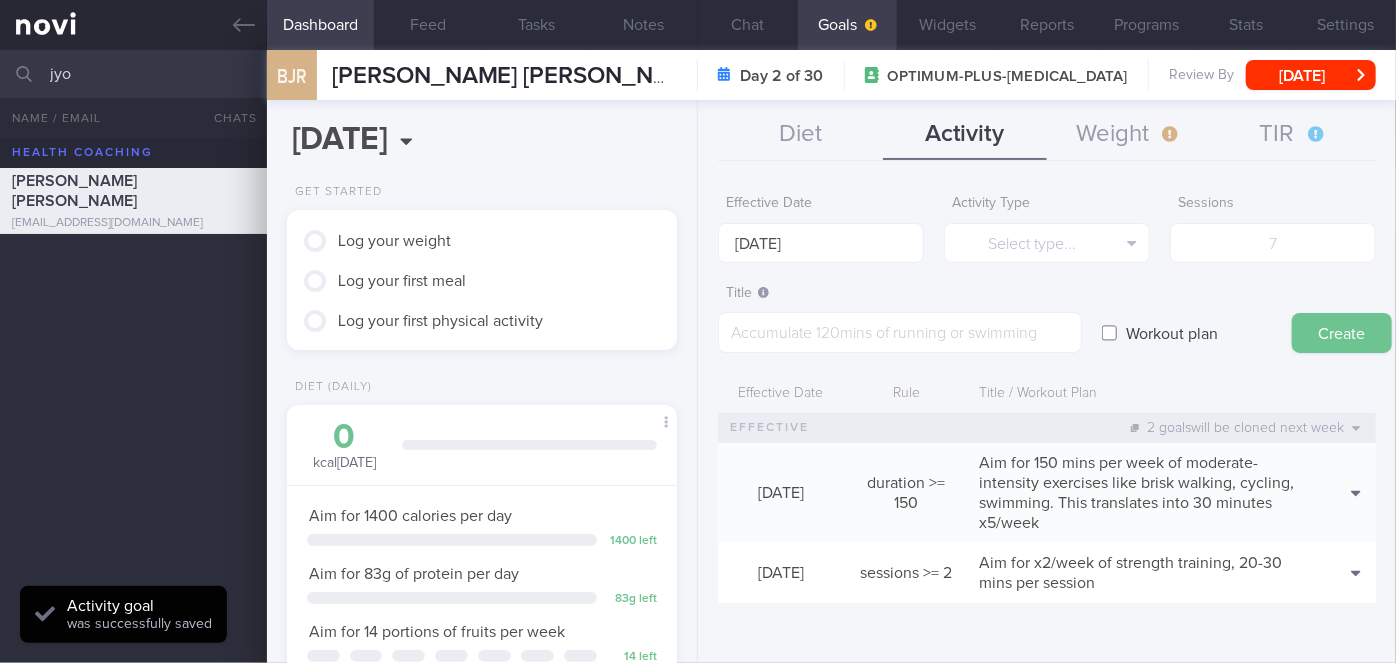 scroll, scrollTop: 0, scrollLeft: 0, axis: both 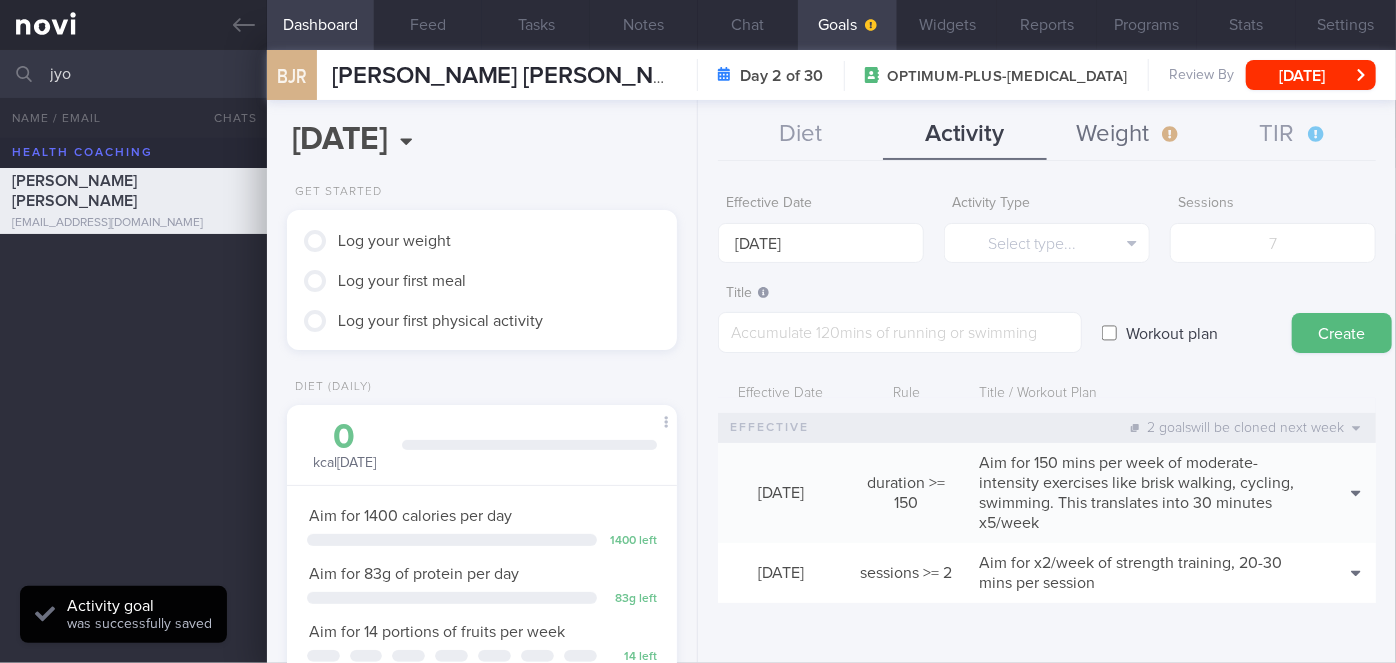 click on "Weight" at bounding box center (1129, 135) 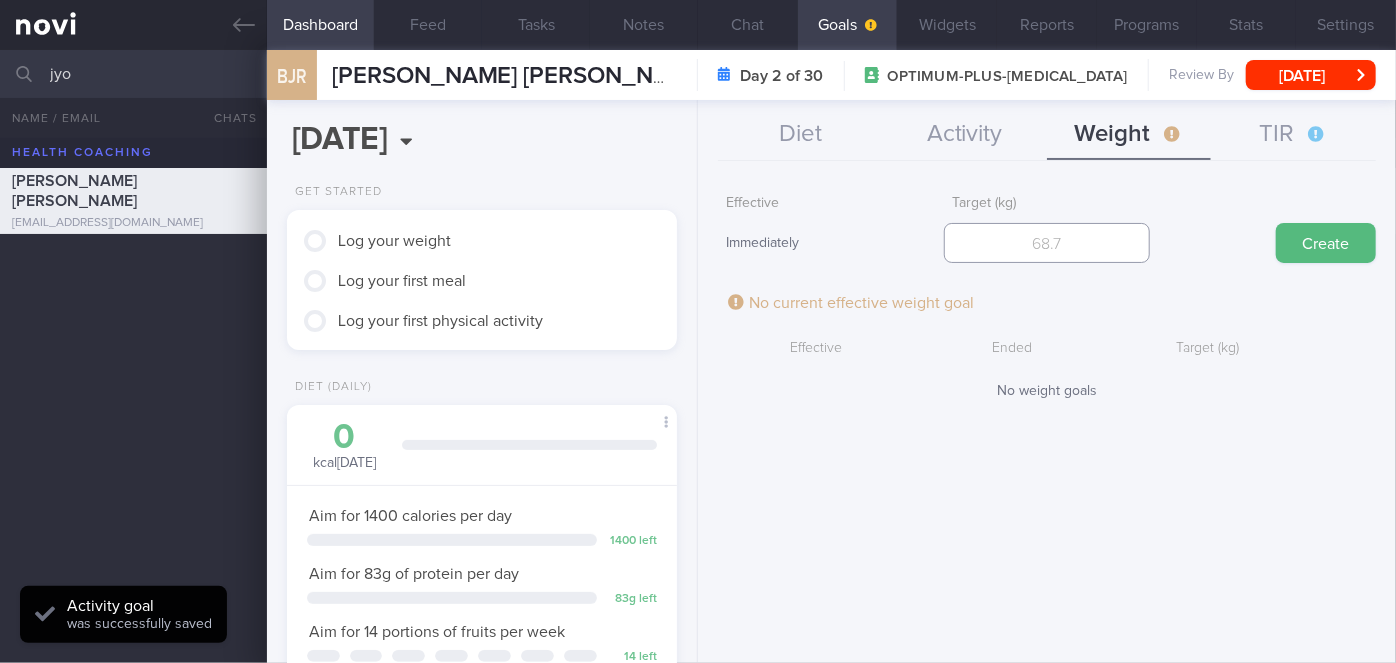 click at bounding box center [1047, 243] 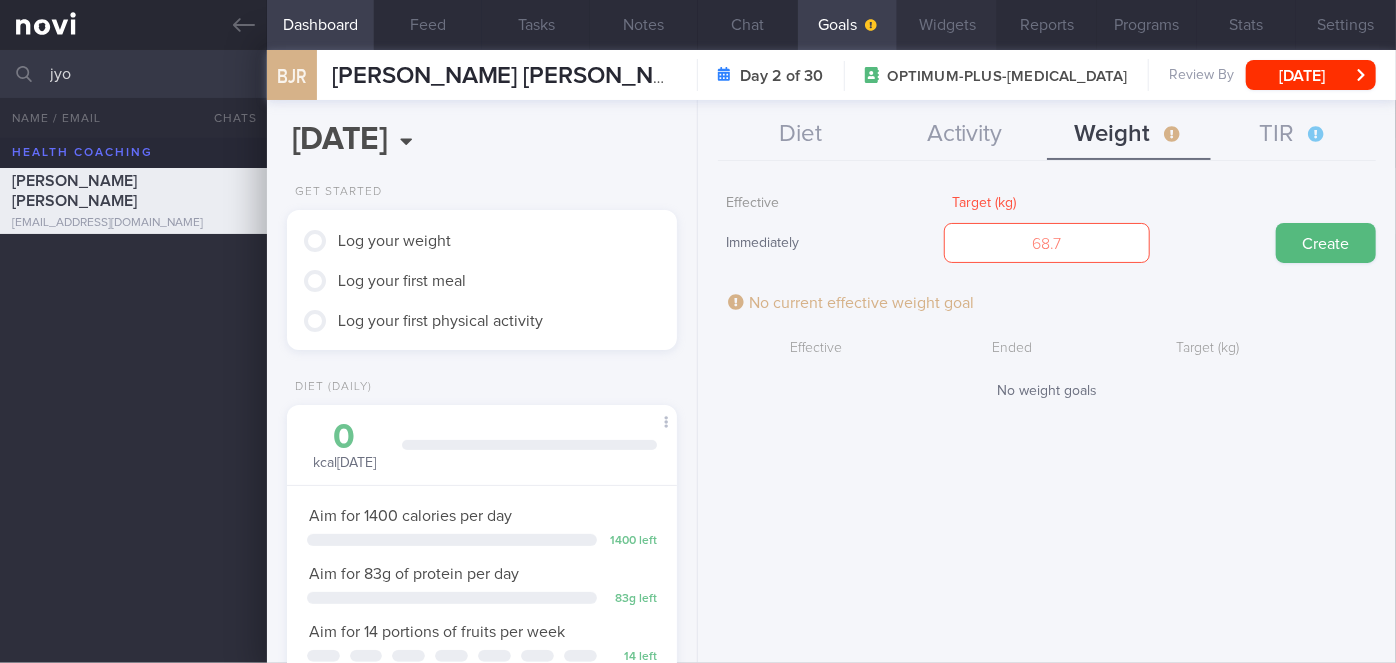 click on "Widgets" at bounding box center (947, 25) 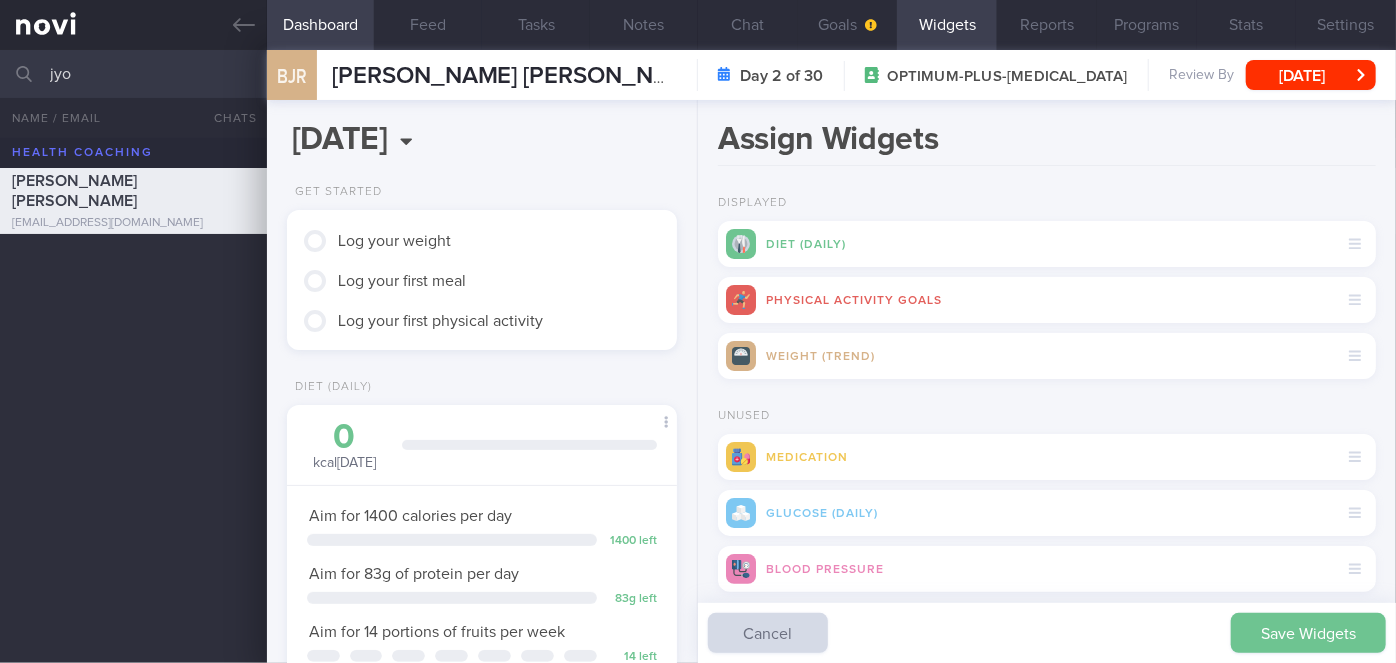 click on "Save Widgets" at bounding box center [1308, 633] 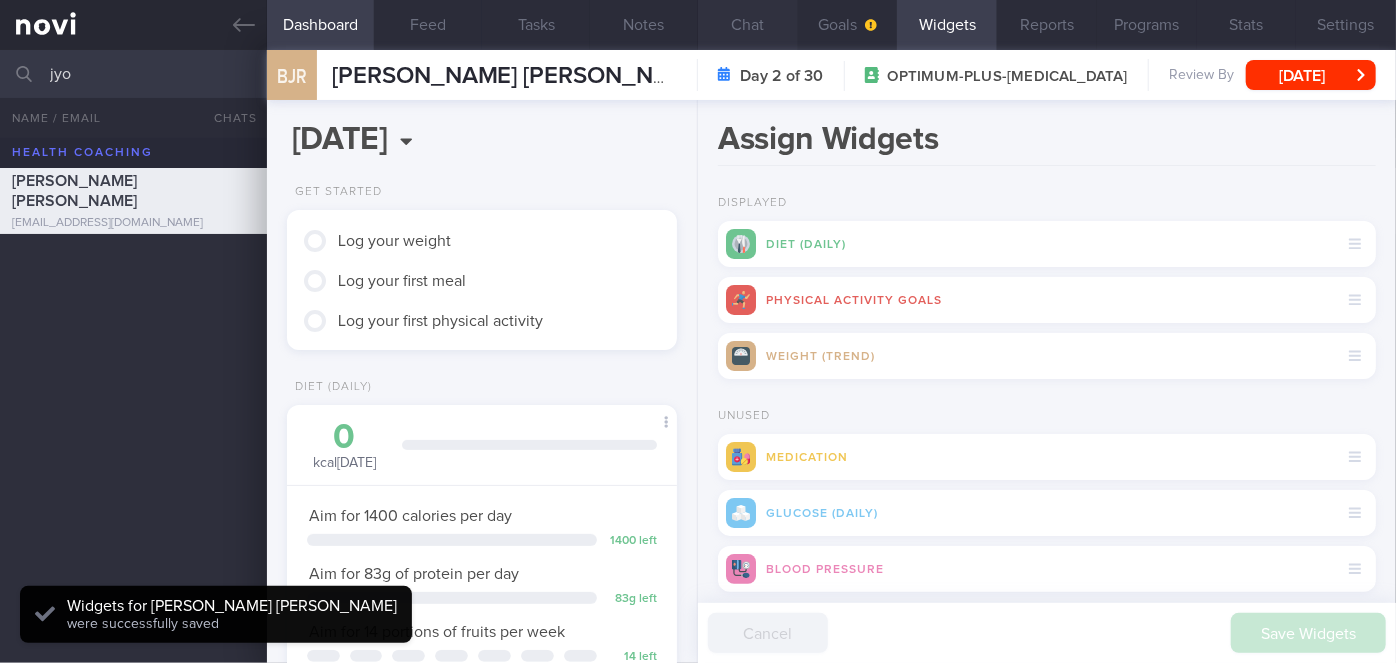 click on "Chat" at bounding box center [748, 25] 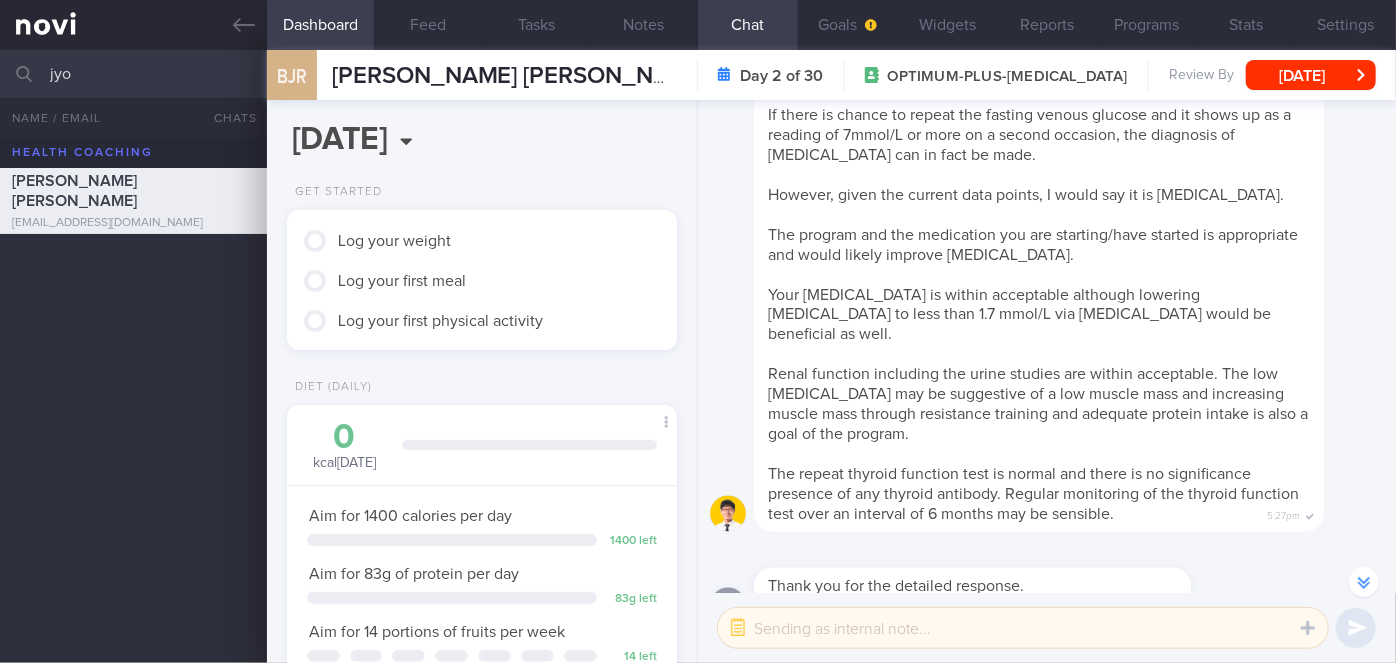 scroll, scrollTop: 0, scrollLeft: 0, axis: both 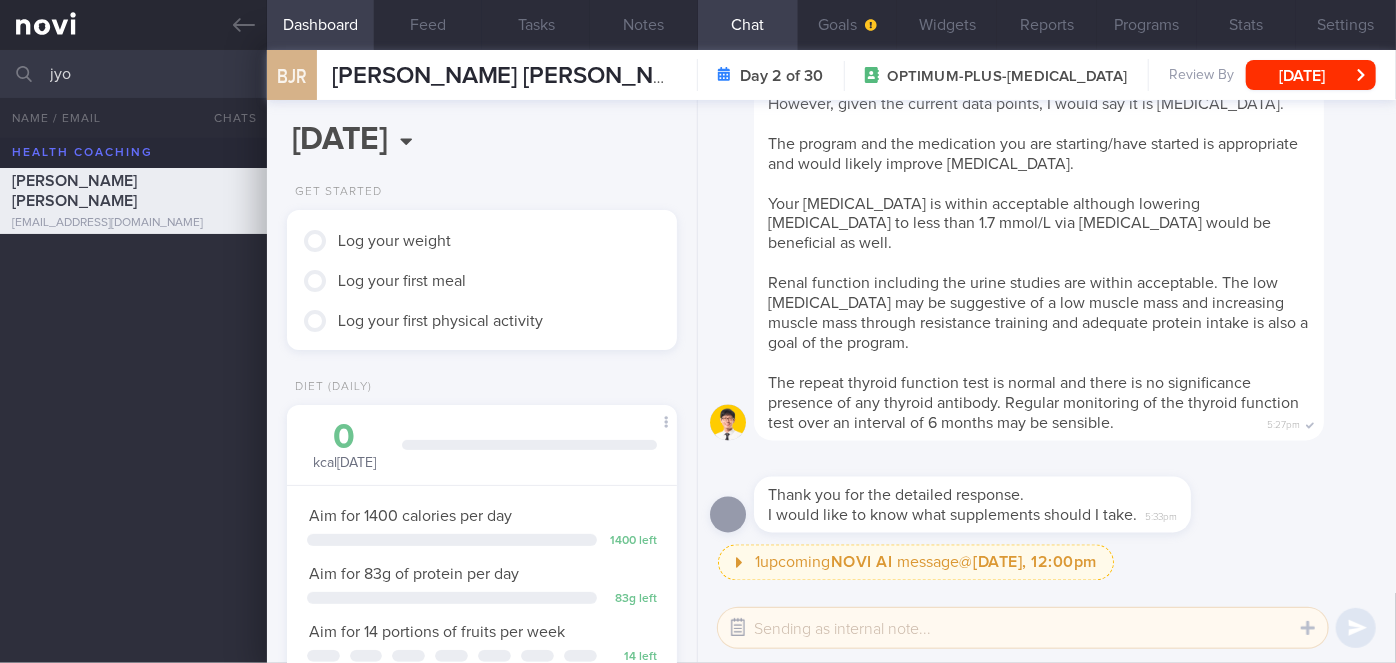 click at bounding box center (738, 628) 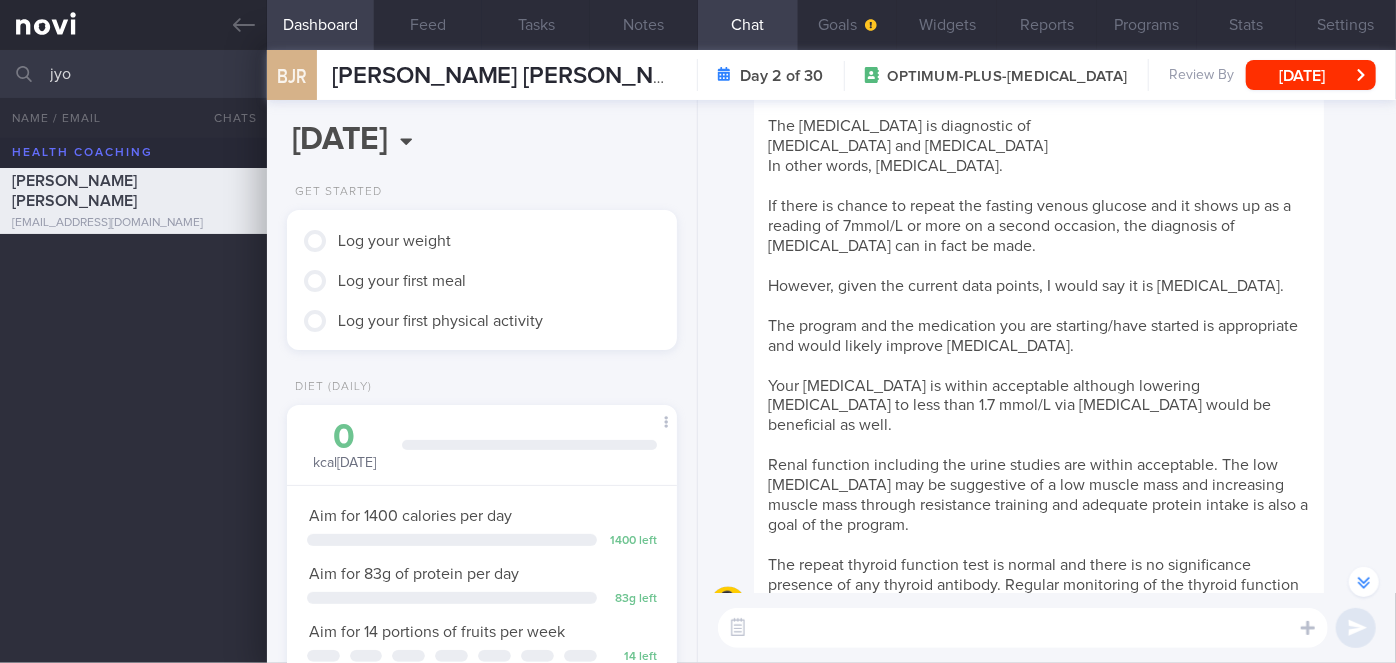scroll, scrollTop: 0, scrollLeft: 0, axis: both 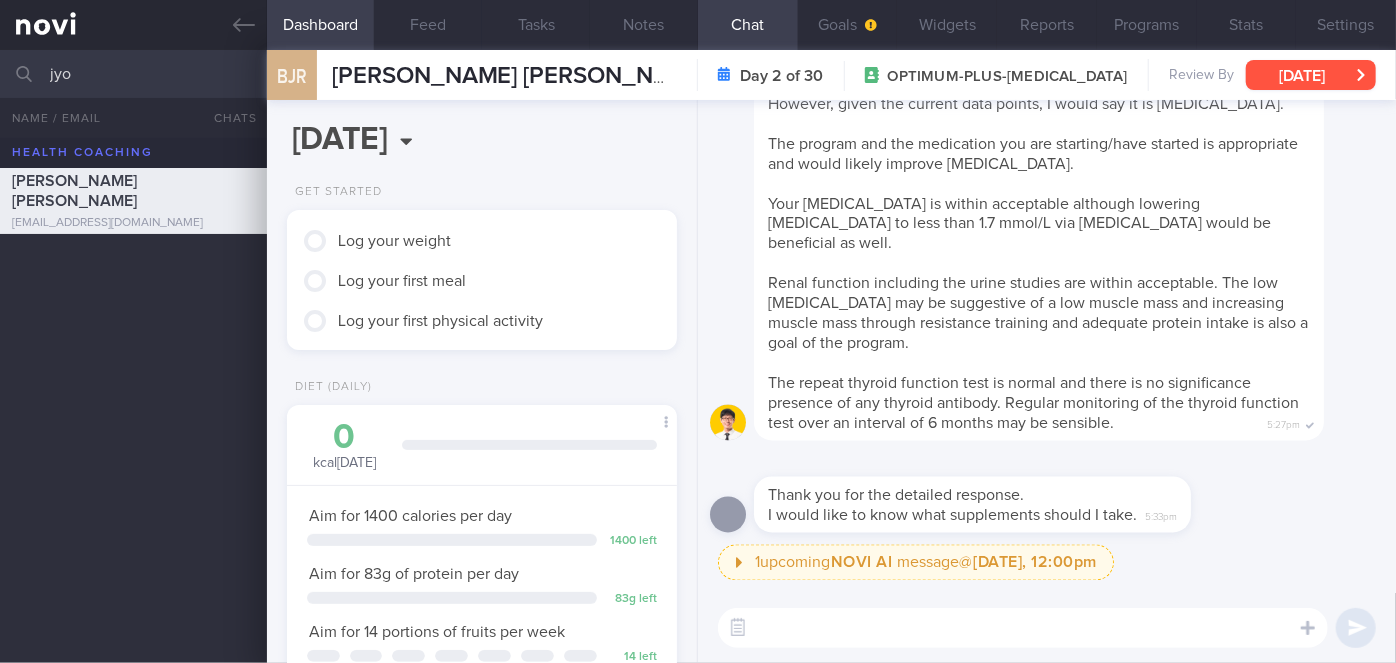 click on "[DATE]" at bounding box center [1311, 75] 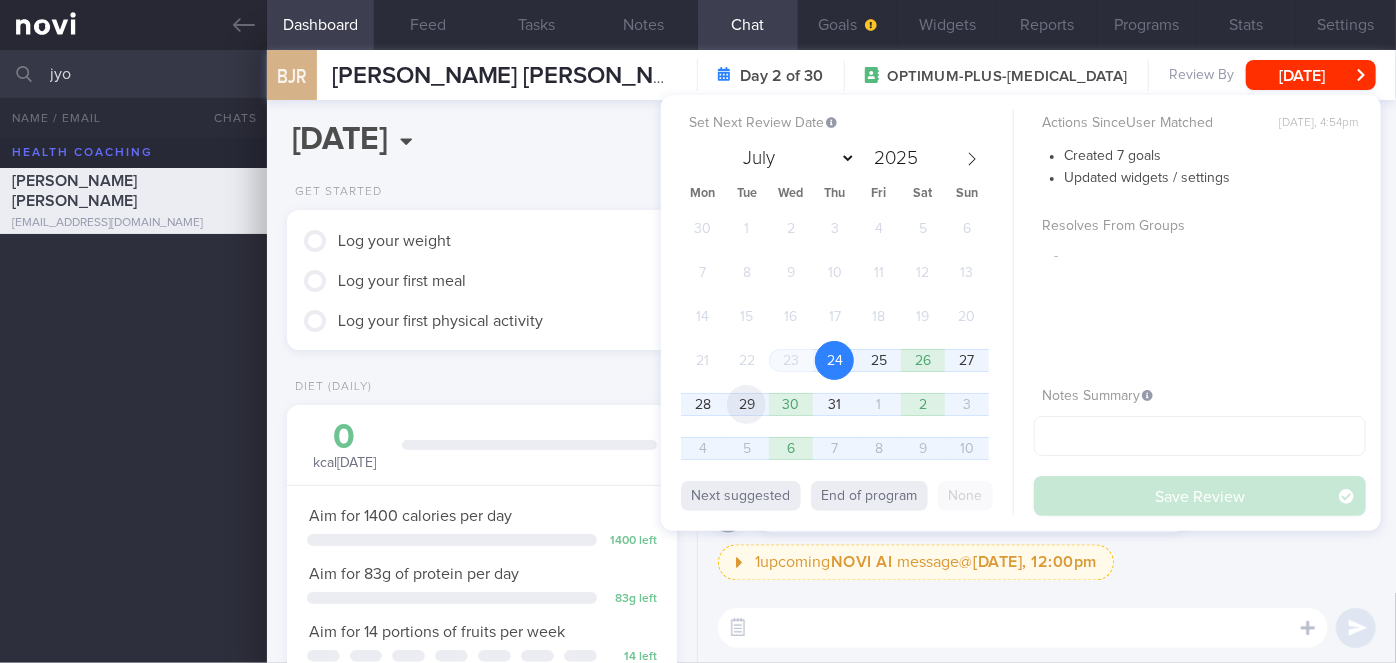 click on "29" at bounding box center [746, 404] 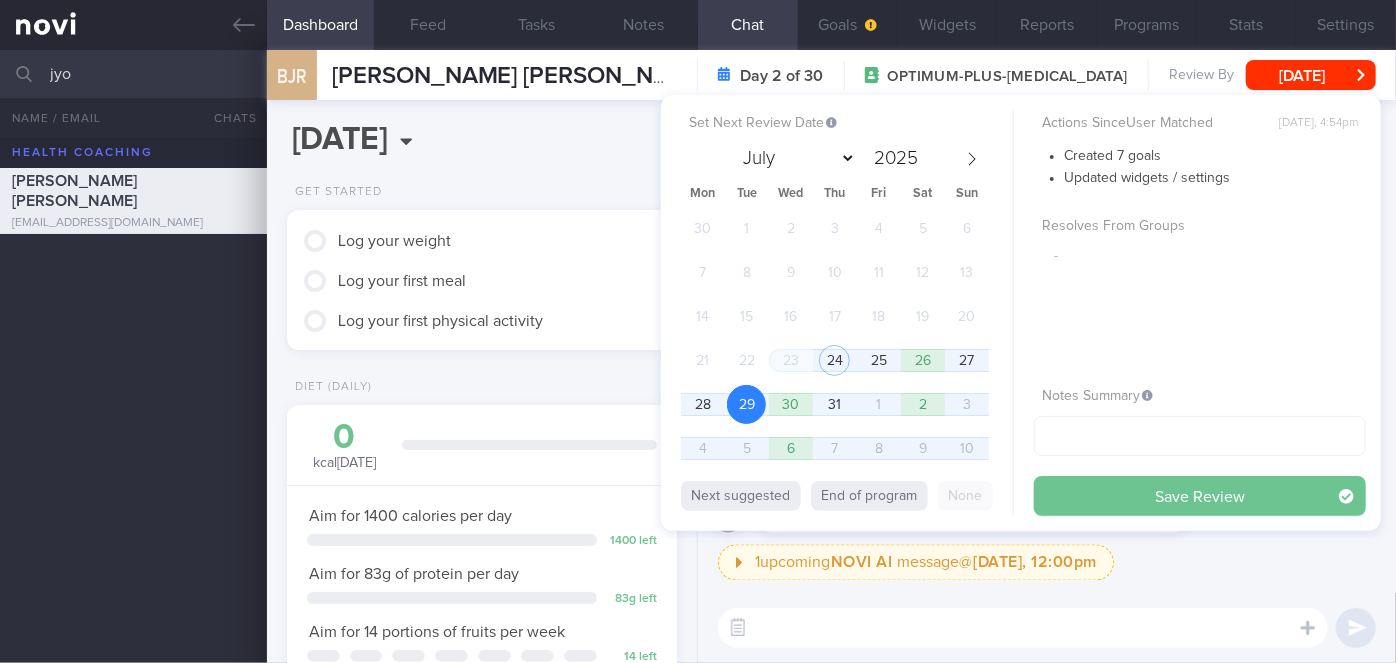 click on "Save Review" at bounding box center [1200, 496] 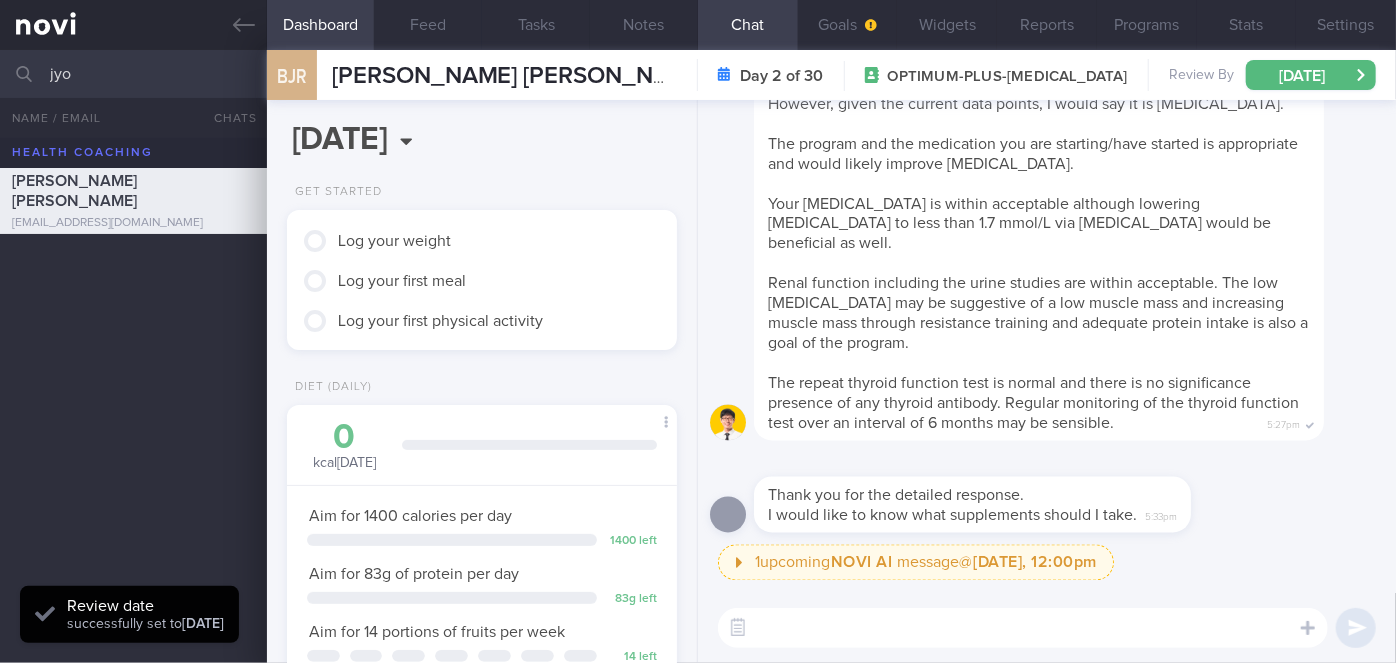 click on "jyo" at bounding box center [698, 74] 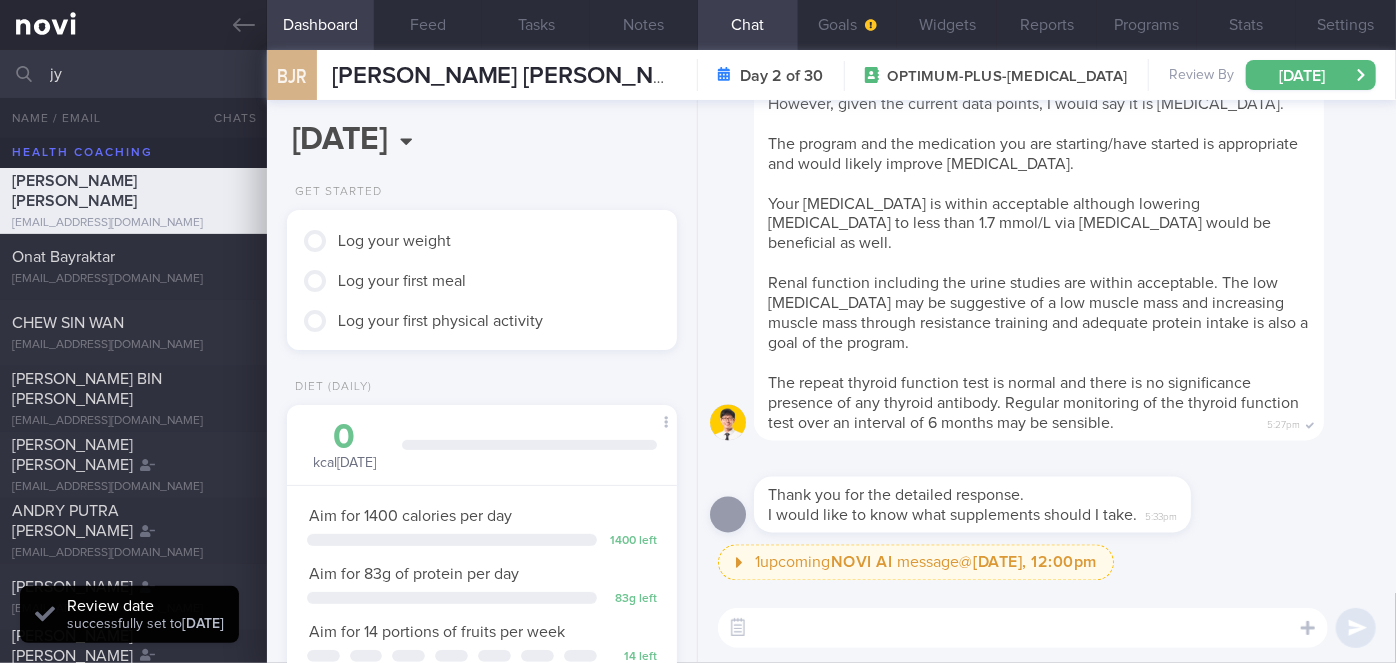 type on "j" 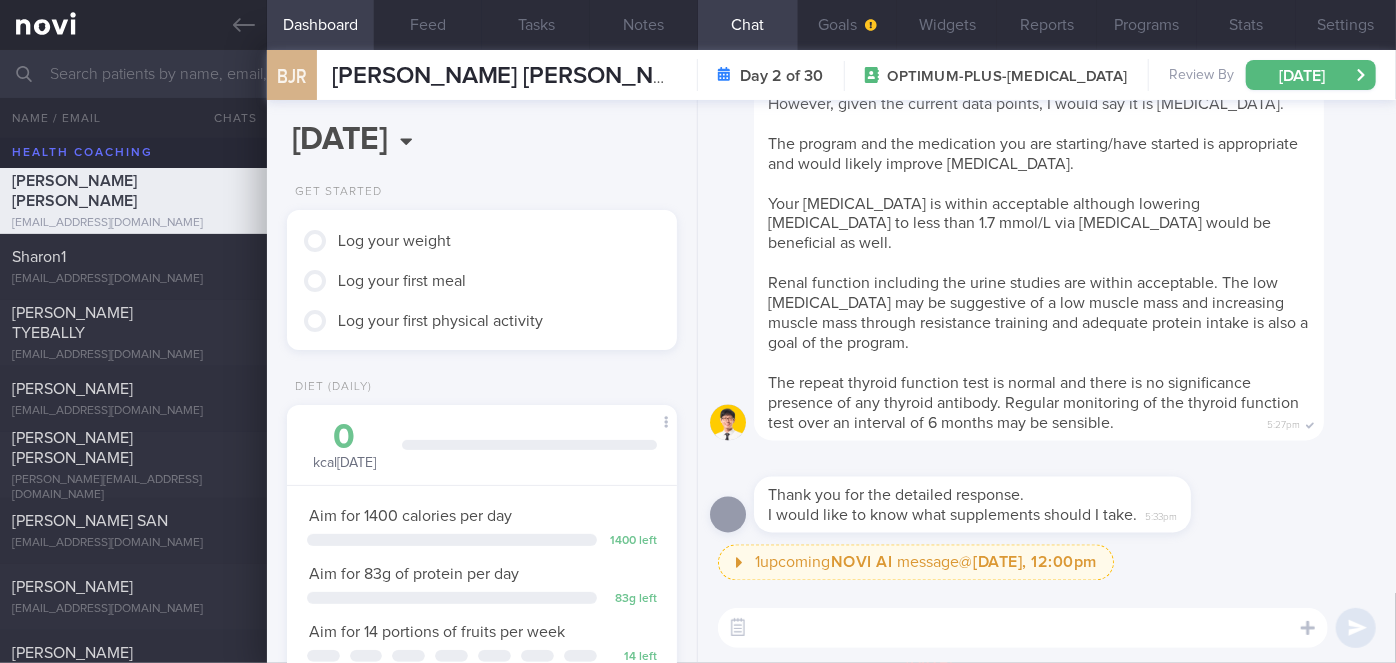 type 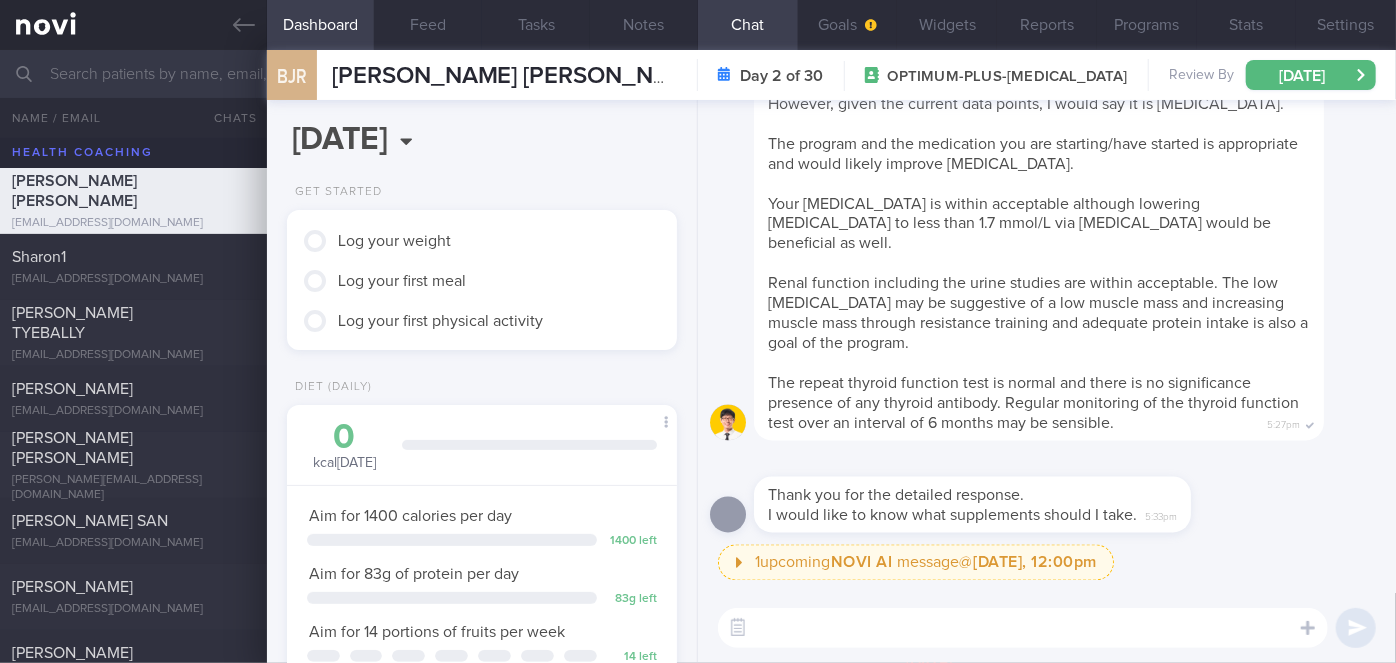 click at bounding box center [1023, 628] 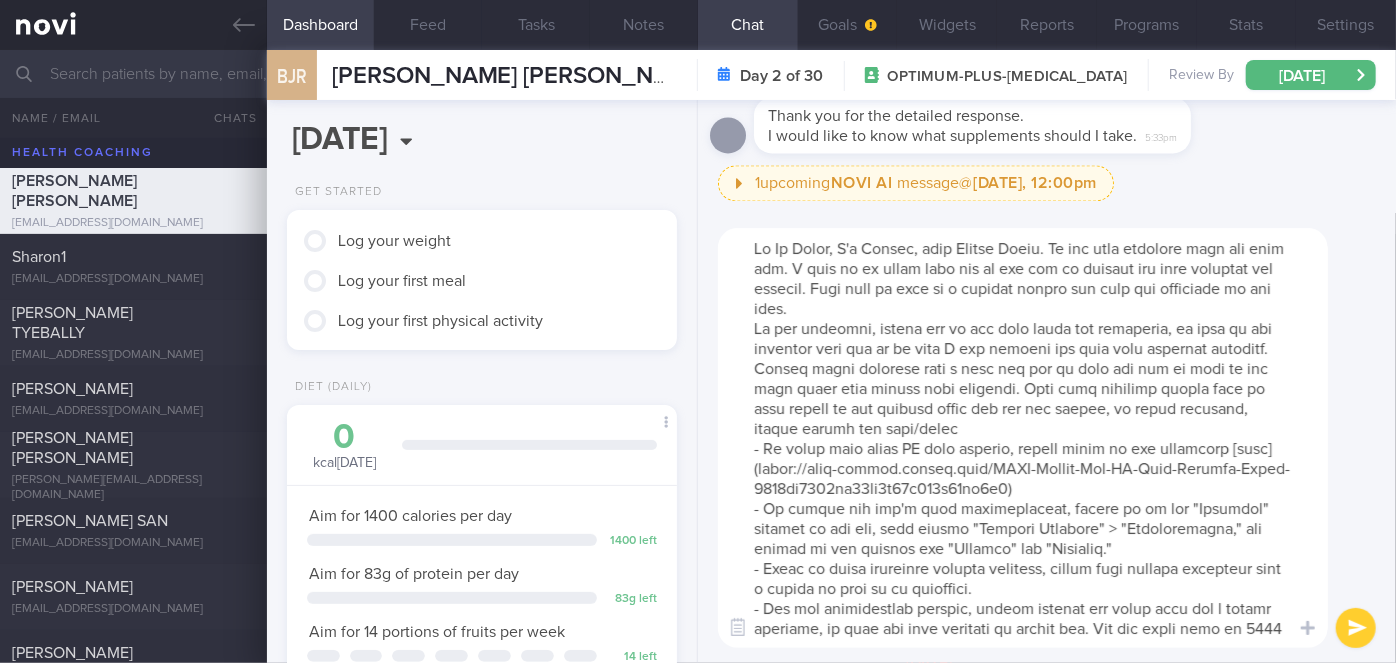 scroll, scrollTop: 119, scrollLeft: 0, axis: vertical 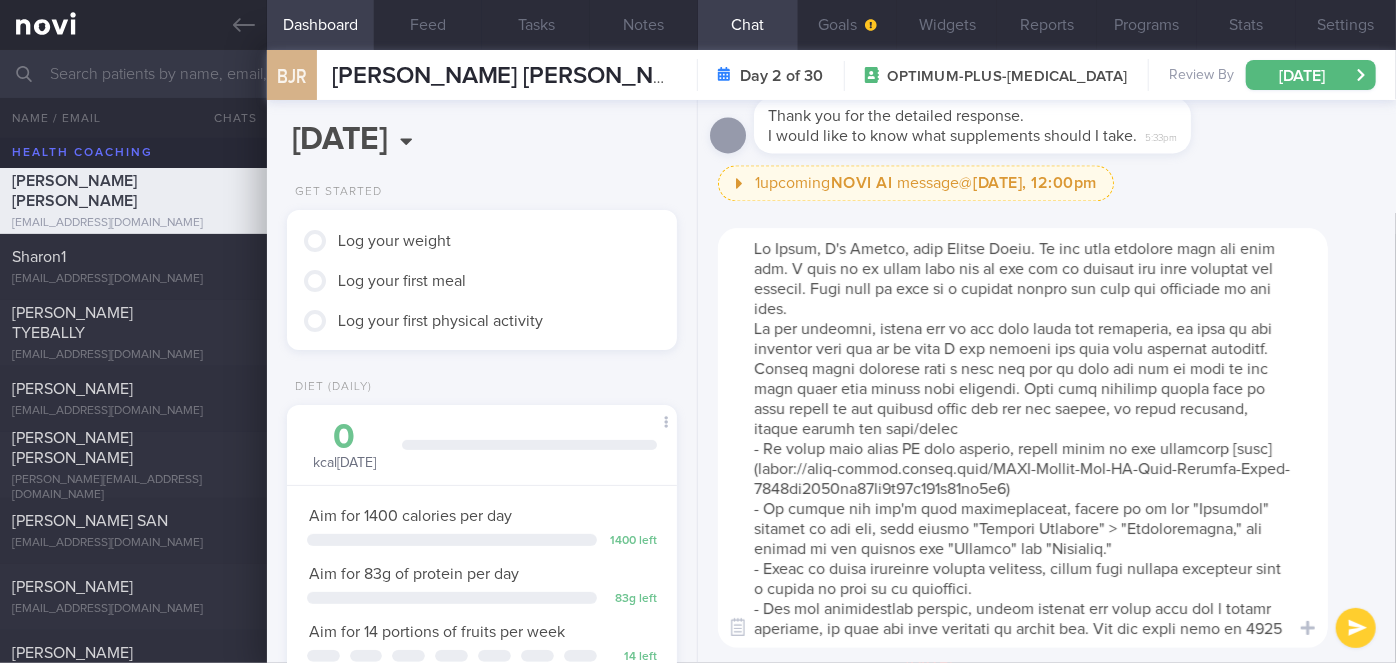 click at bounding box center [1023, 438] 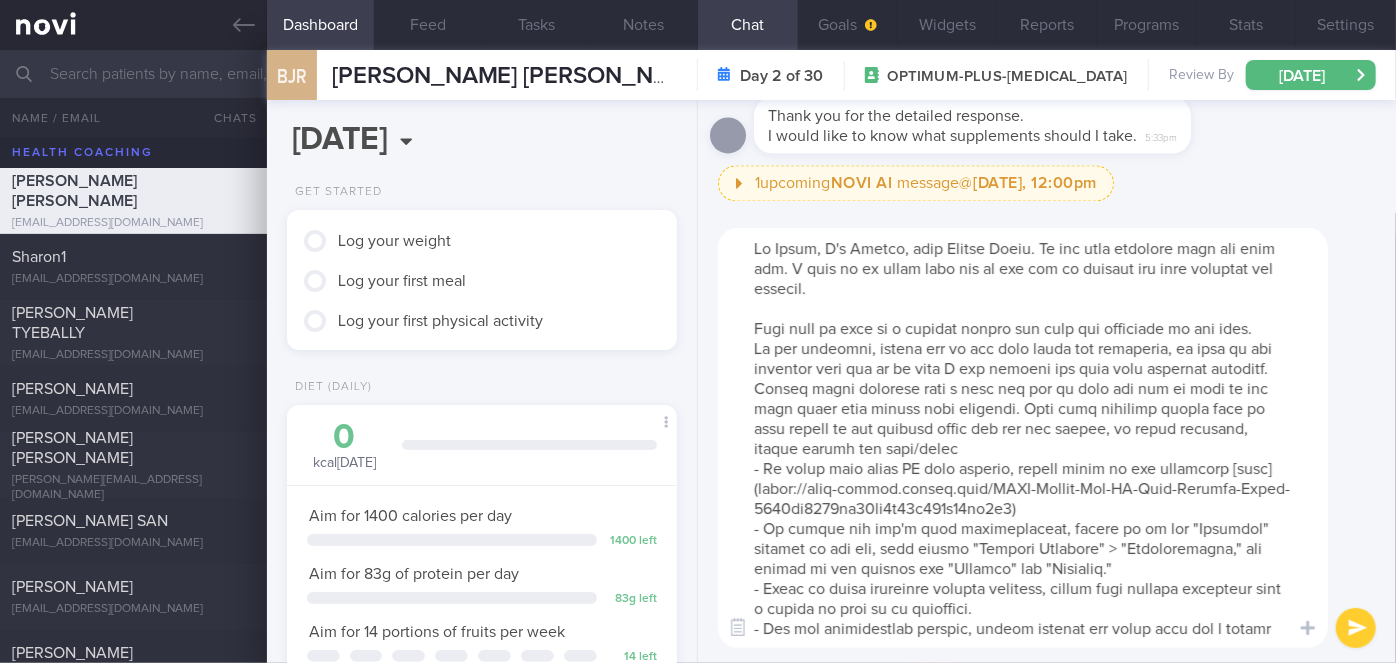 click at bounding box center [1023, 438] 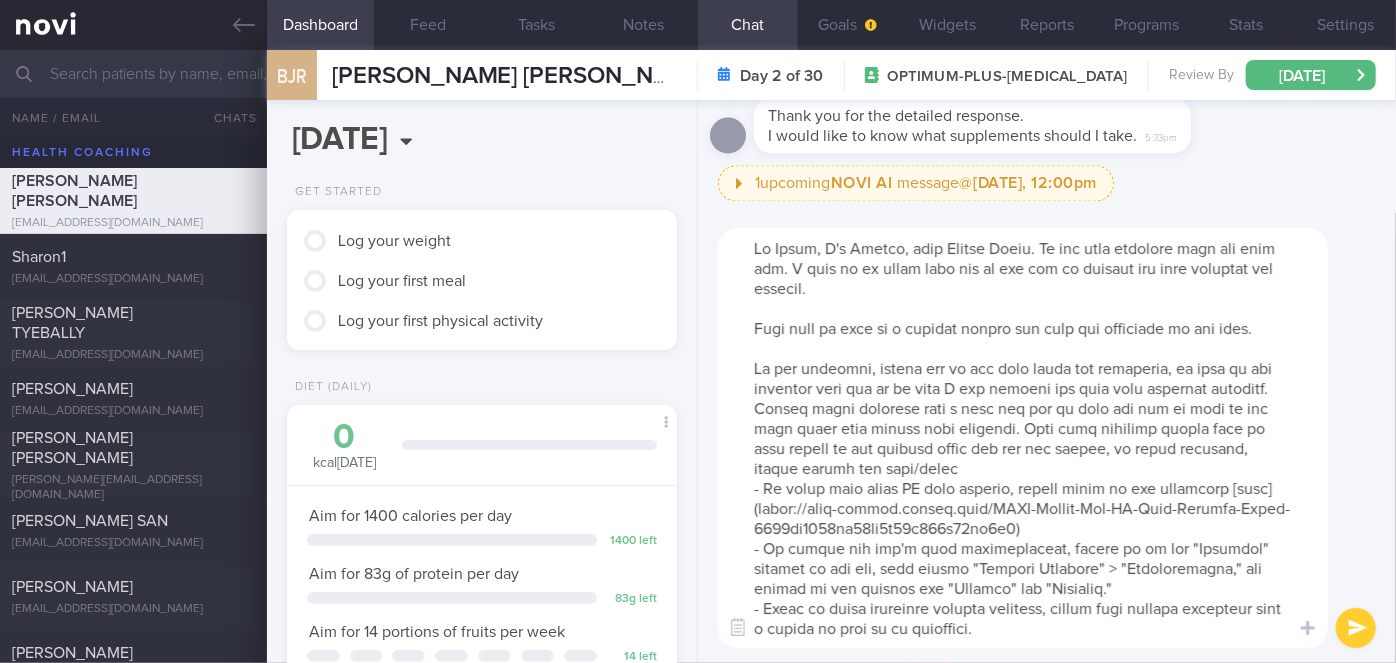 click at bounding box center (1023, 438) 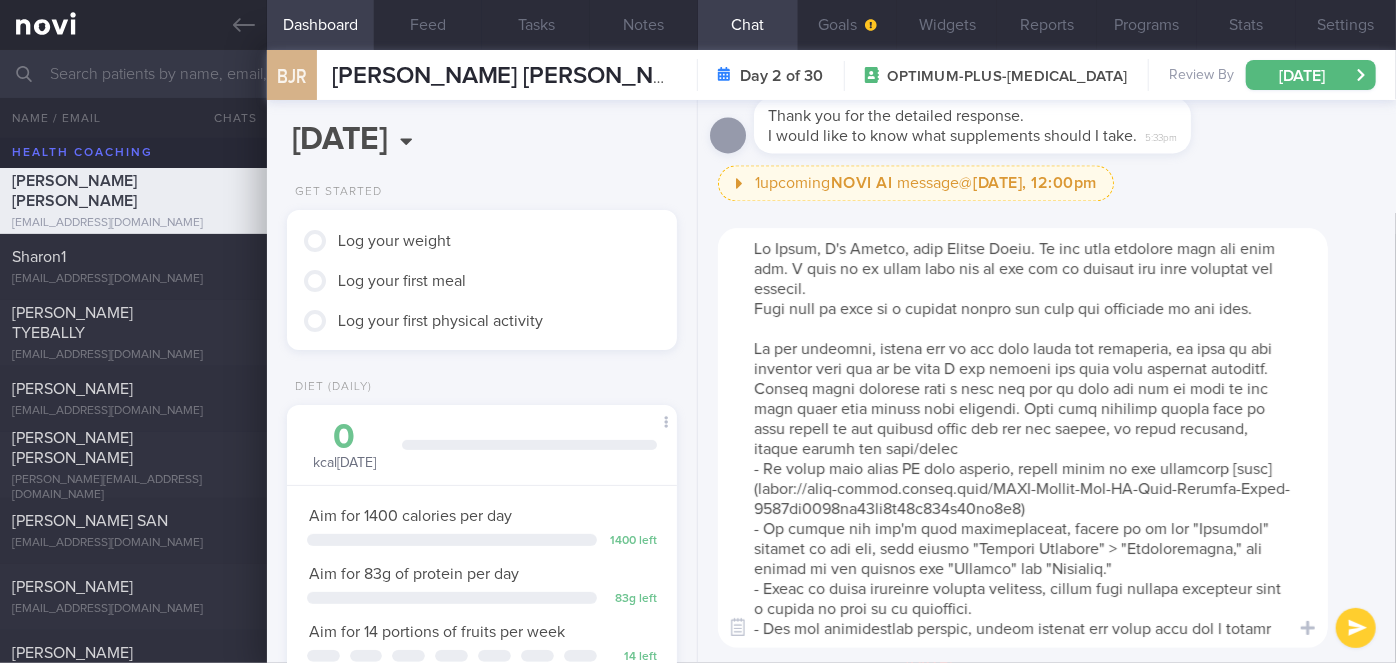 scroll, scrollTop: 159, scrollLeft: 0, axis: vertical 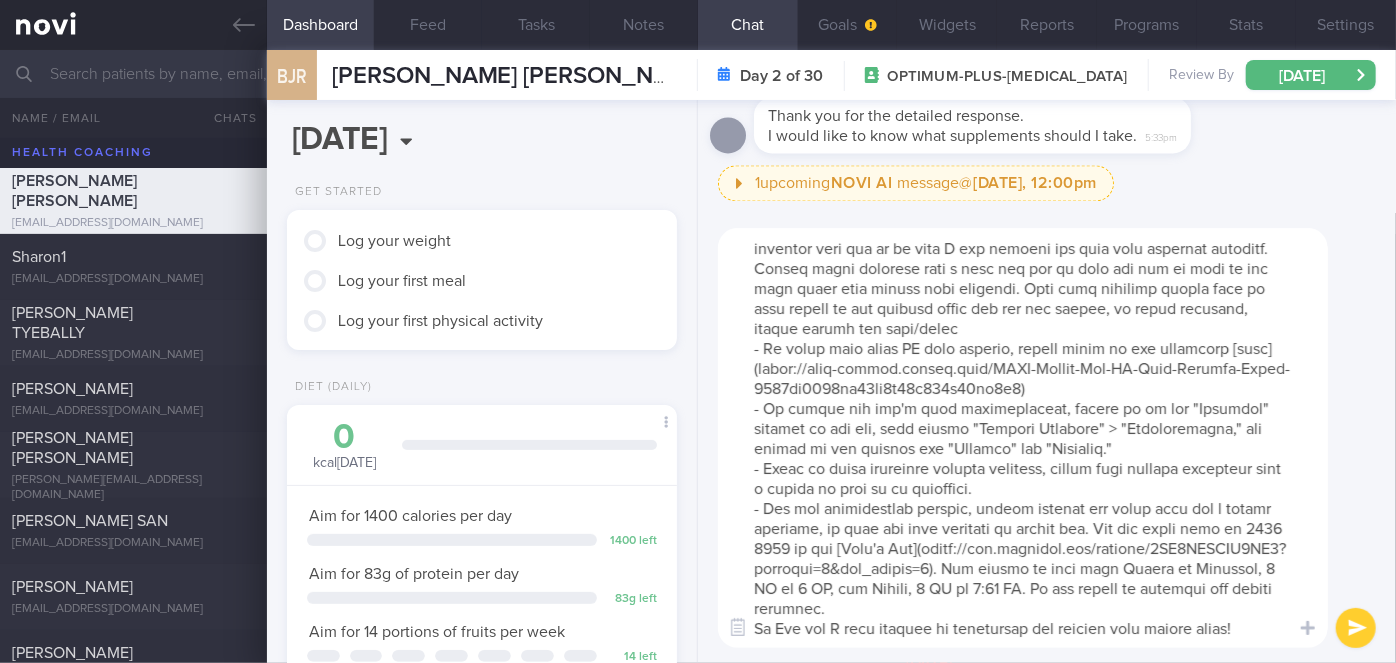 click at bounding box center (1023, 438) 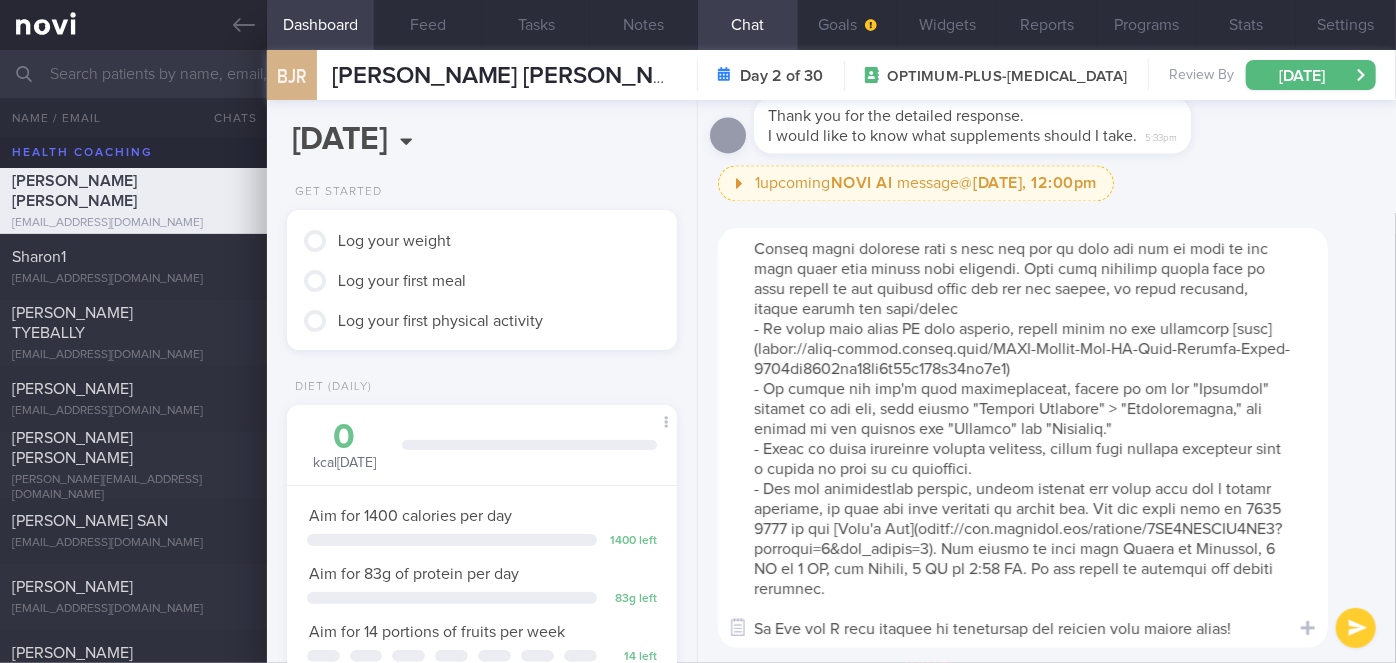 scroll, scrollTop: 0, scrollLeft: 0, axis: both 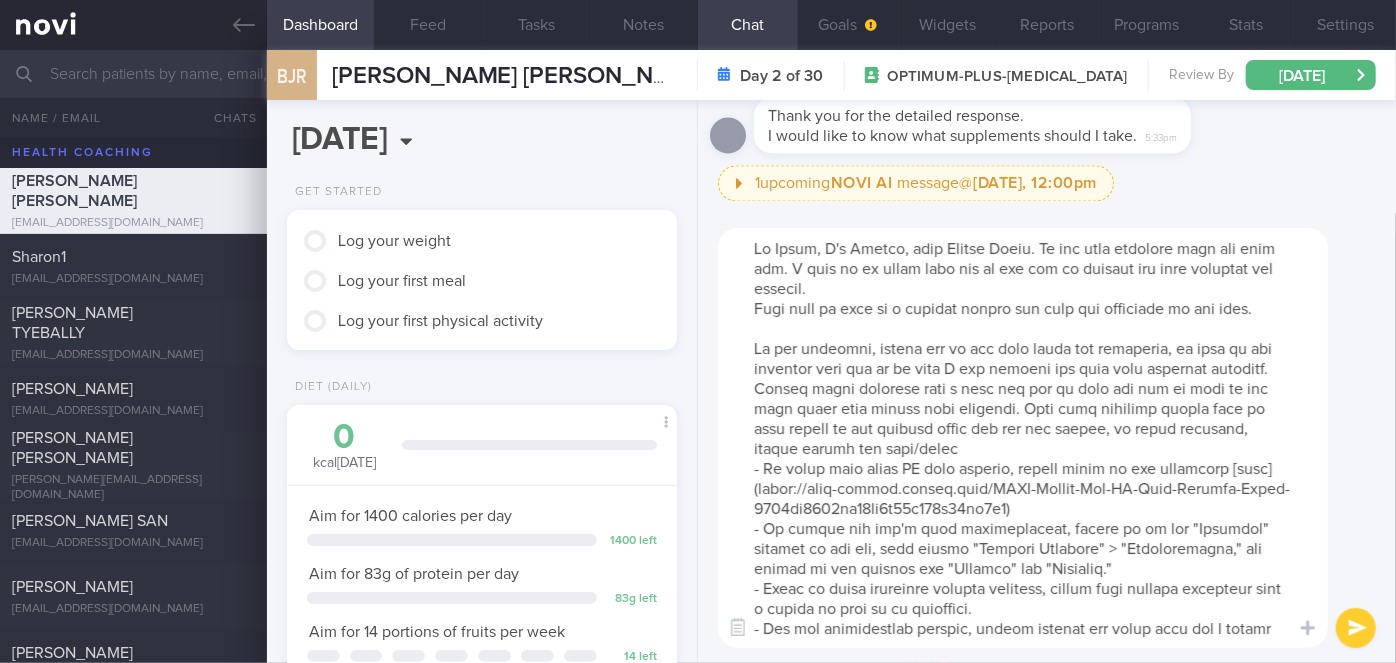 type on "Hi [PERSON_NAME], I'm [PERSON_NAME], your Health Coach. It was nice speaking with you just now. I will be in touch with you on the app to provide you with guidance and support.
Feel free to drop me a message should you have any questions at any time.
In the meantime, please log in all your meals and beverages, as well as the exercise that you do so that I can provide you with more specific feedback. Please weigh yourself once a week and log it into the app so that we can also track your weight loss progress. Your most accurate weight will be your weight in the morning after you use the toilet, in light clothing, before taking any food/drink
- To learn more about AI food logging, please click on the following [link]([URL][DOMAIN_NAME])
- To ensure you don't miss notifications, please go to the "Settings" section of the app, then select "Account Settings" > "Notifications," and toggle on all options for "General" and "Coaching."
- Since w..." 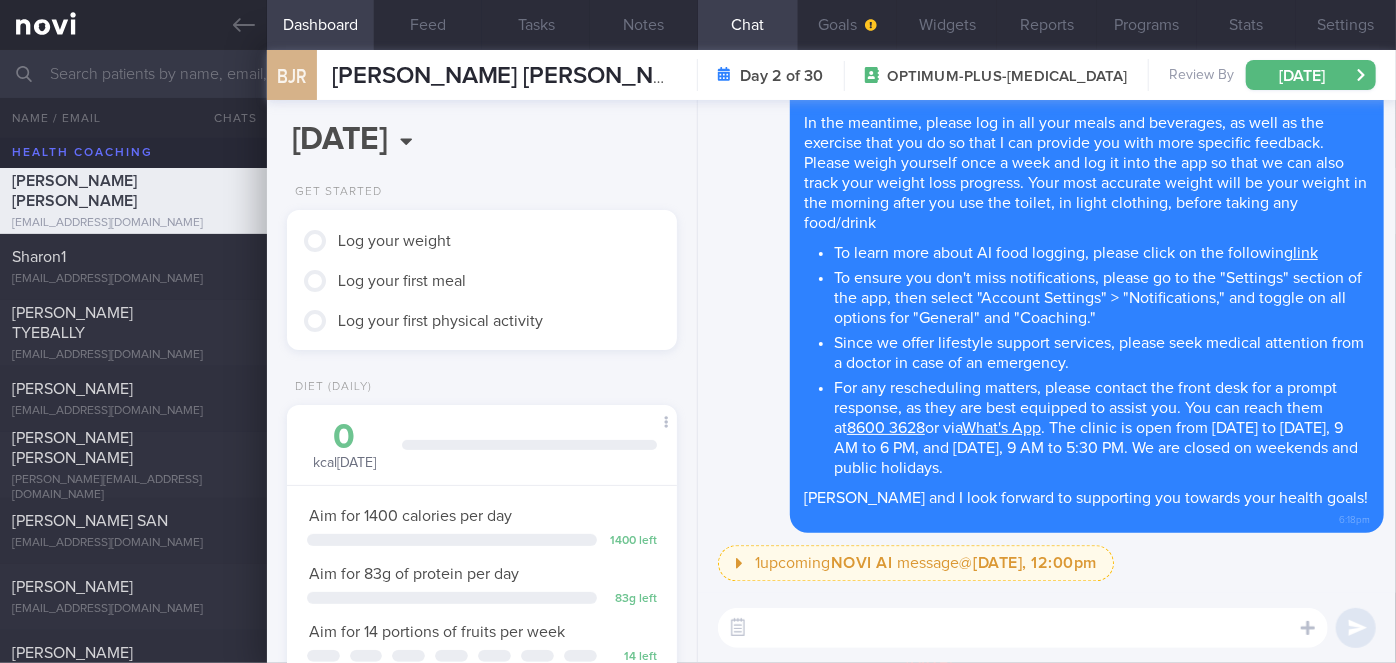 scroll, scrollTop: 0, scrollLeft: 0, axis: both 